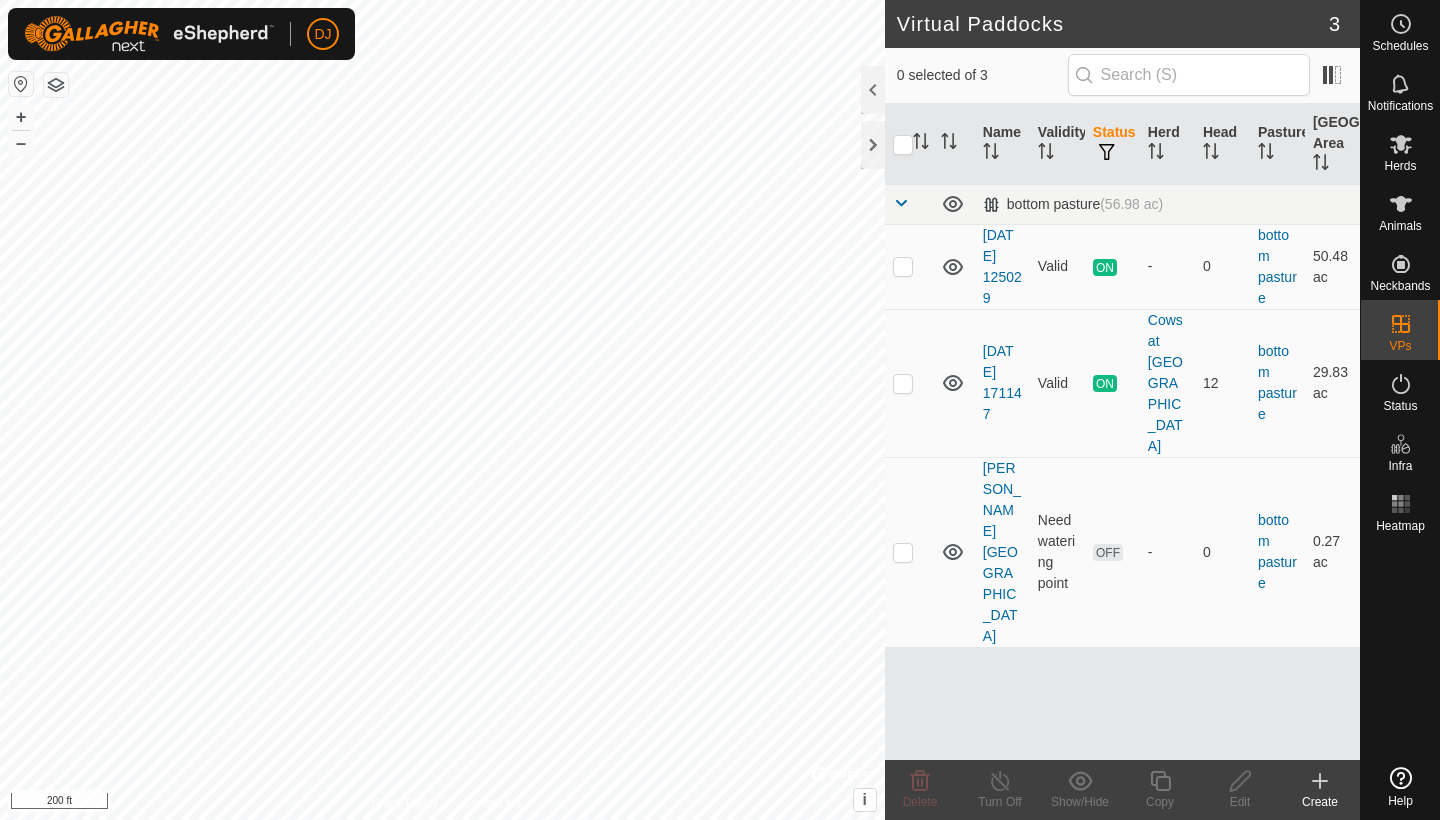 scroll, scrollTop: 0, scrollLeft: 0, axis: both 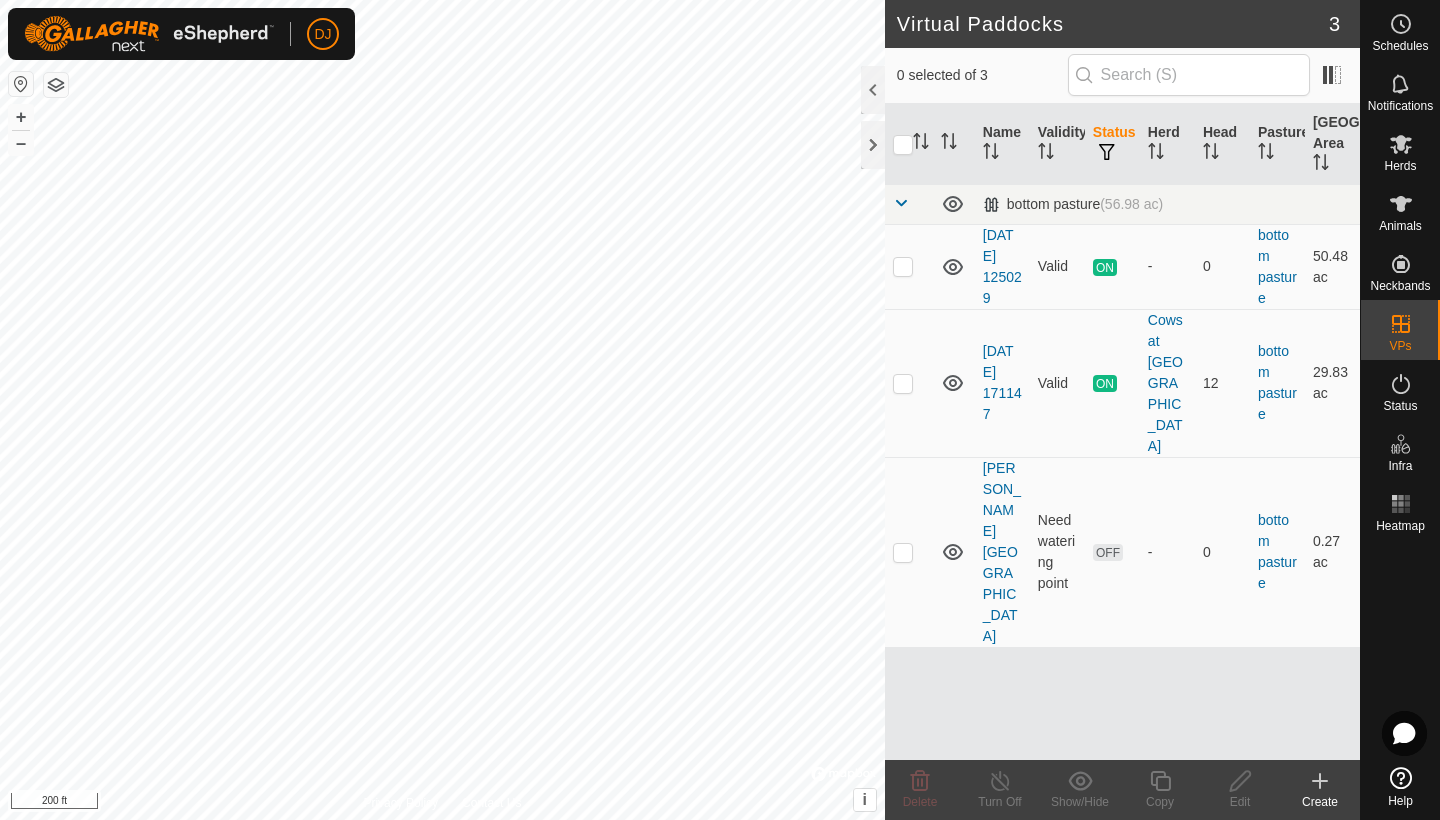 click 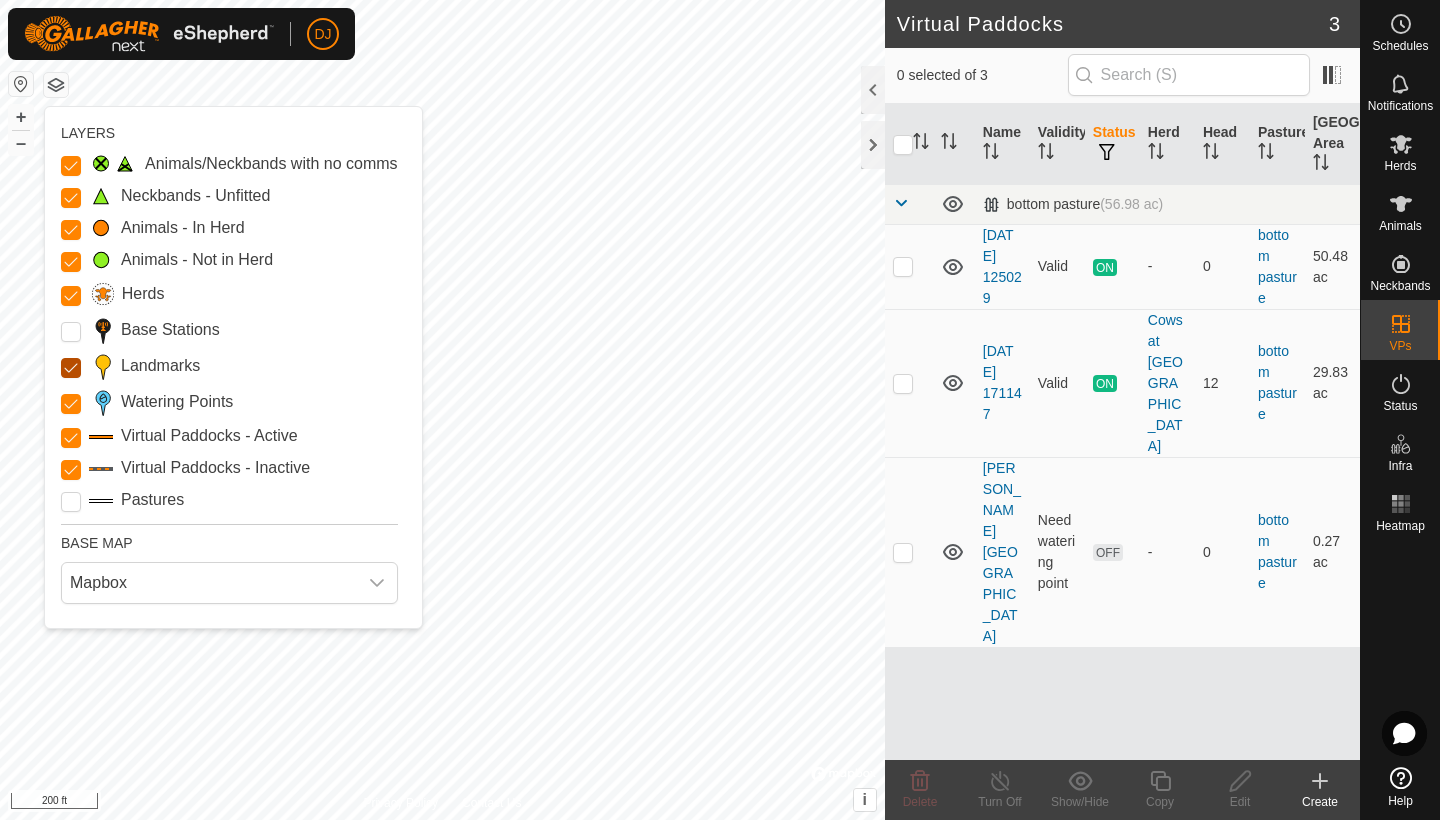 click on "Landmarks" at bounding box center (71, 368) 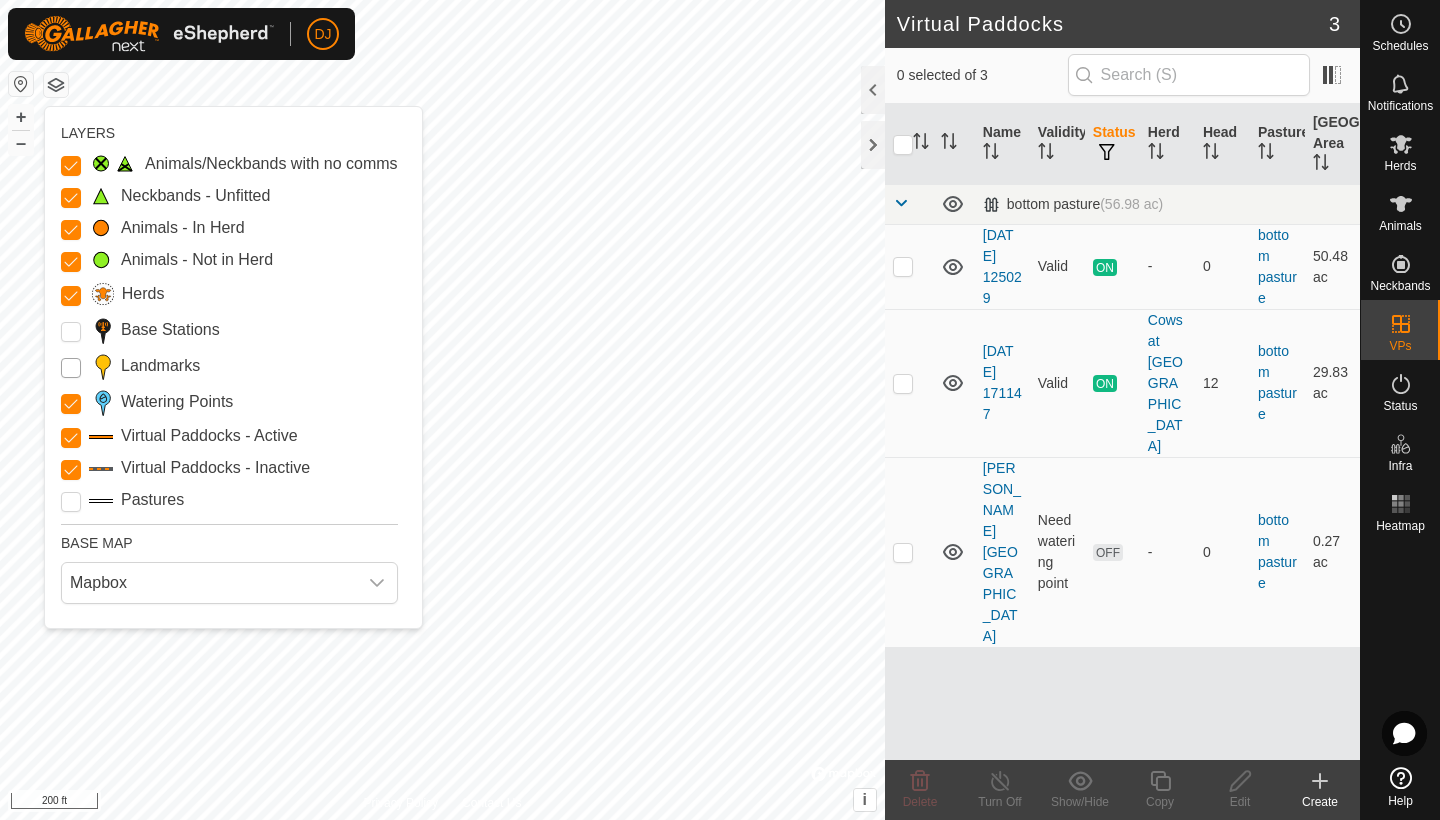 click on "Landmarks" at bounding box center (71, 368) 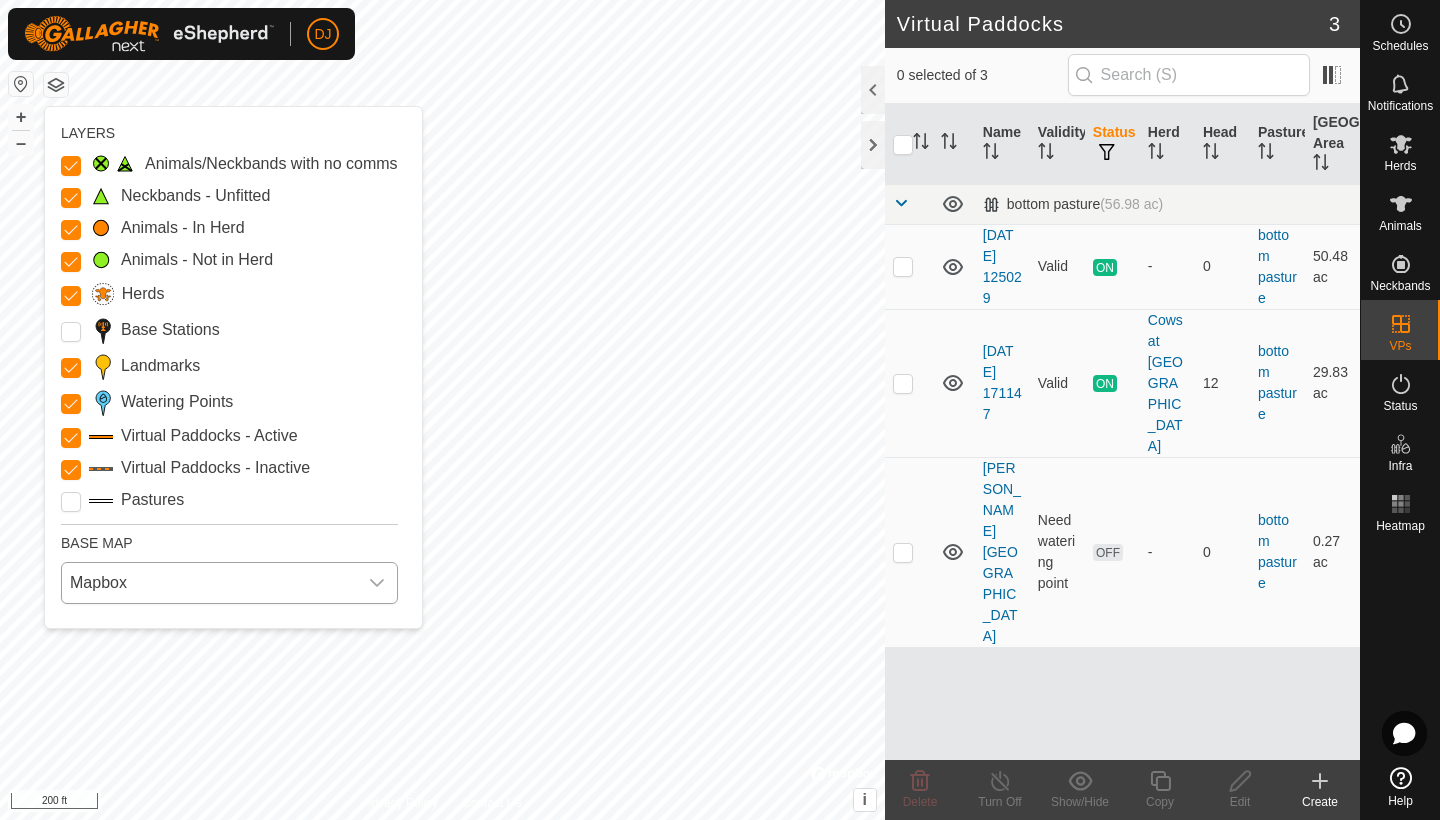 click 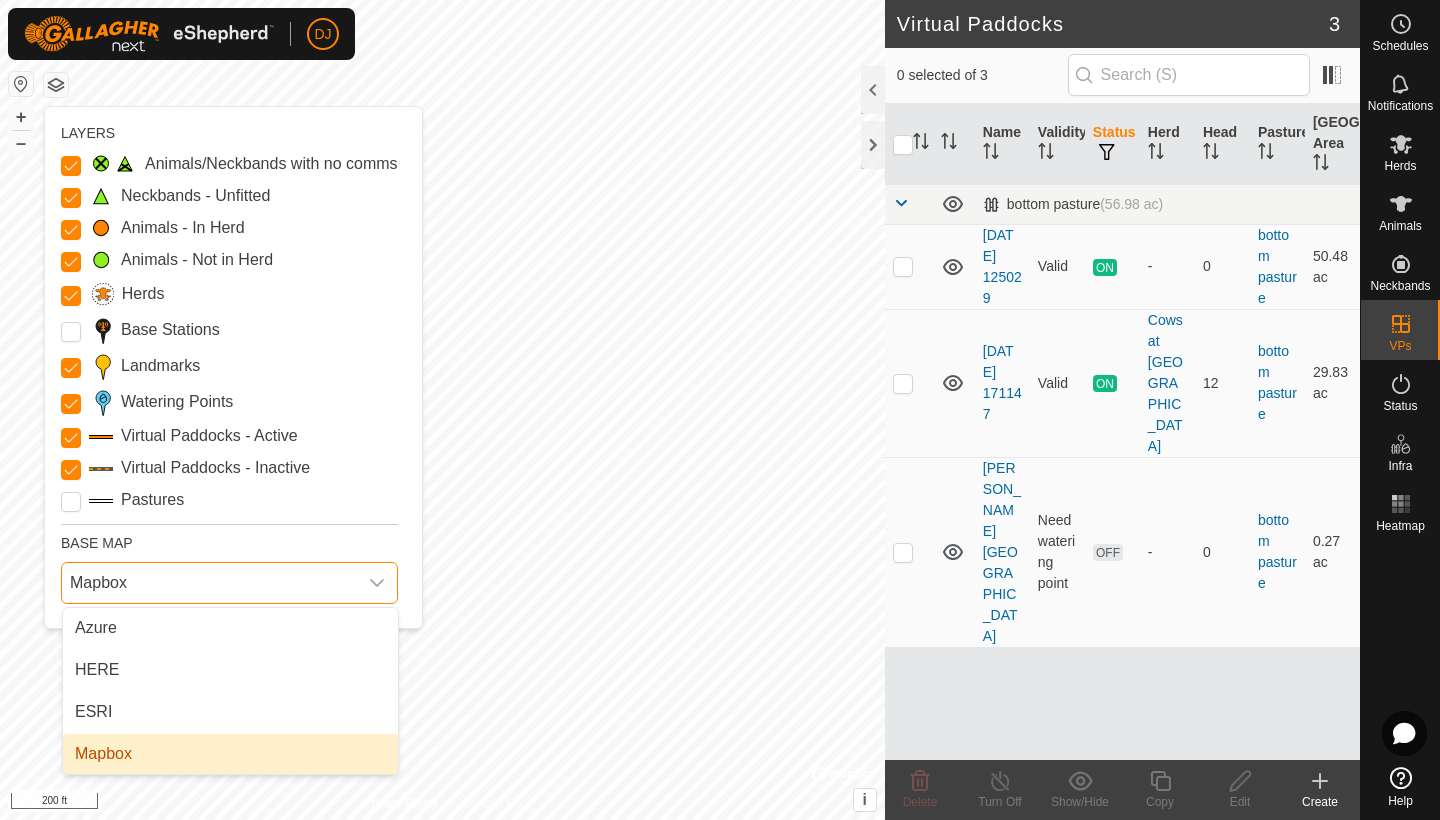 click on "Mapbox" at bounding box center (230, 754) 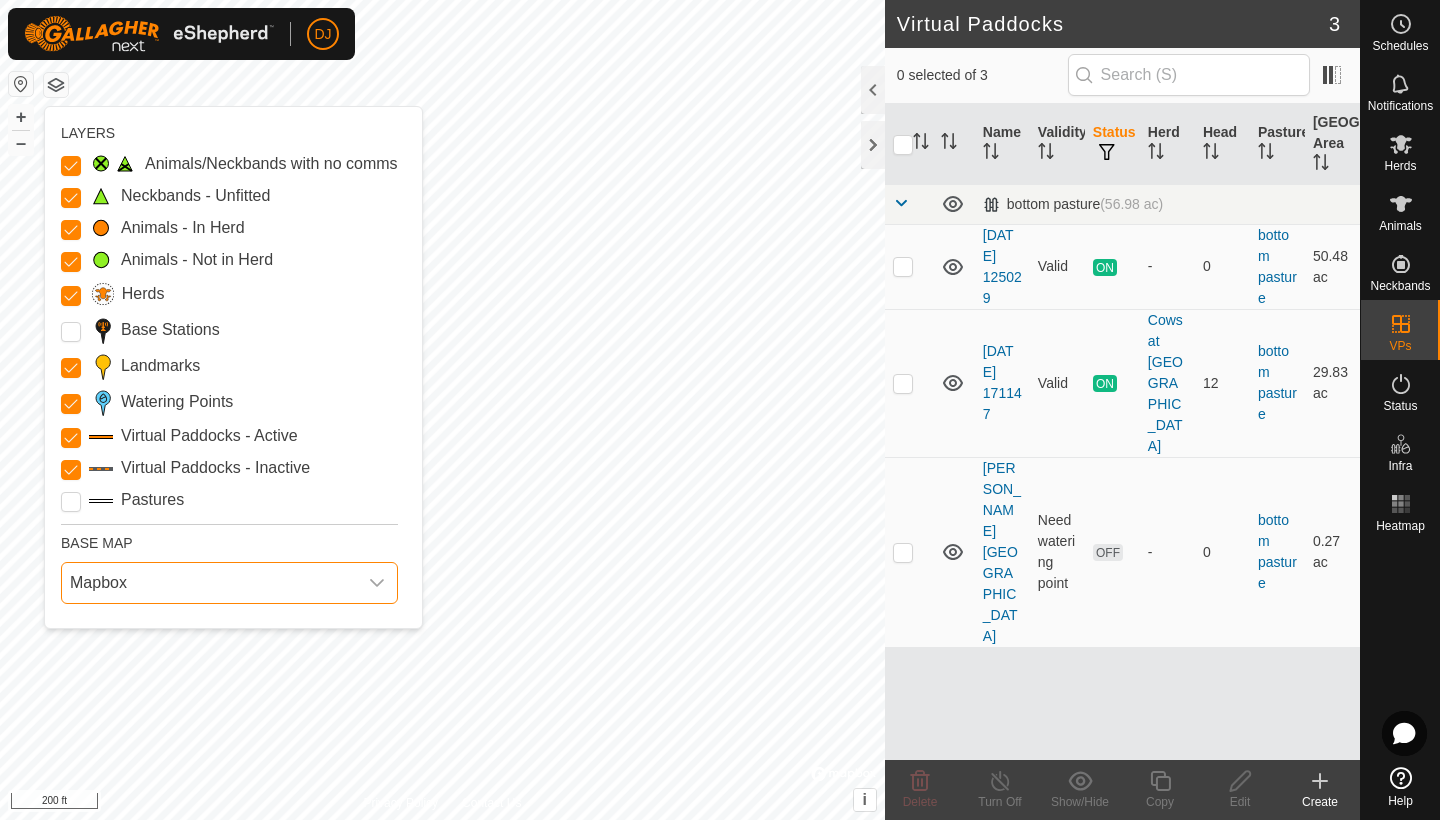 click 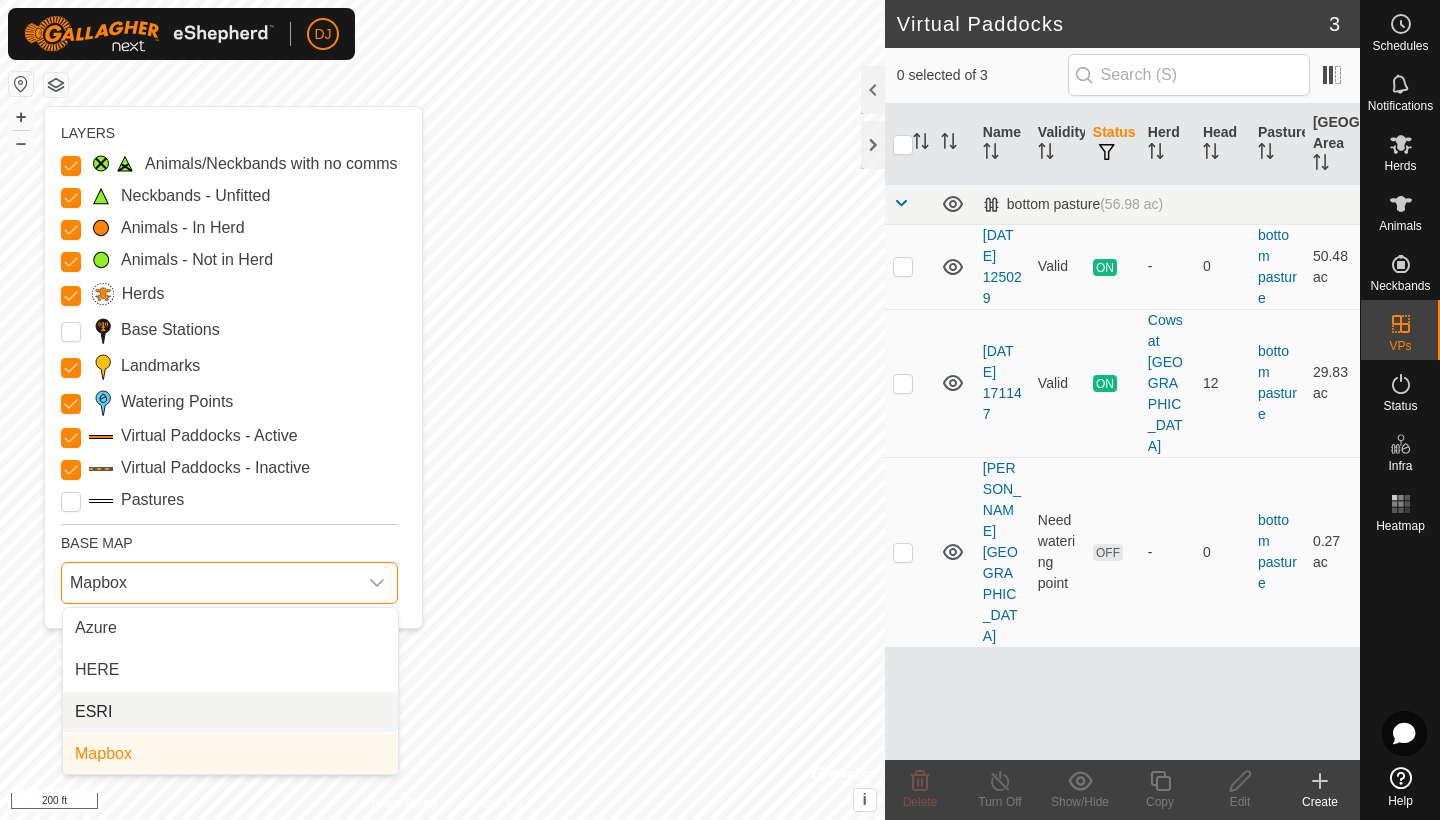 click on "ESRI" at bounding box center (230, 712) 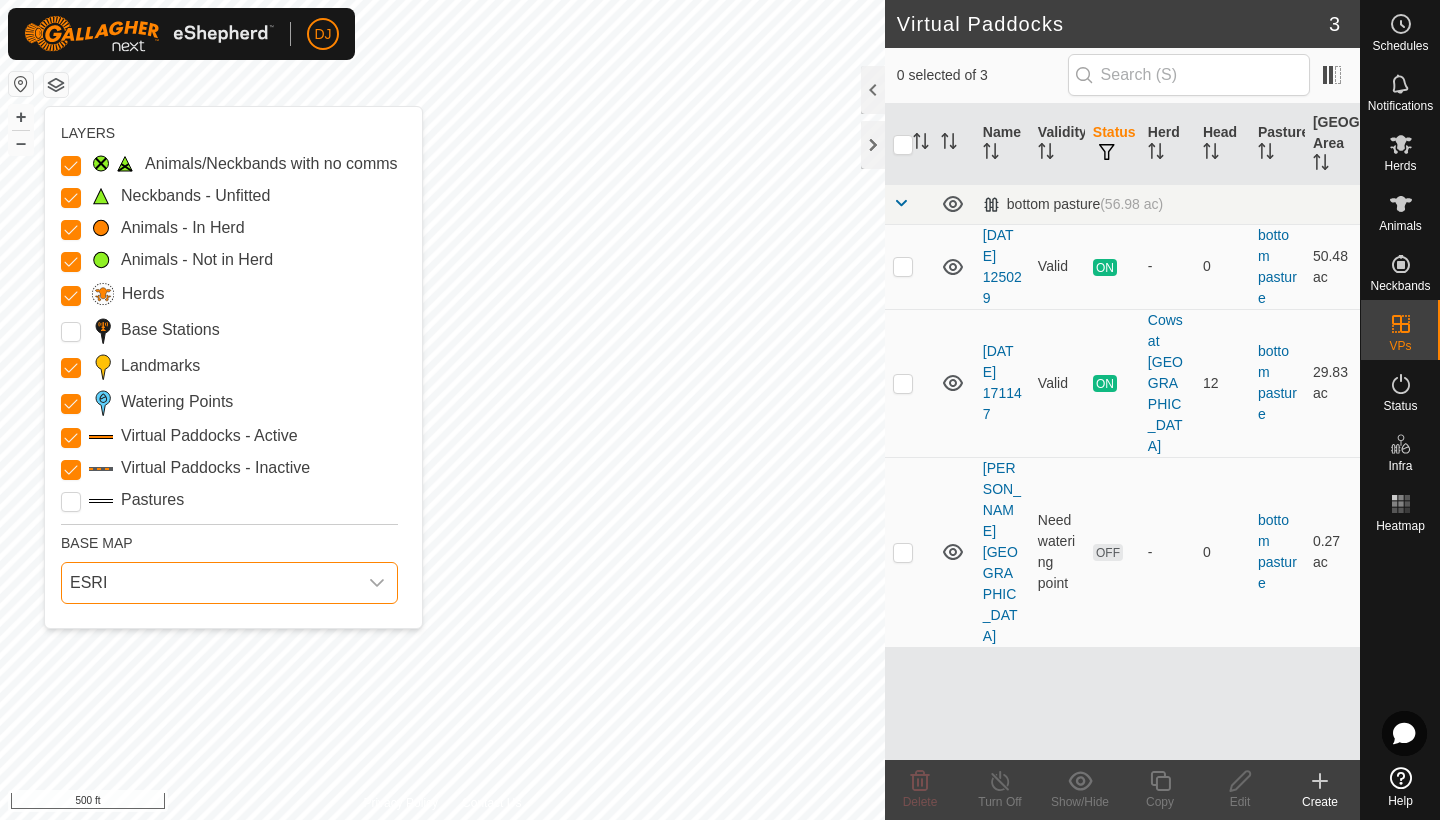 click 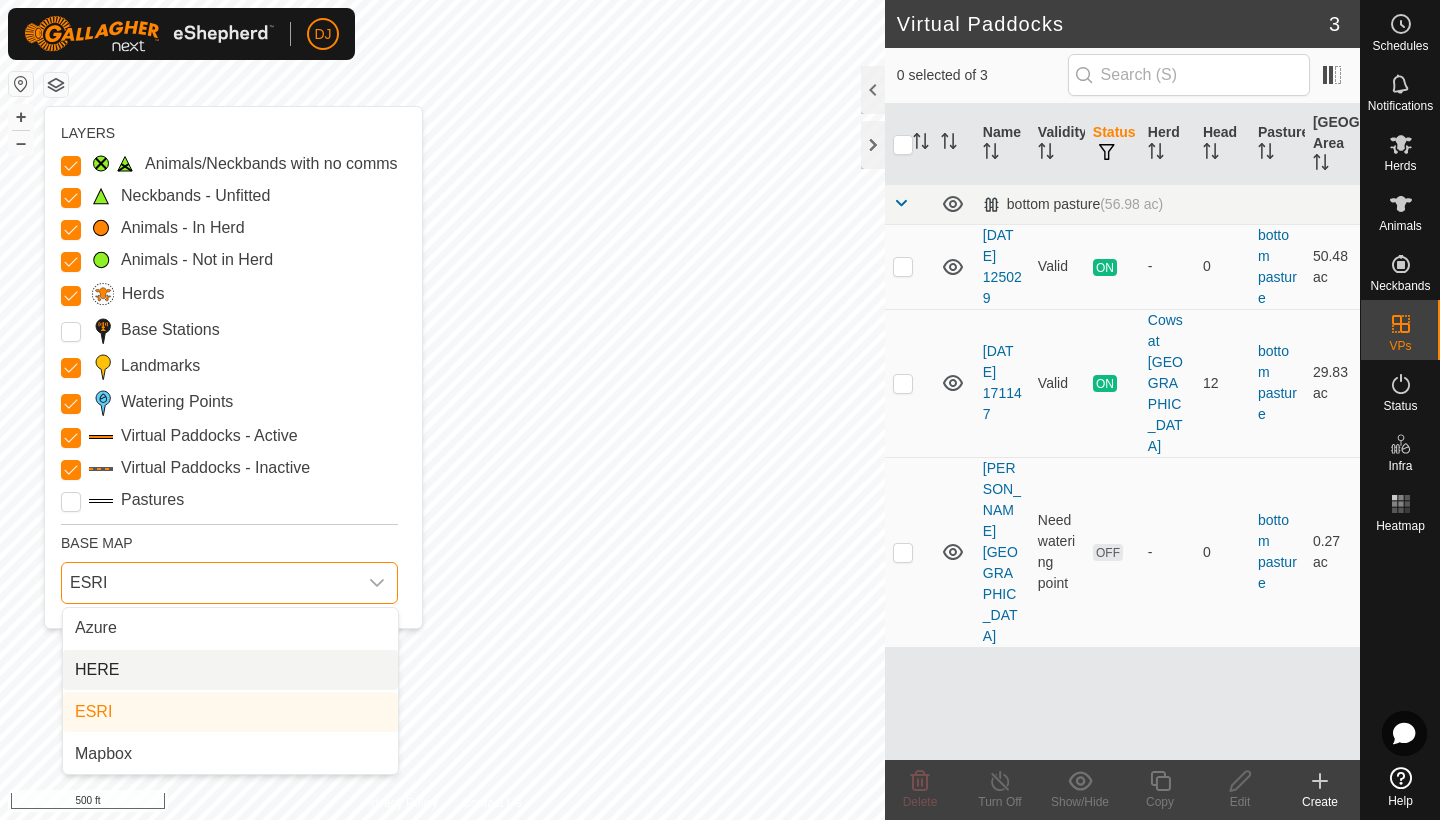 click on "HERE" at bounding box center (230, 670) 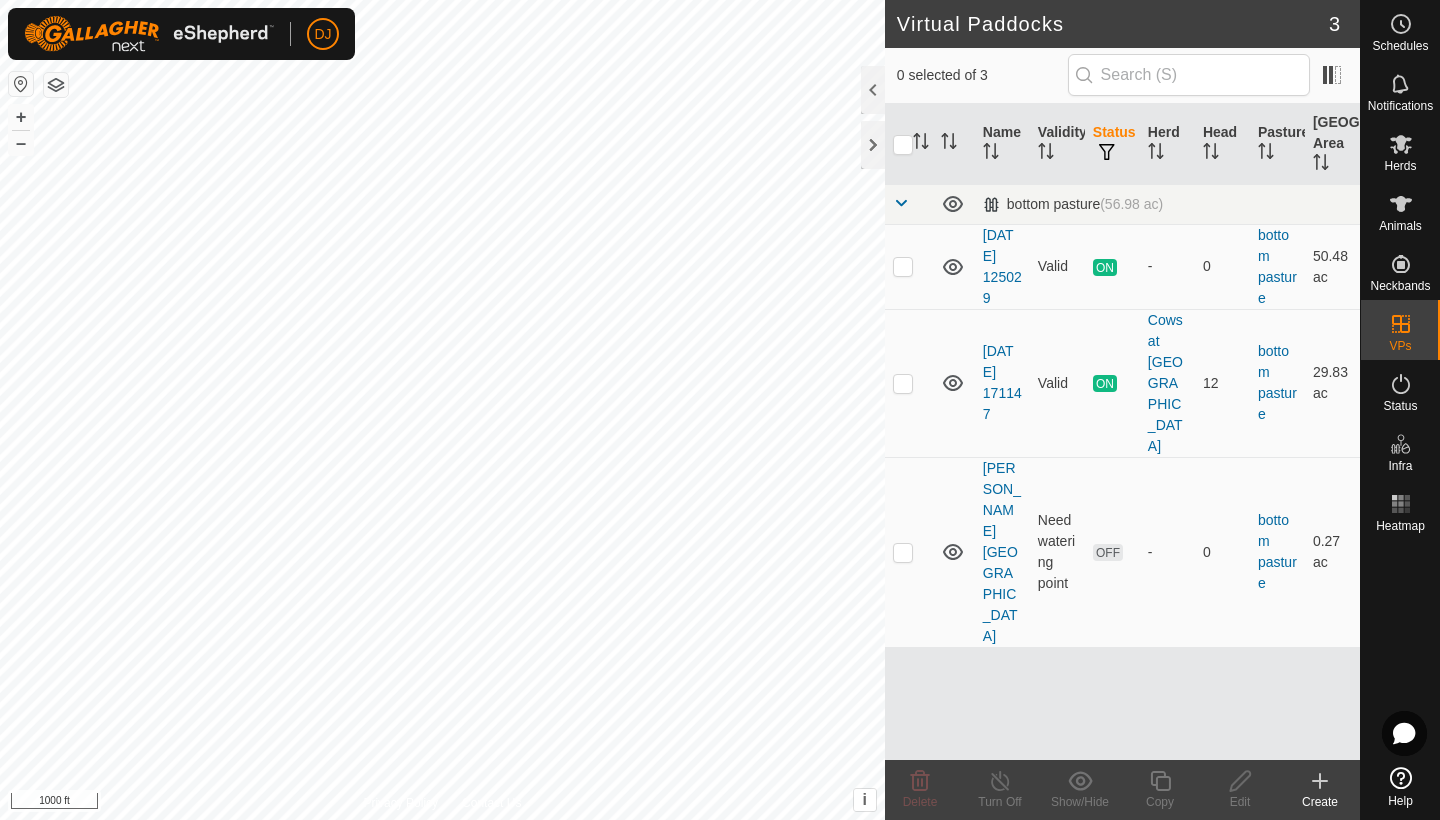 click 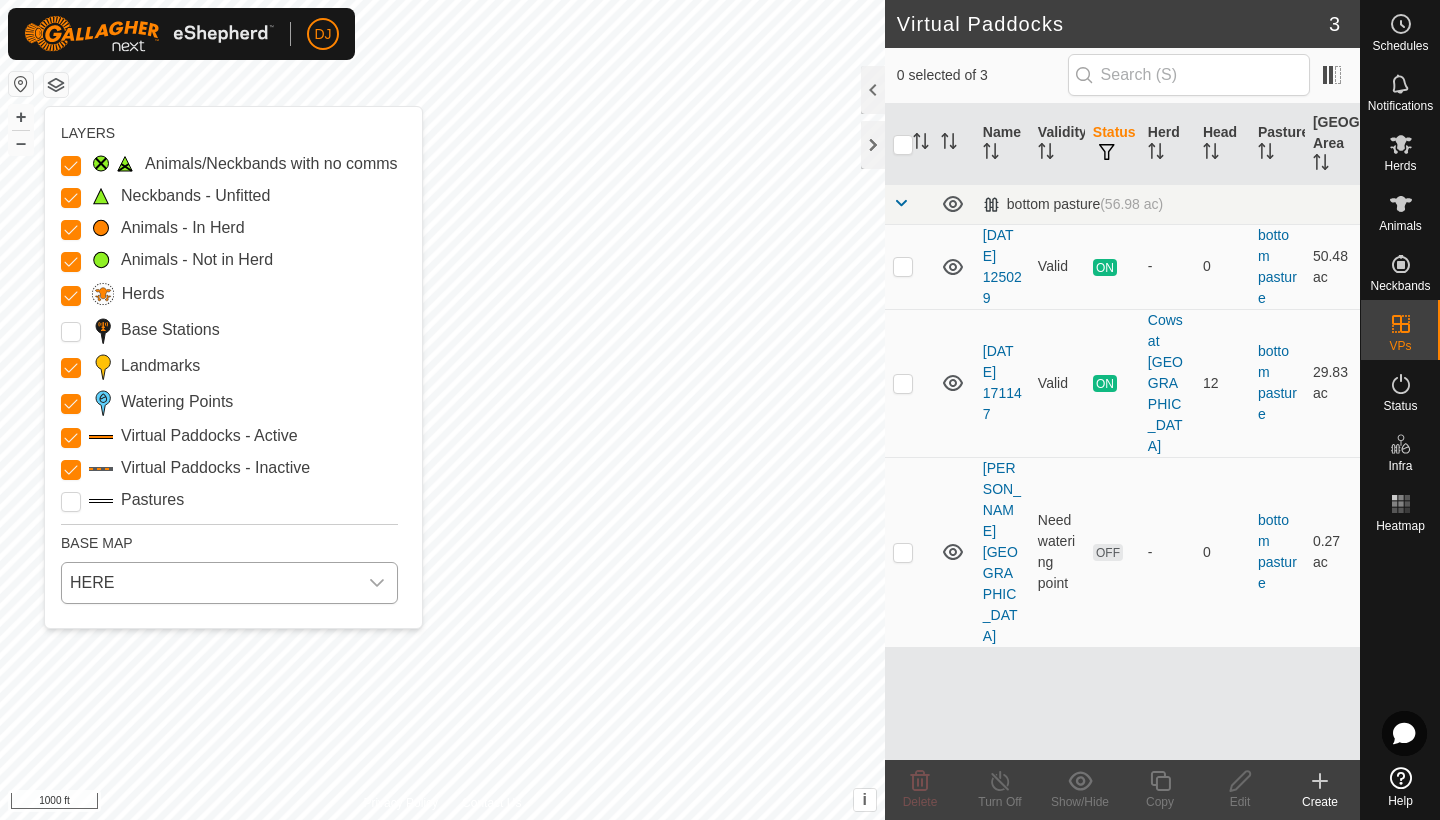 click 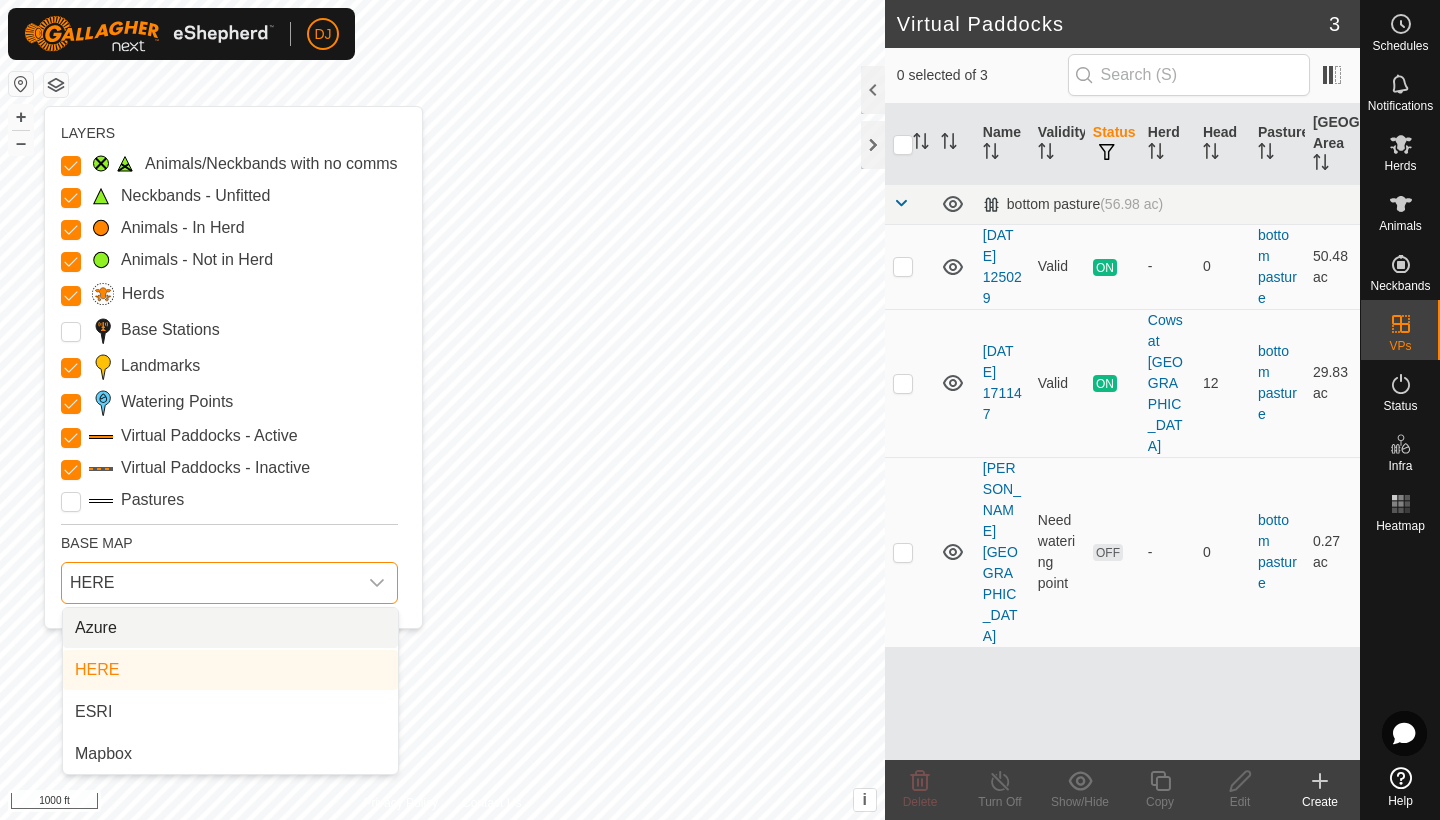 click on "Azure" at bounding box center (230, 628) 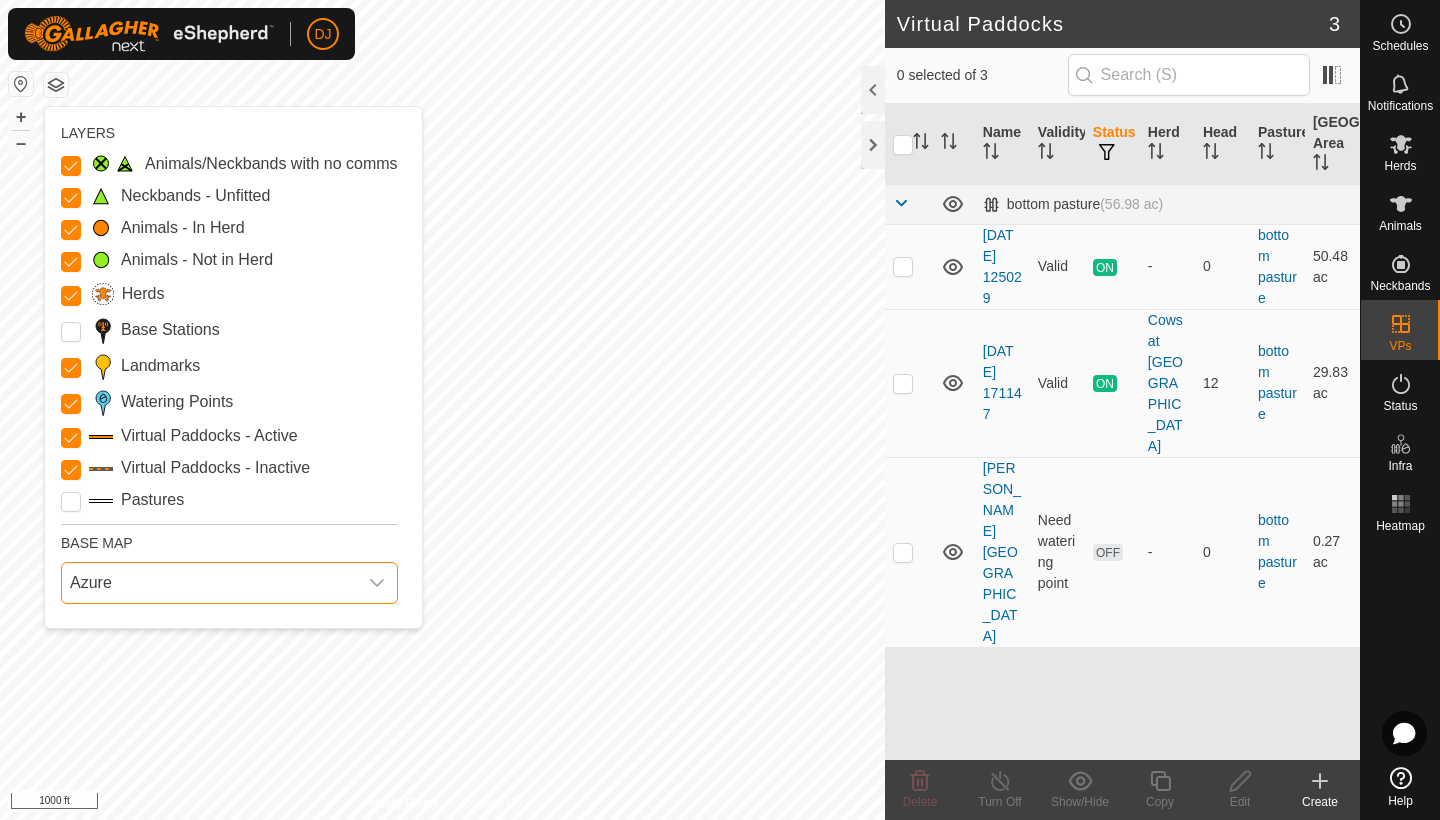 click 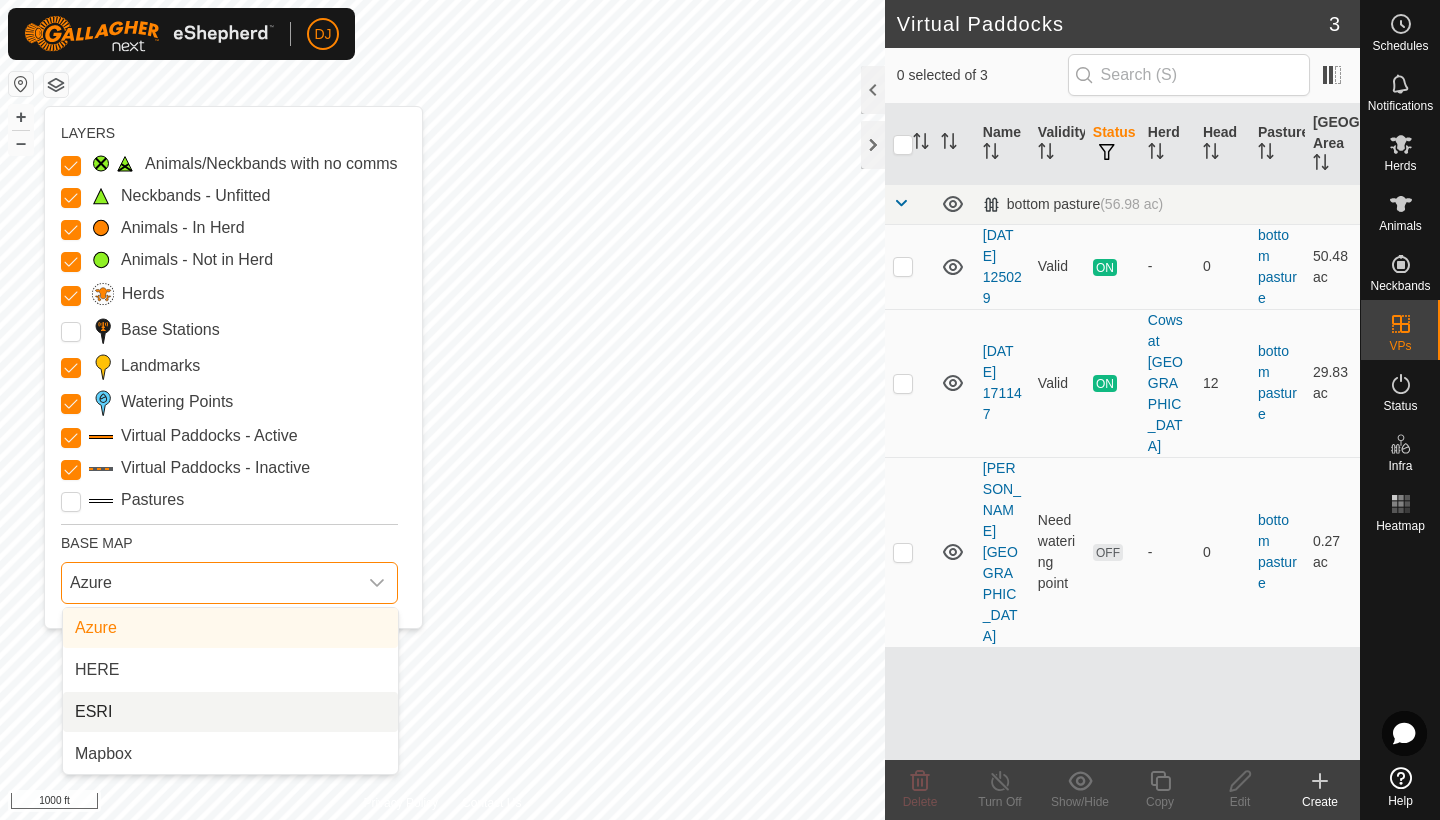 click on "ESRI" at bounding box center (230, 712) 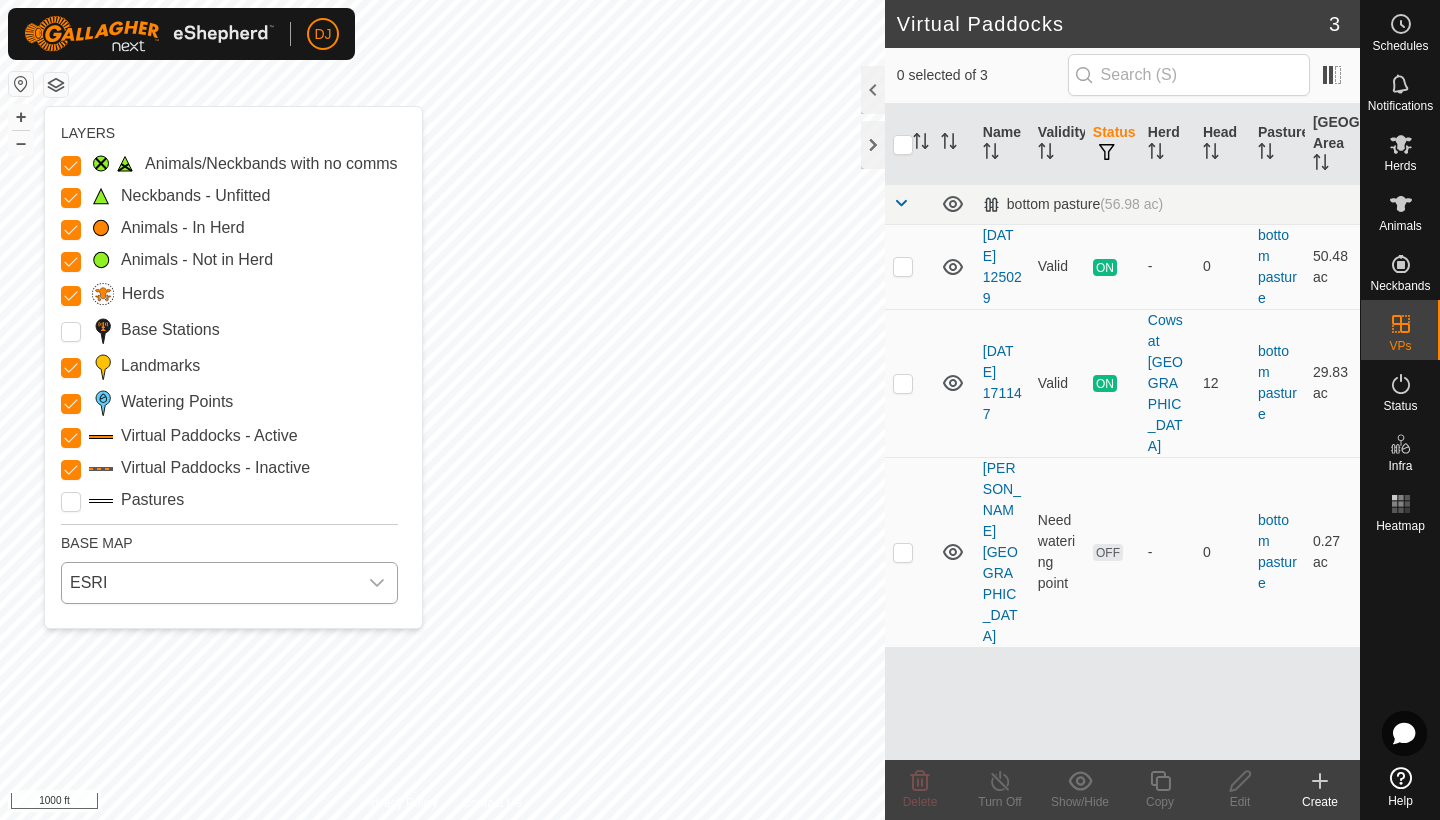 click 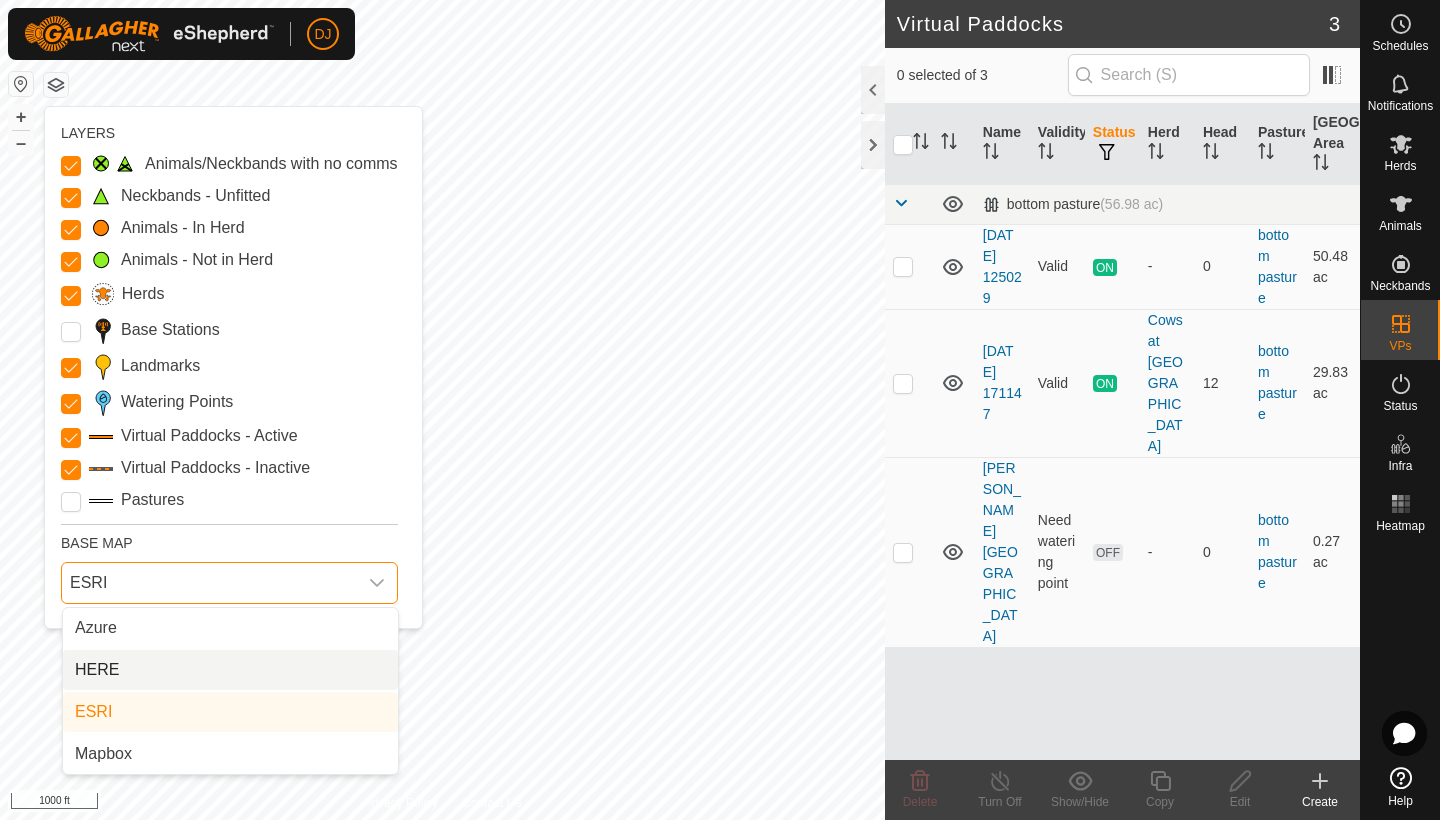 click on "HERE" at bounding box center (230, 670) 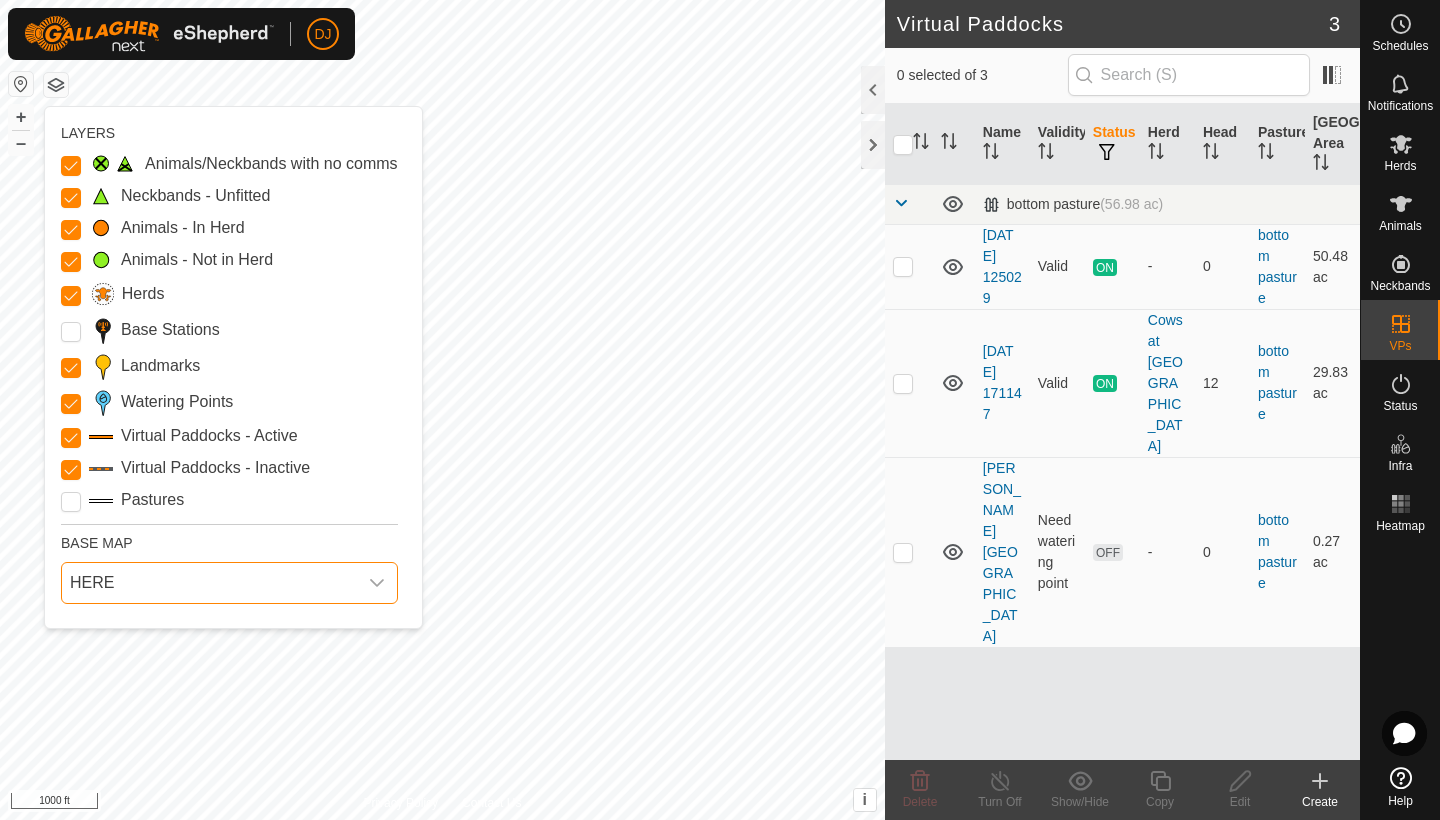 click 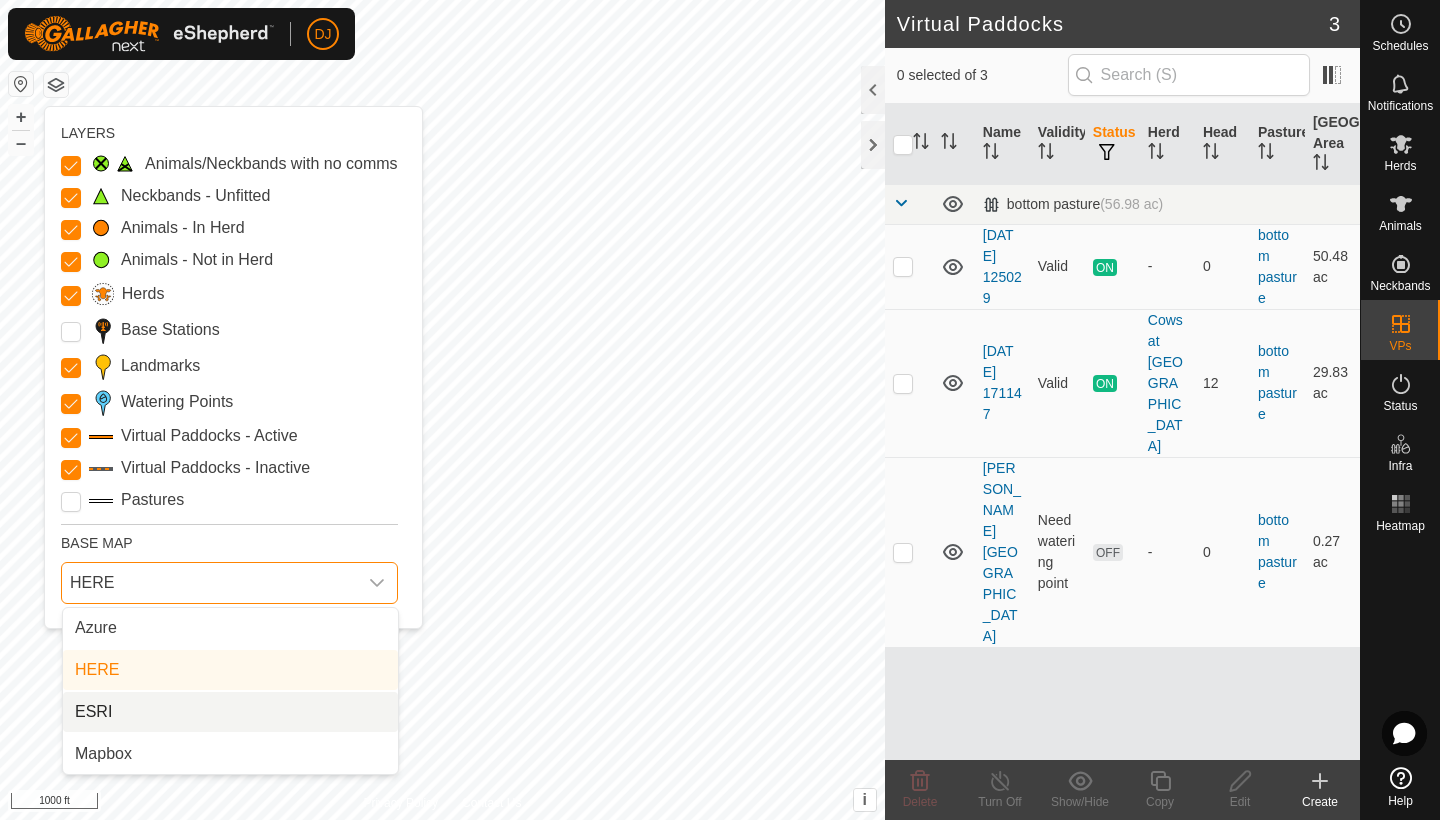 click on "ESRI" at bounding box center (230, 712) 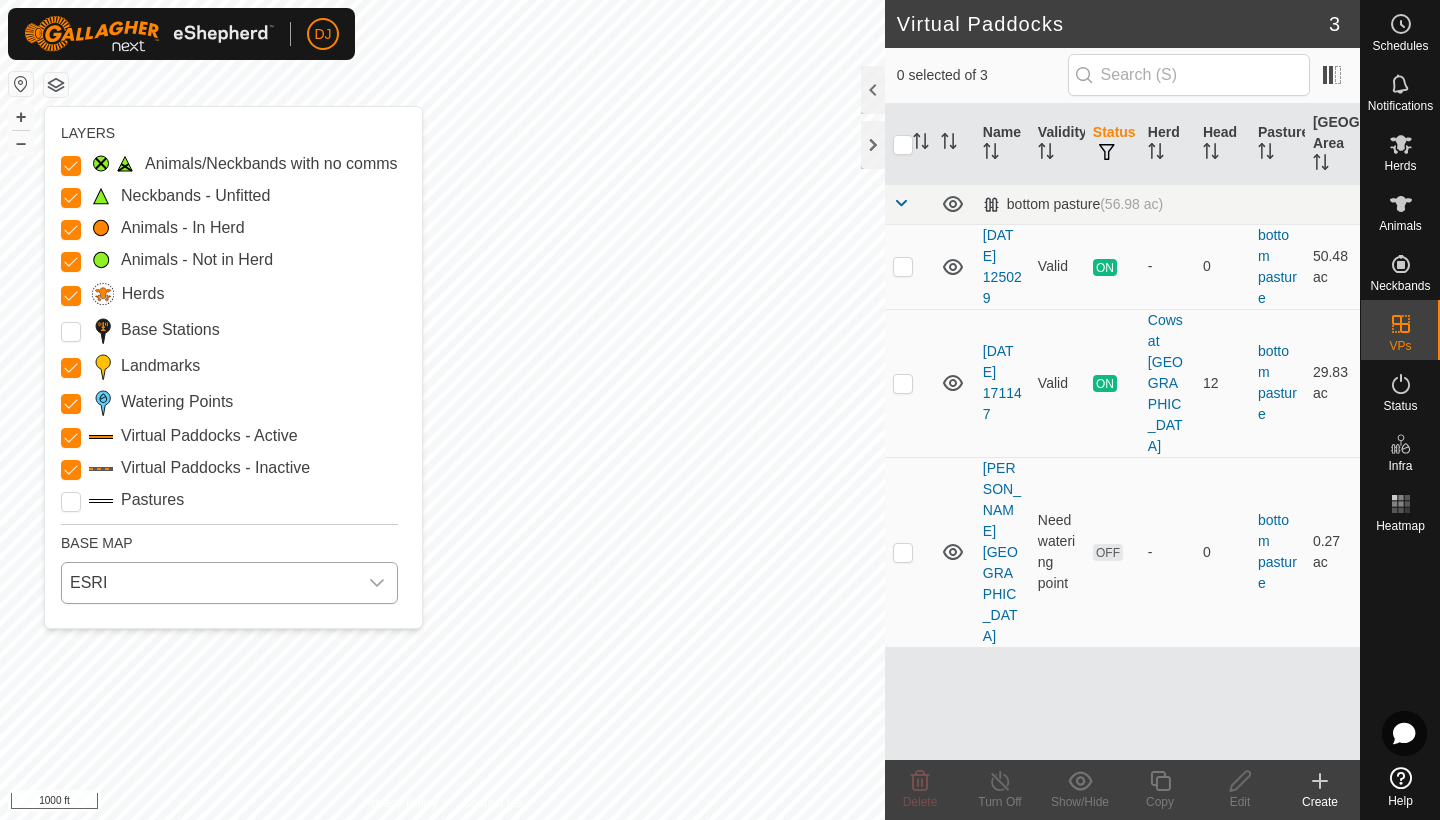 click 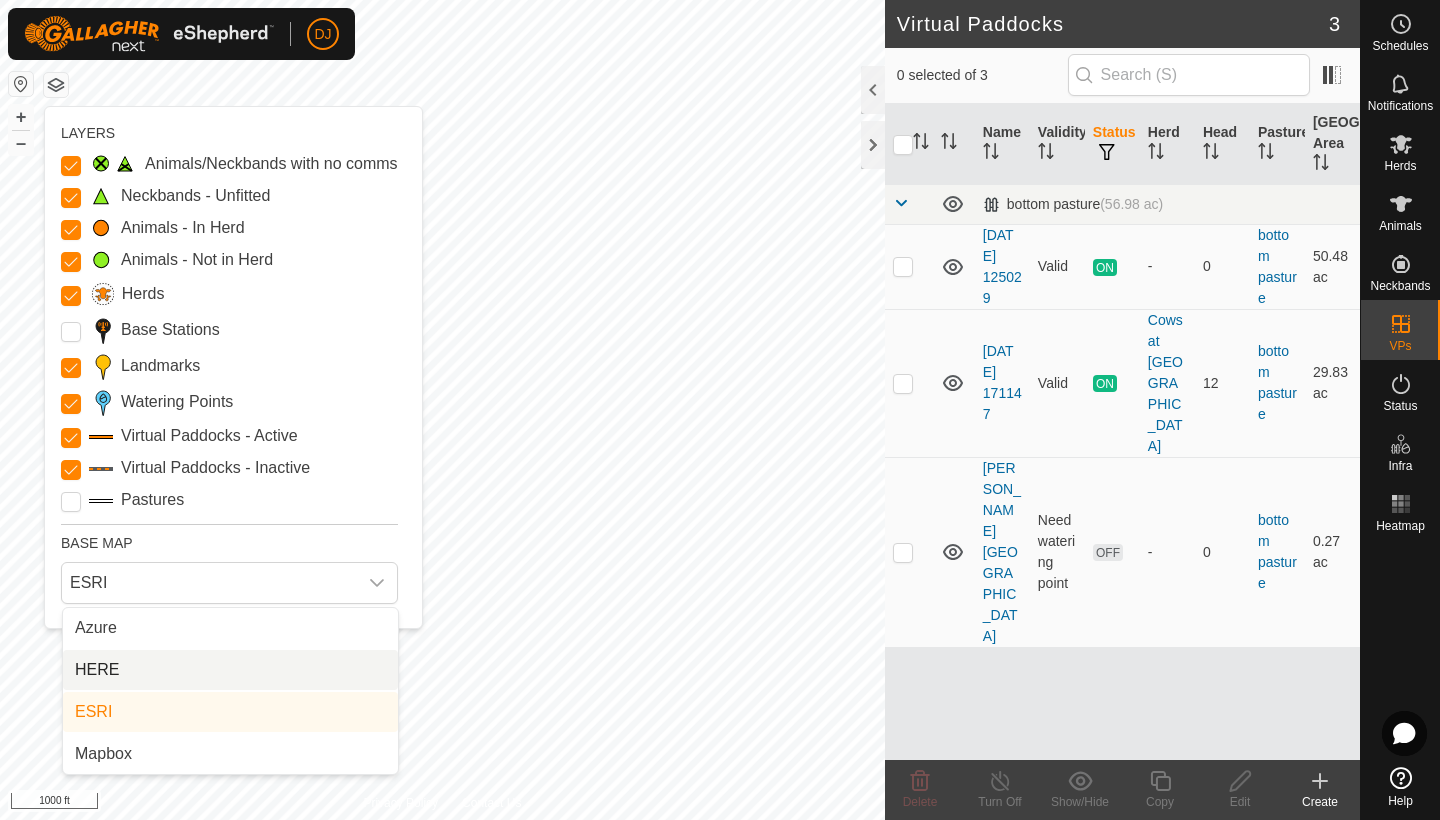 click on "HERE" at bounding box center (230, 670) 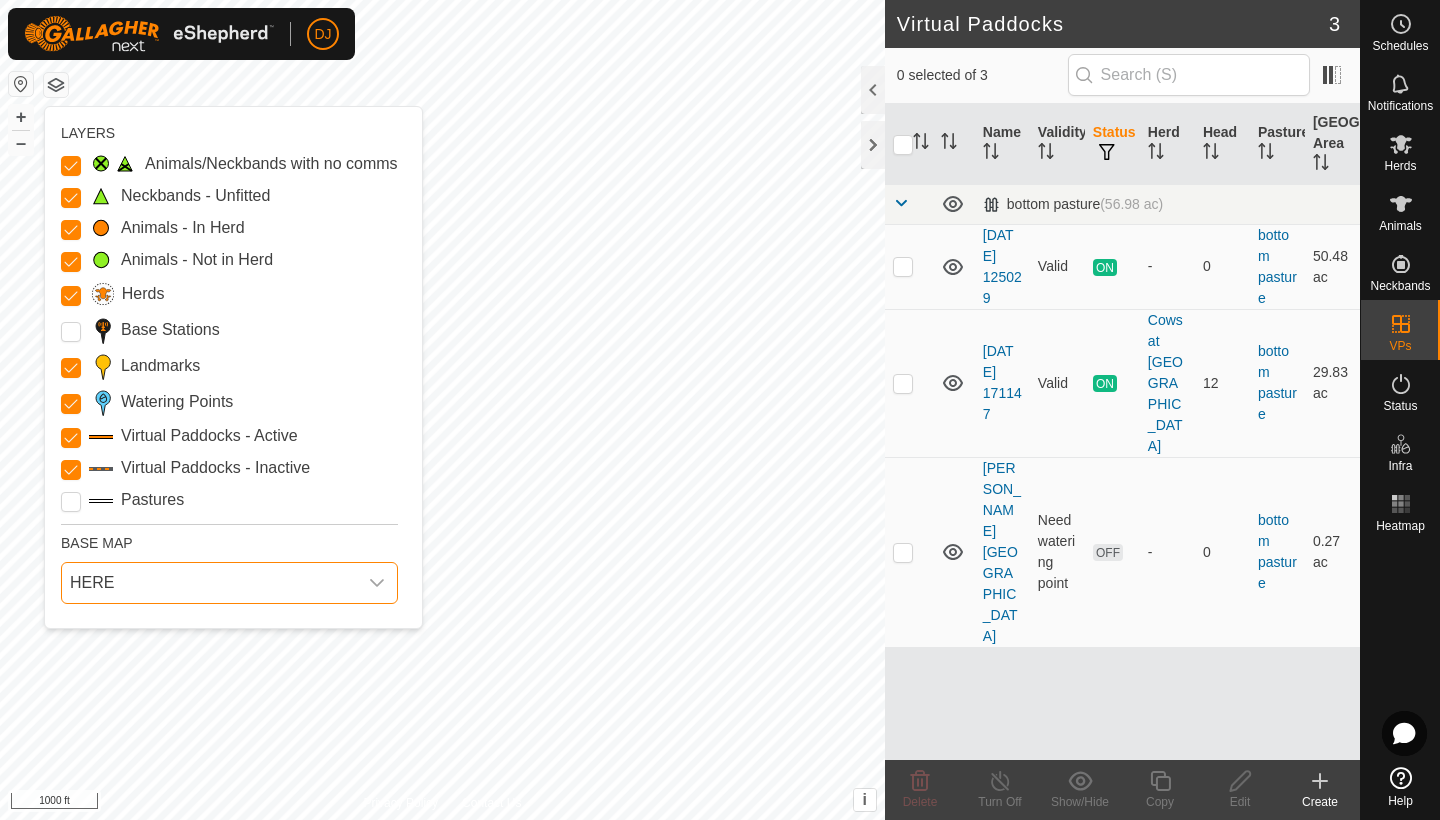 click at bounding box center [377, 583] 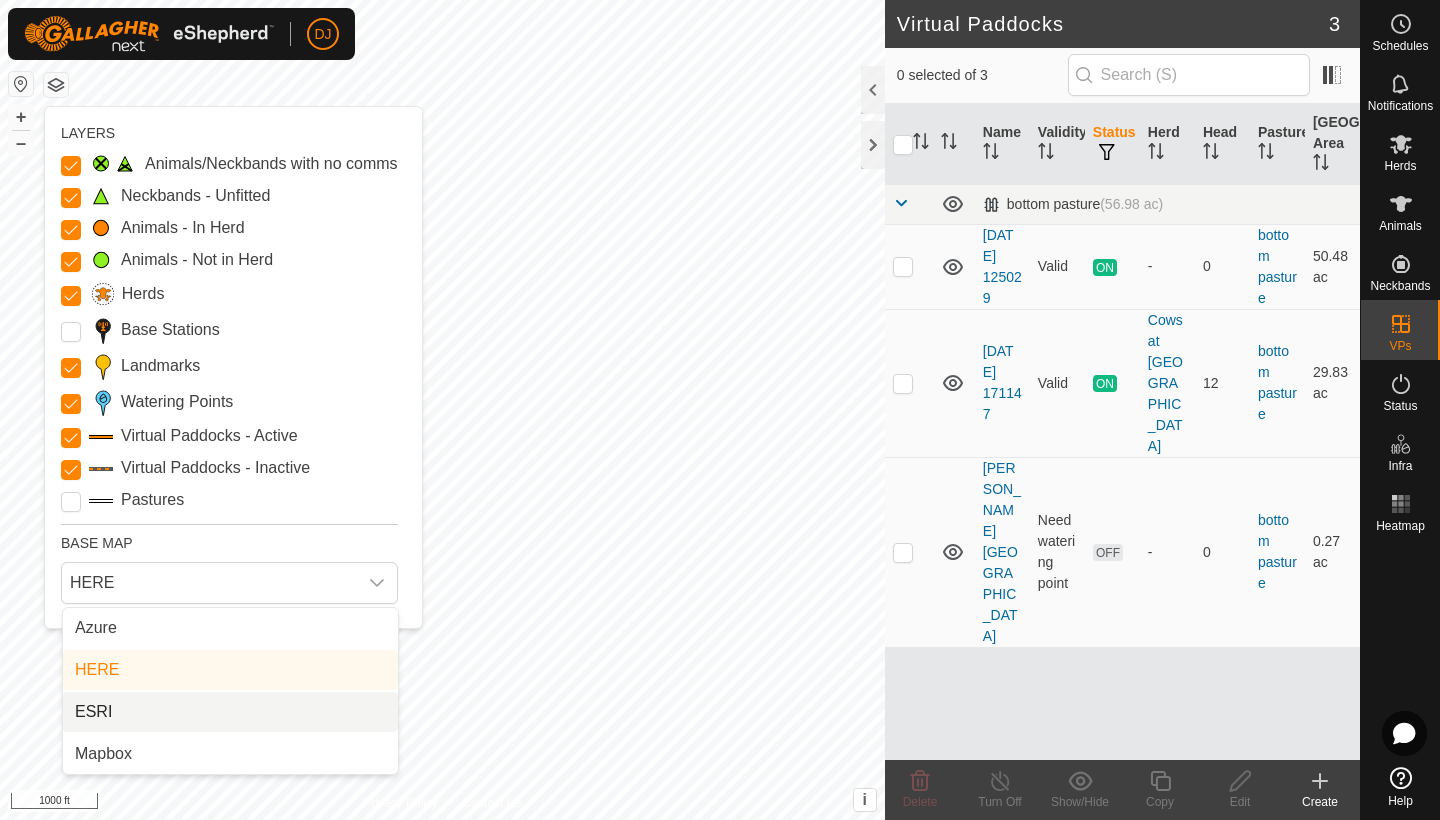 click on "ESRI" at bounding box center (230, 712) 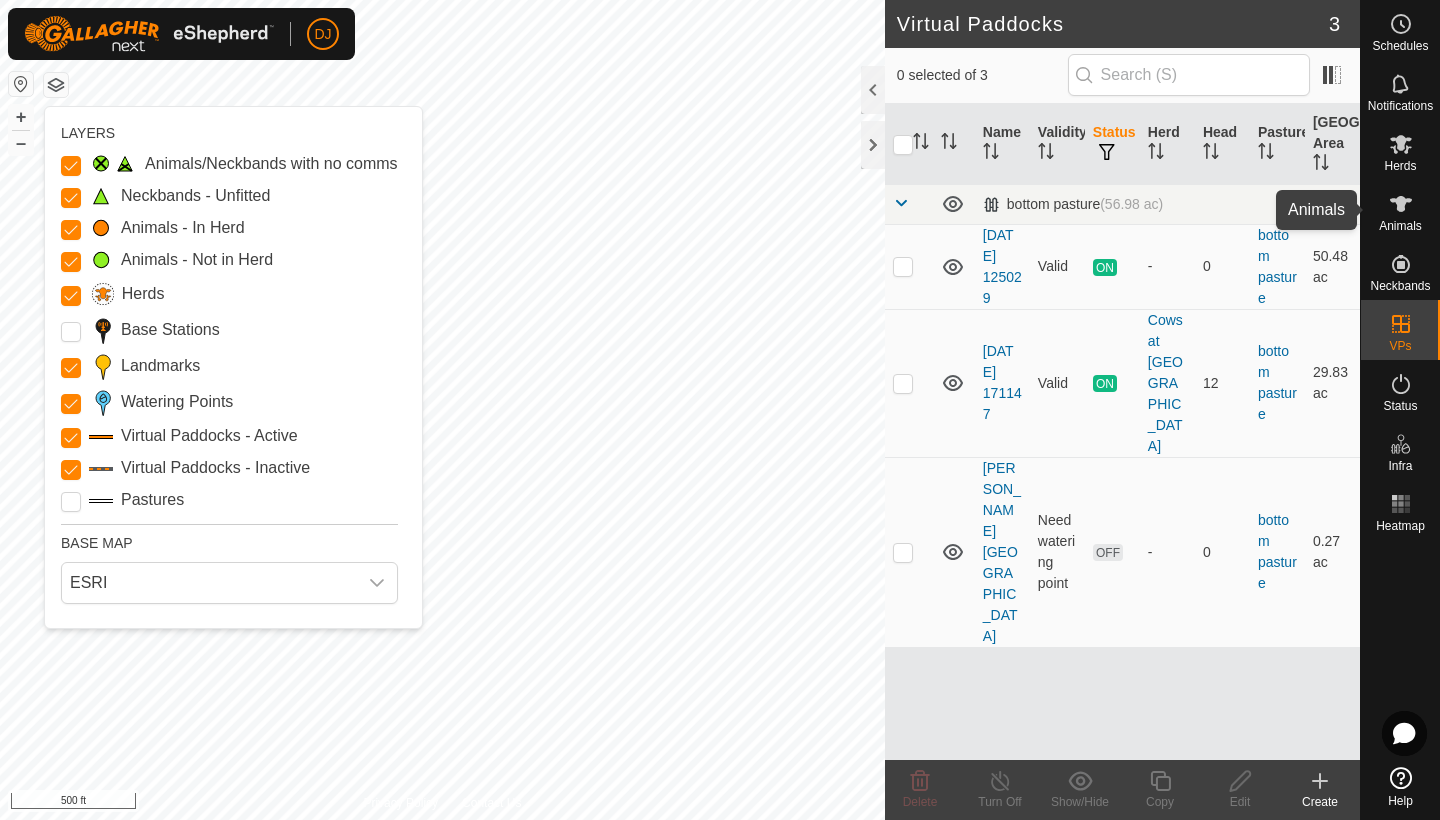 click 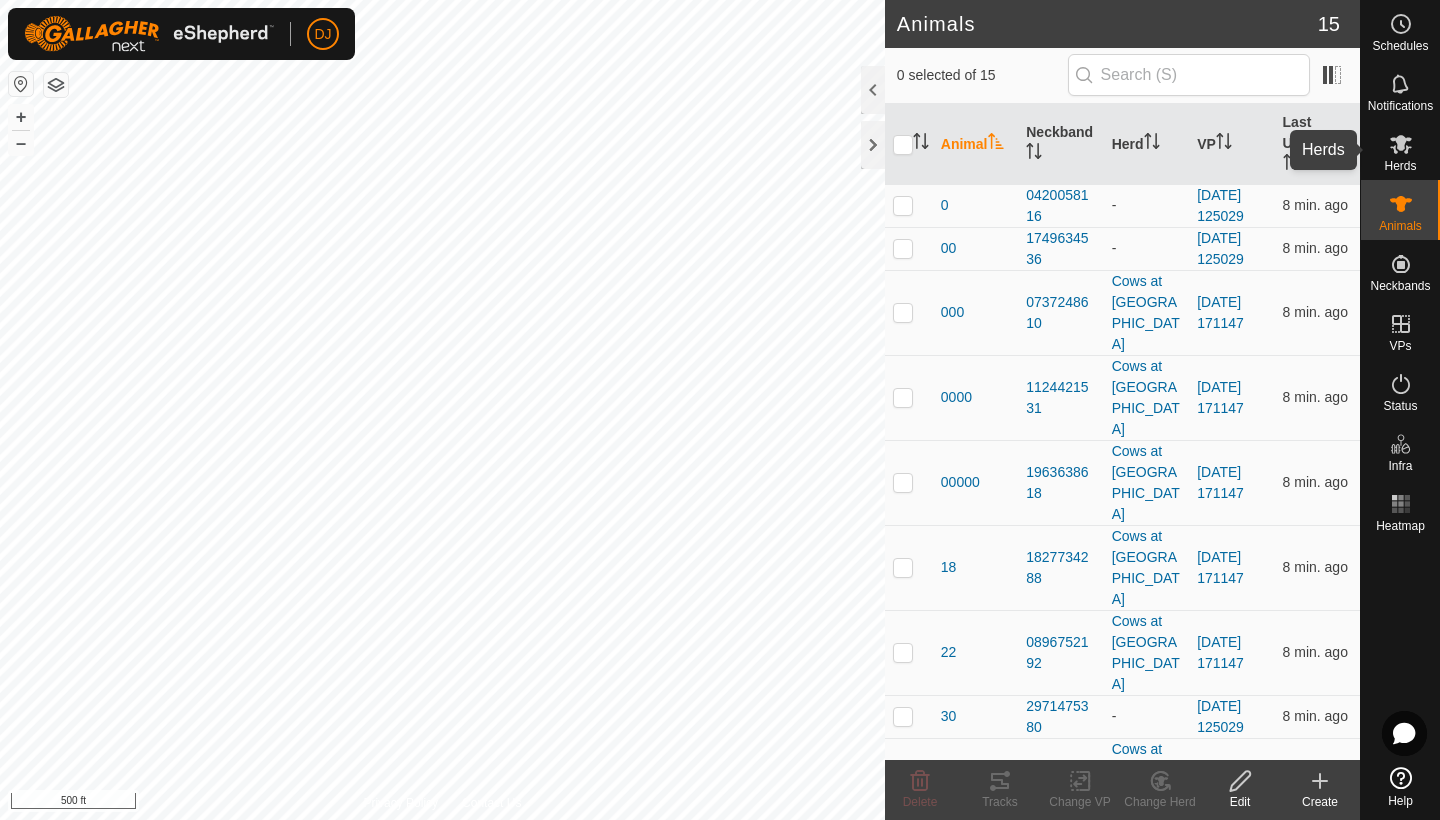 click 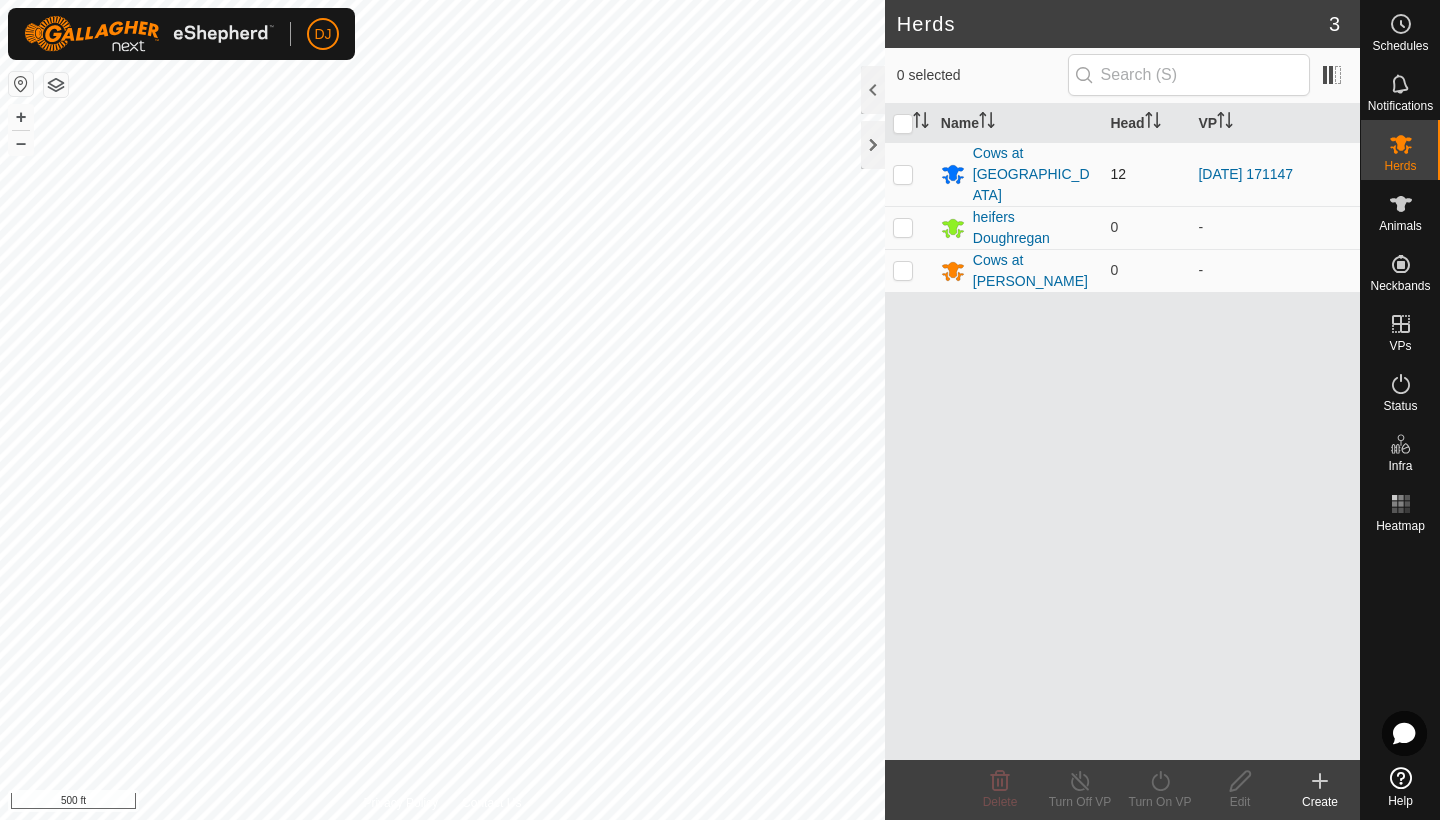 click at bounding box center [903, 174] 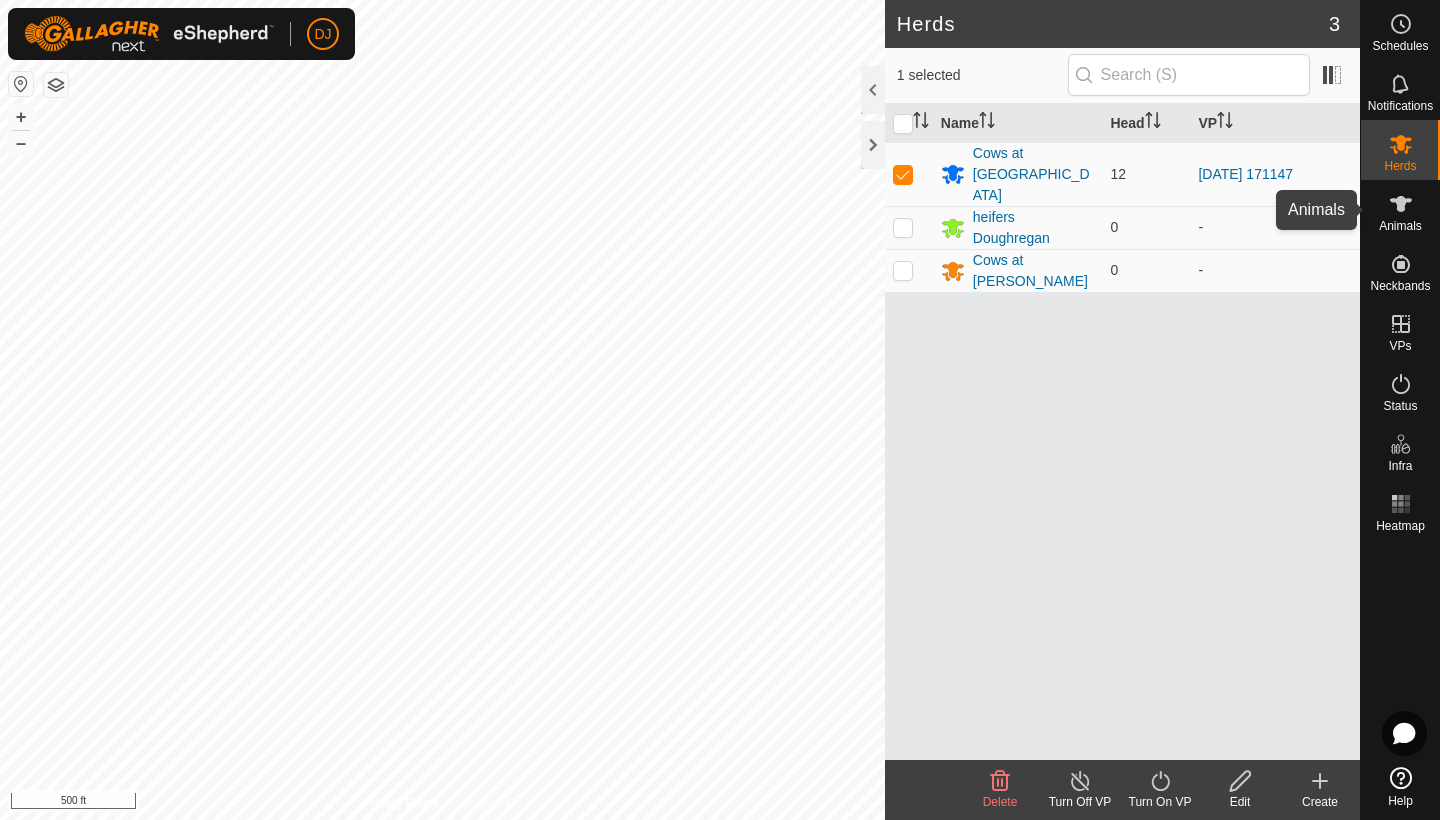 click 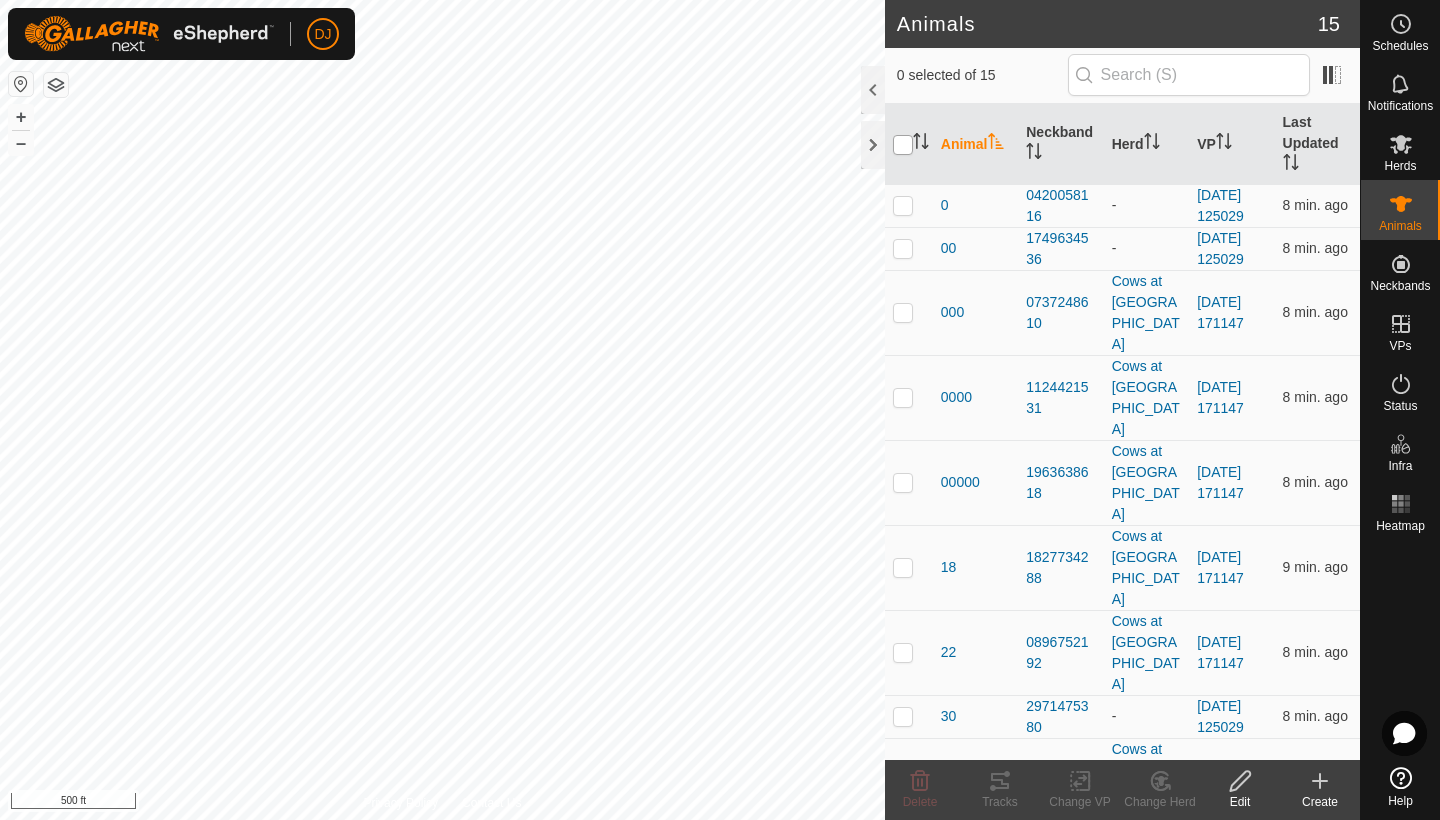 click at bounding box center [903, 145] 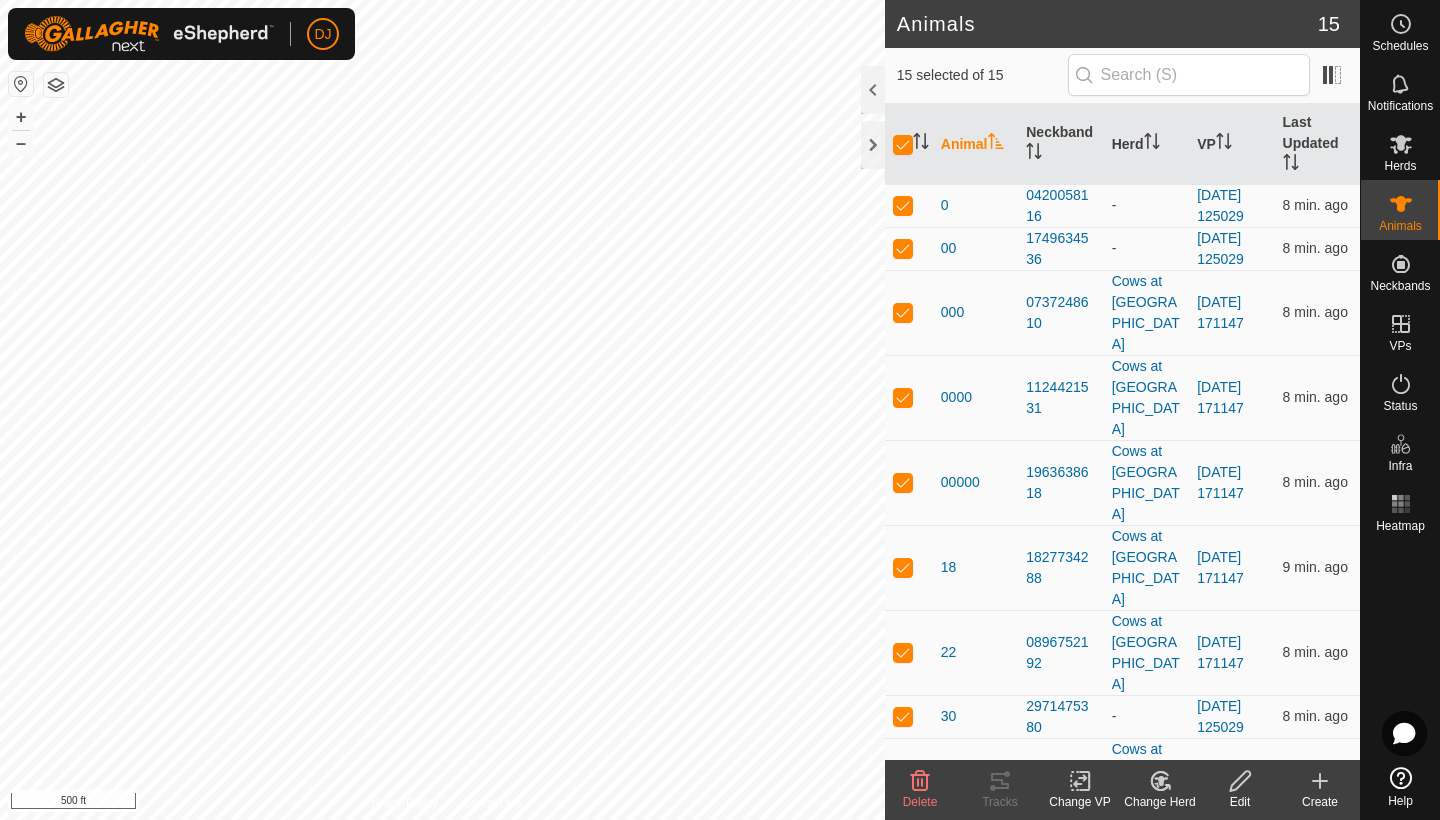 click at bounding box center [903, 865] 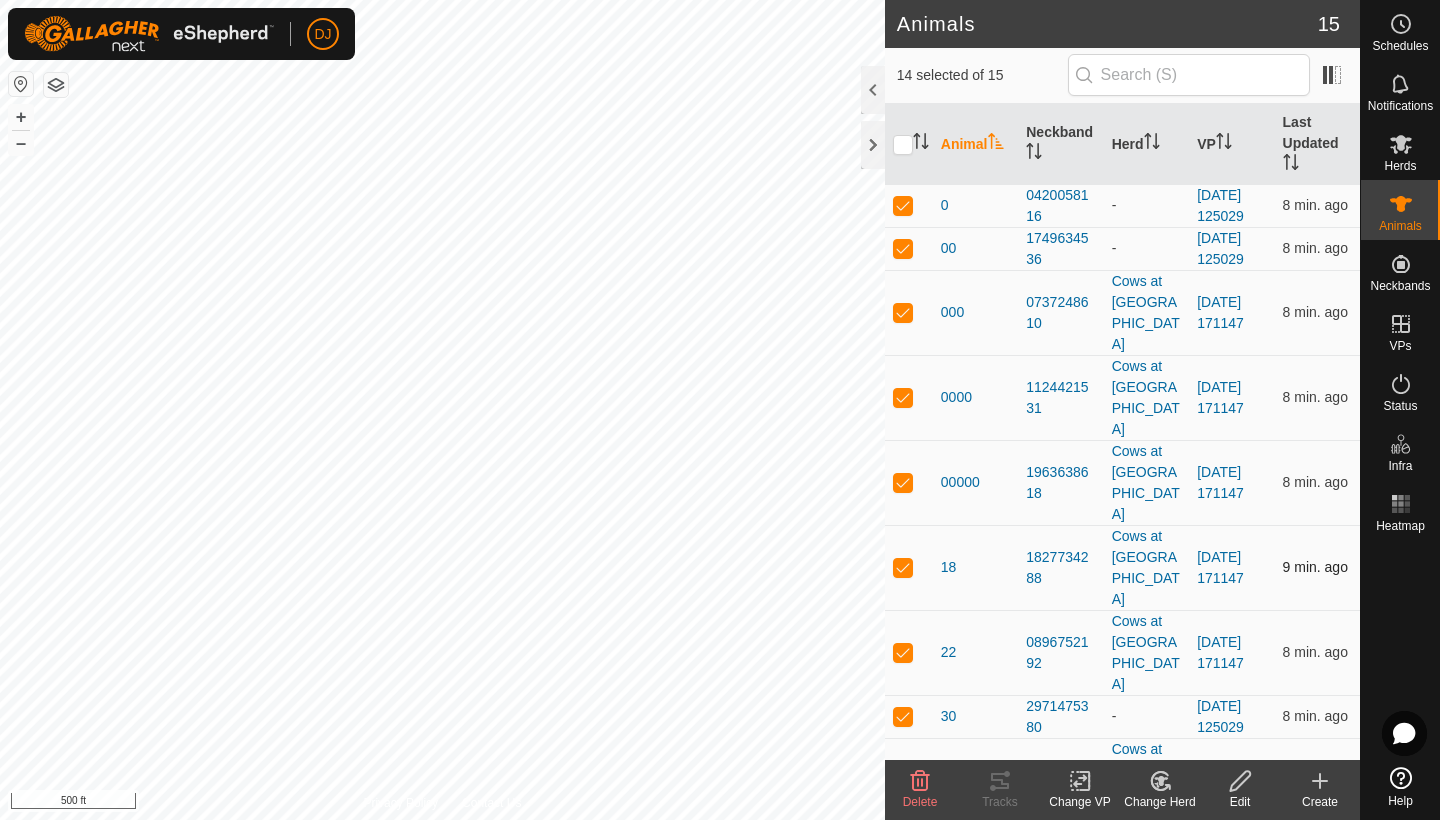 click at bounding box center (903, 567) 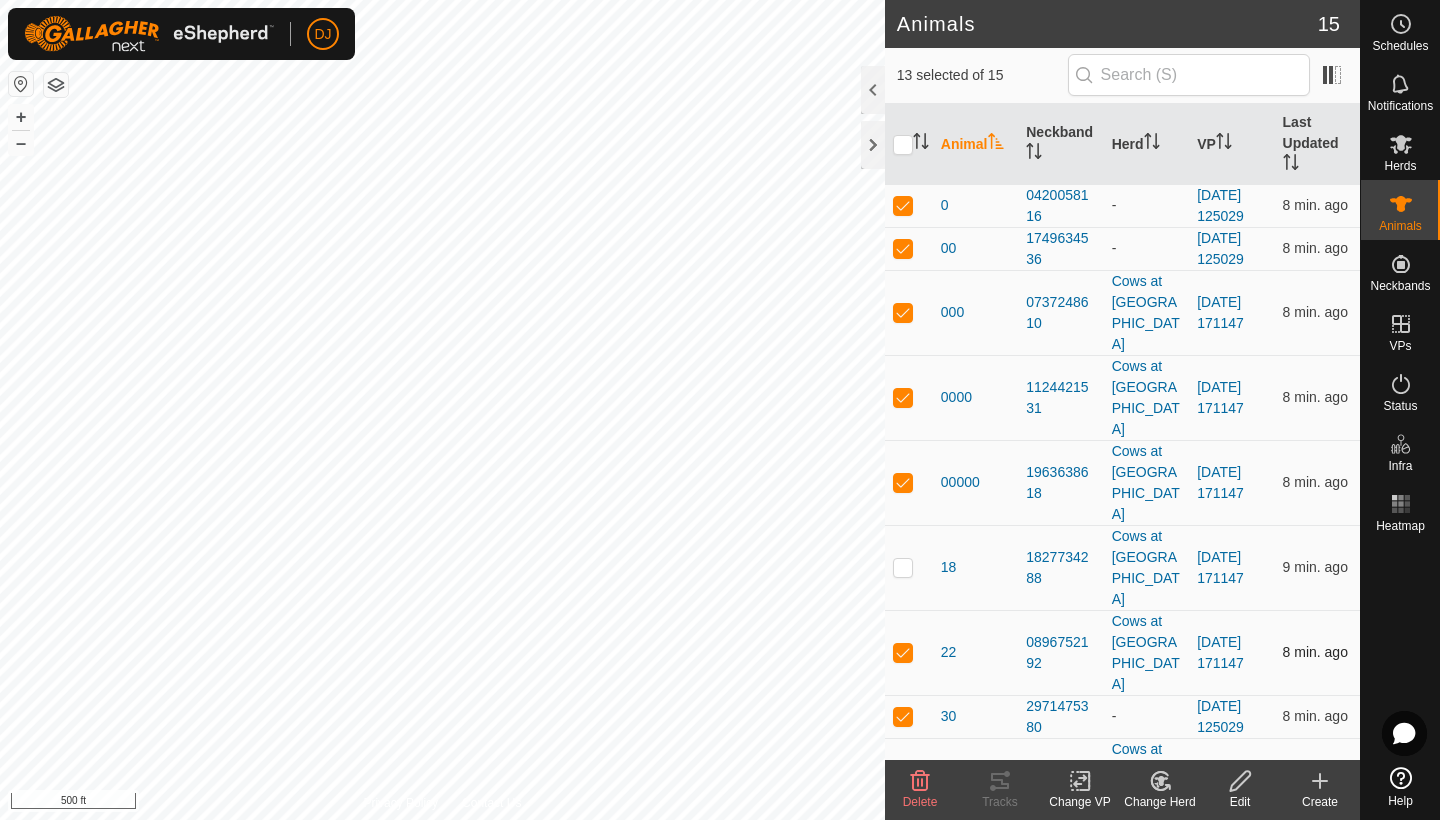 click at bounding box center (903, 652) 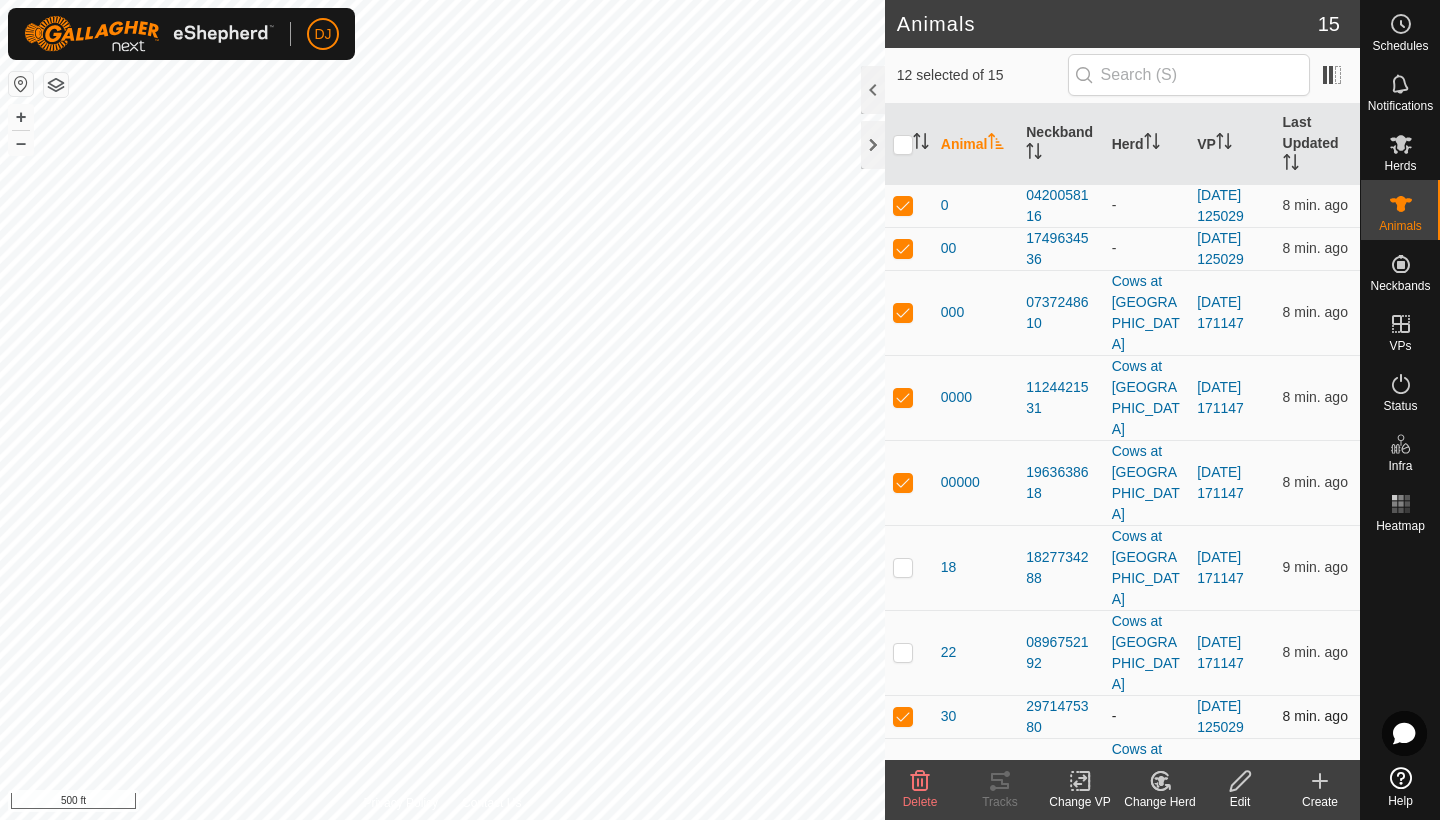 click at bounding box center [903, 716] 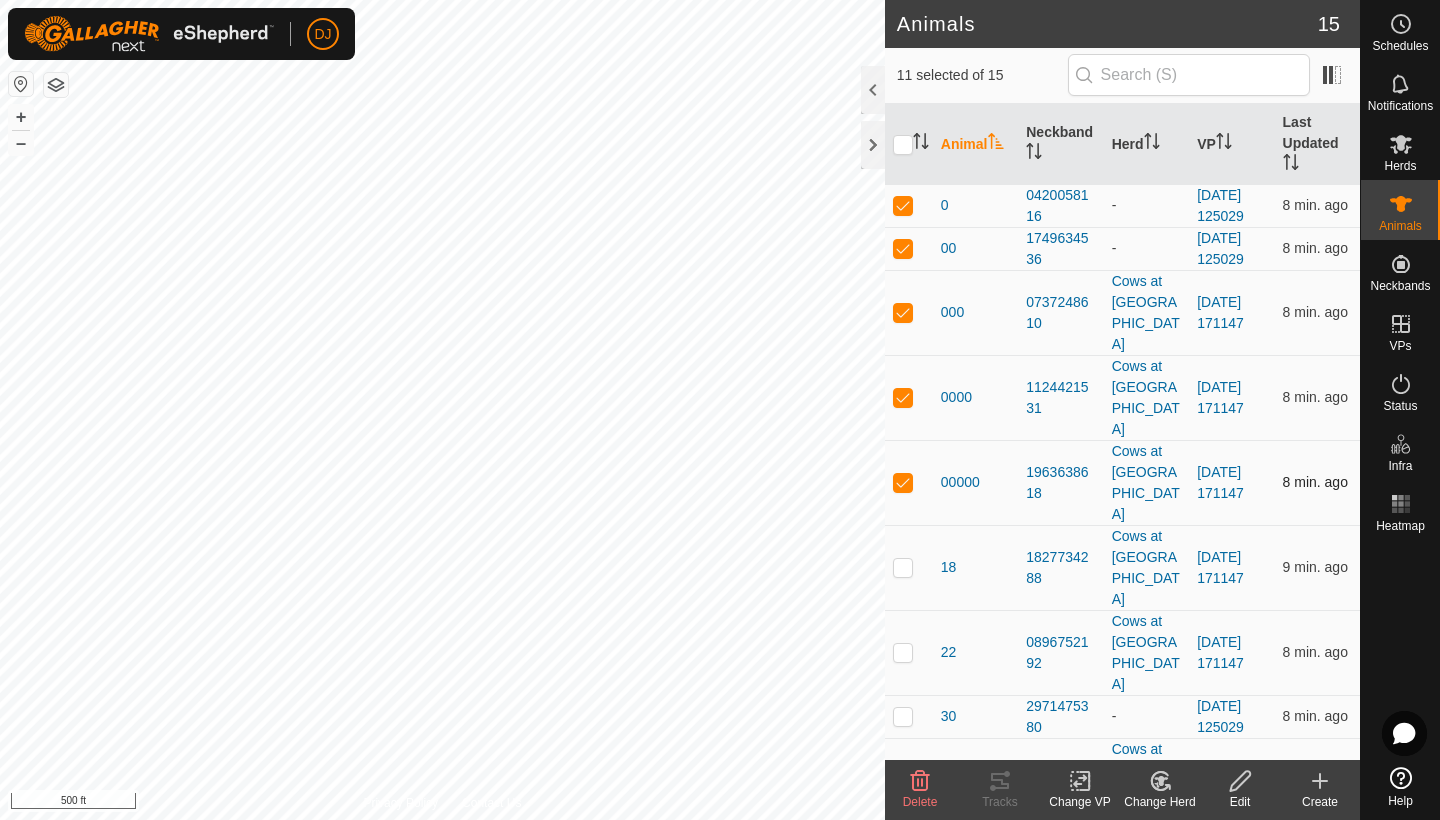 click at bounding box center (903, 482) 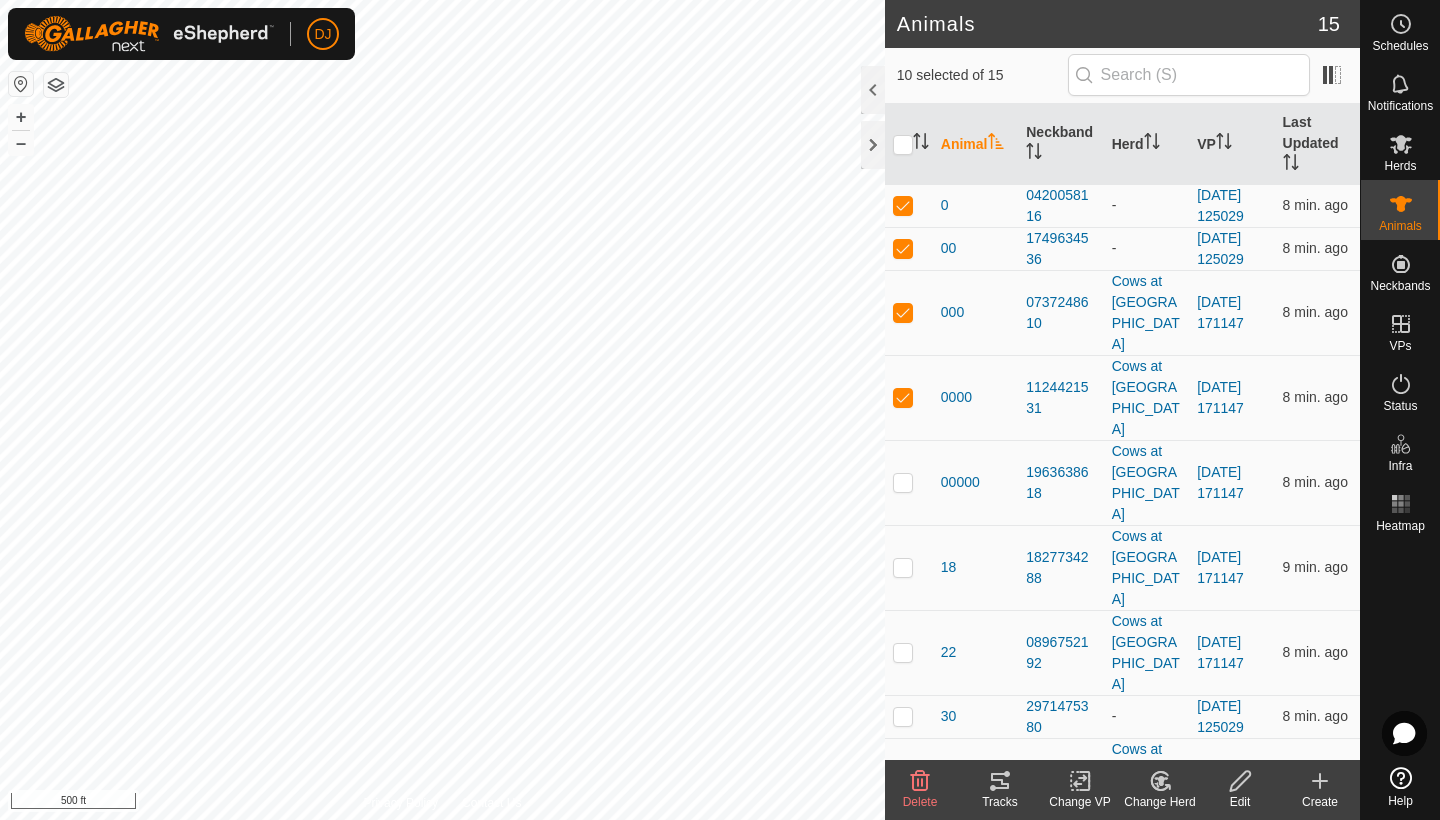 click 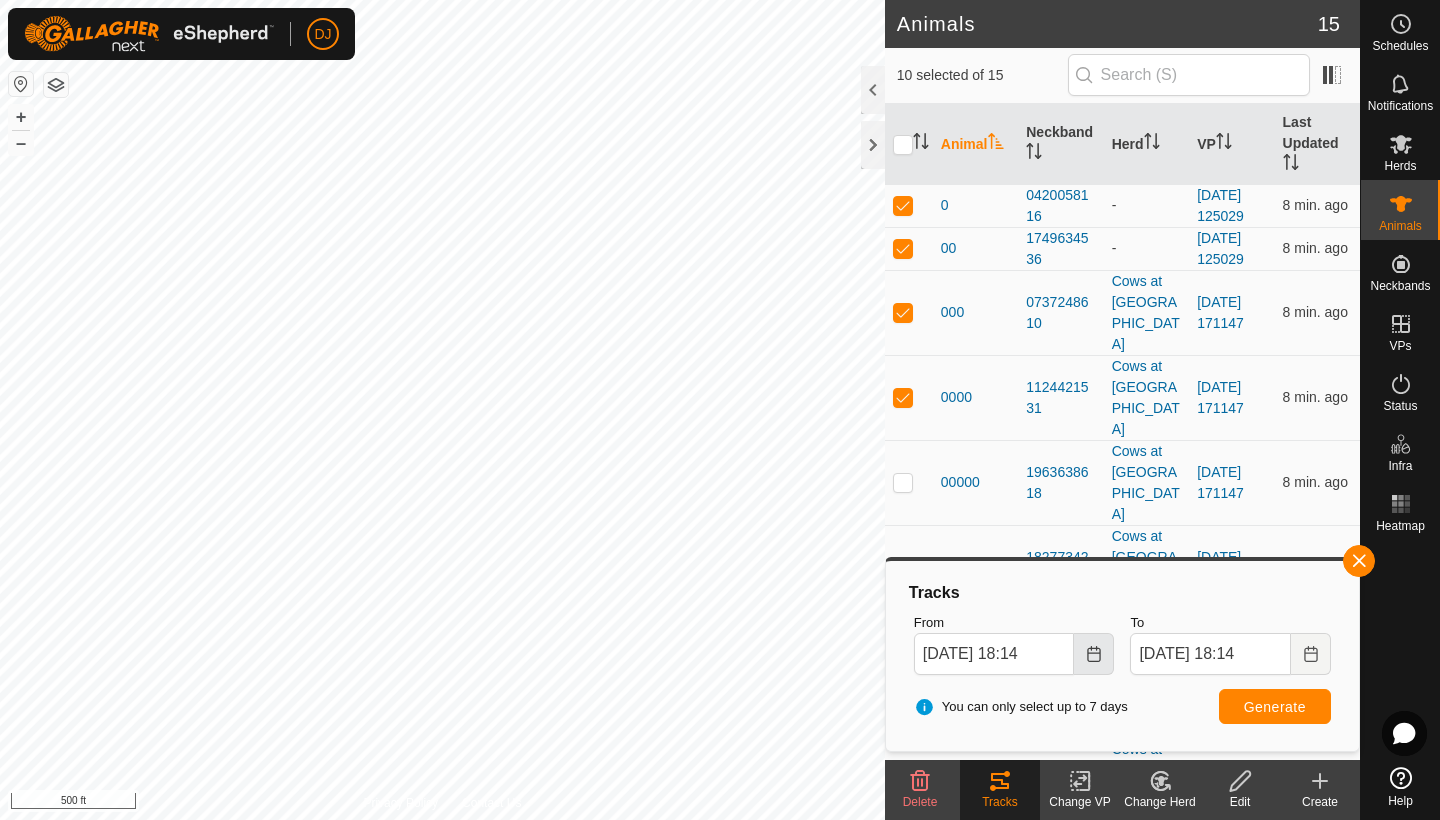click 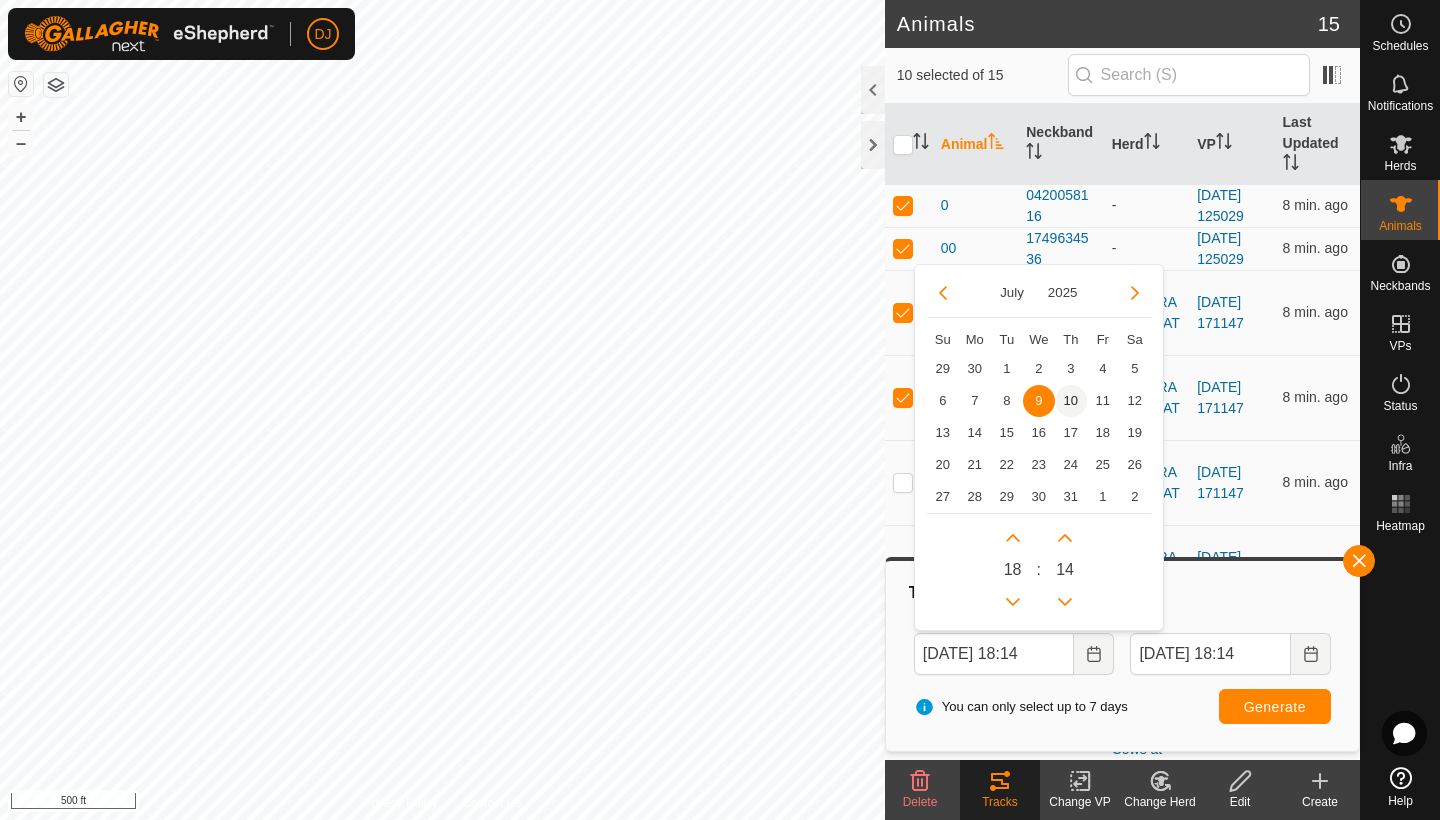 click on "10" at bounding box center (1071, 401) 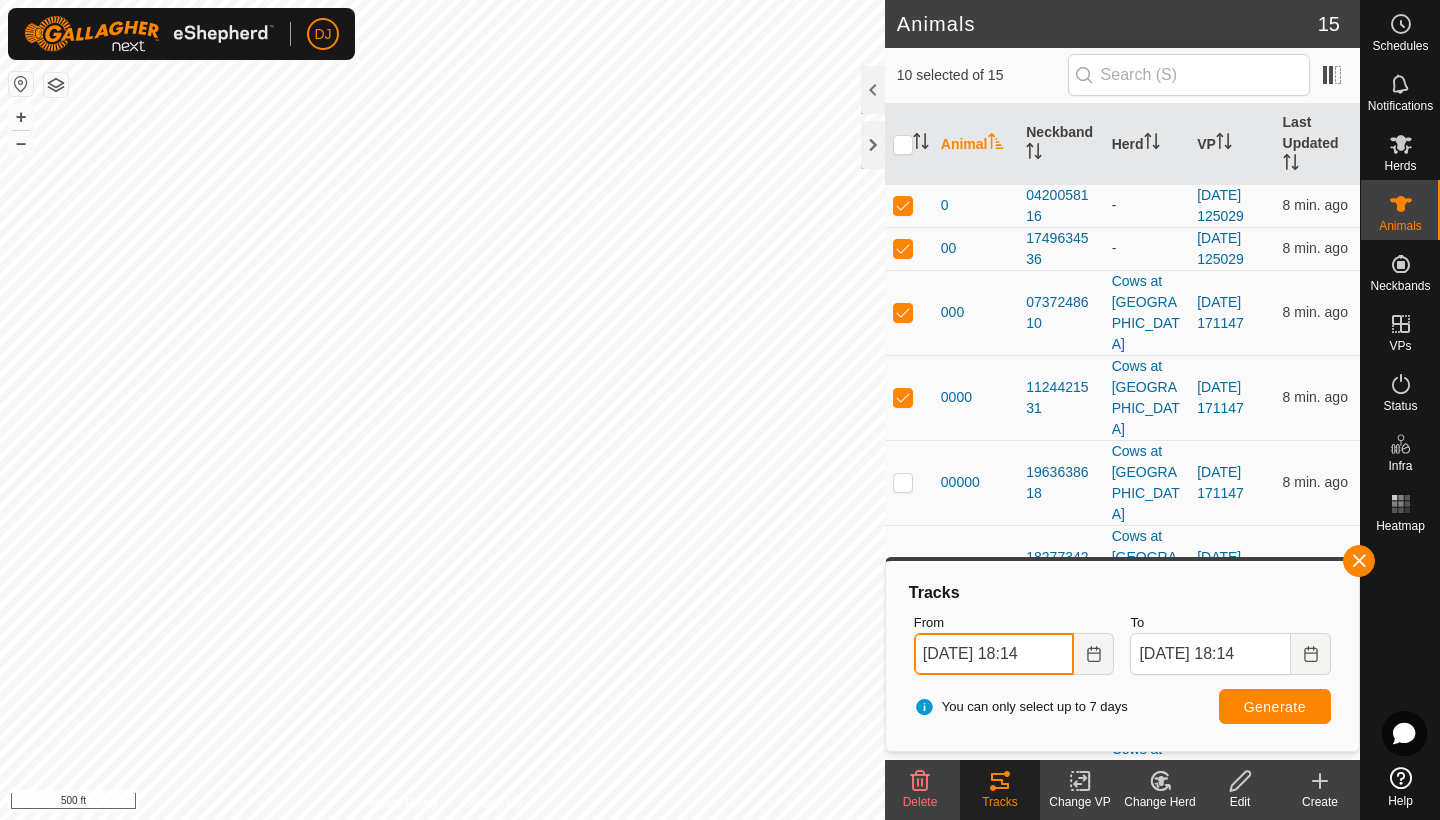 click on "[DATE] 18:14" at bounding box center (994, 654) 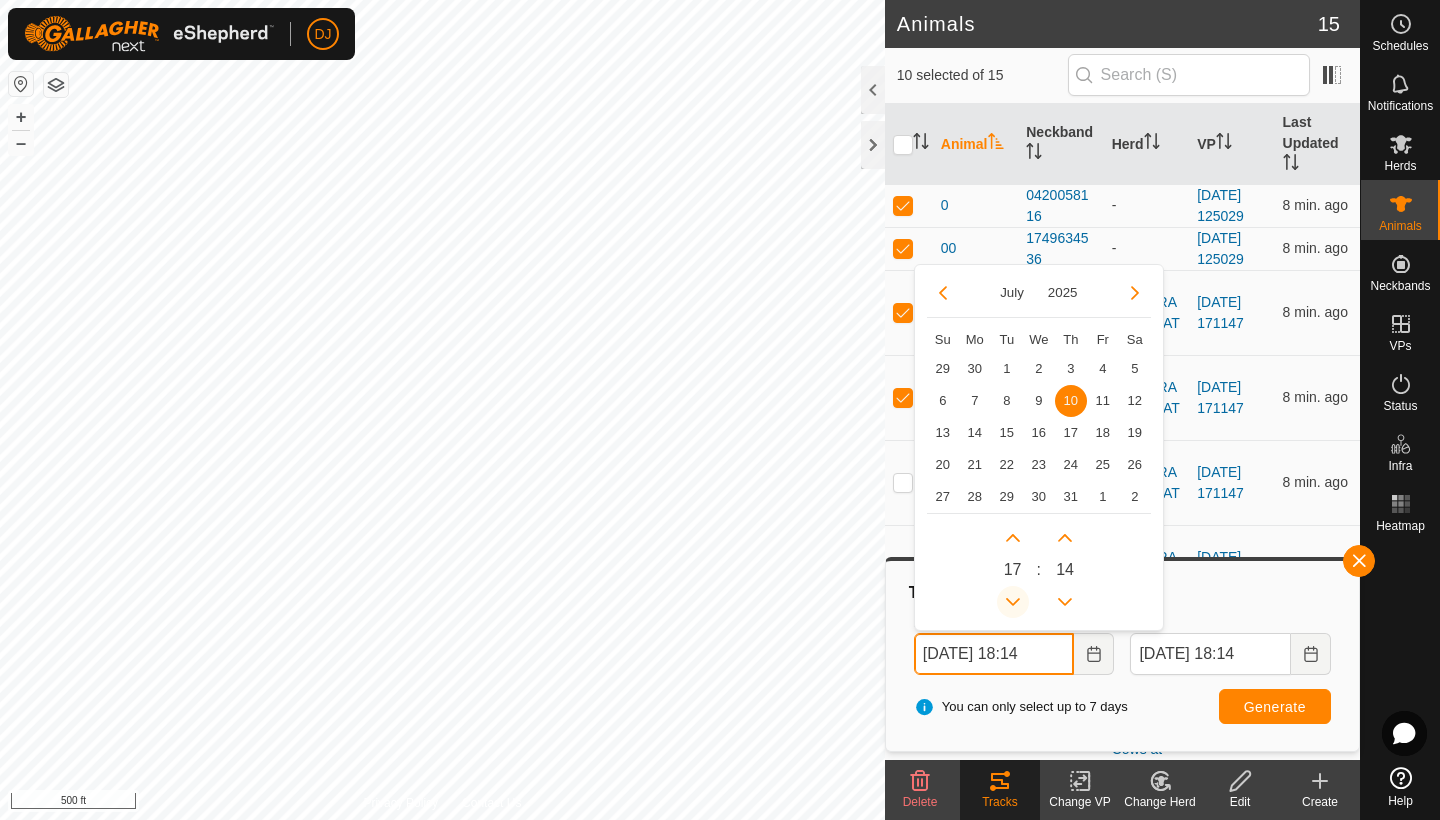 click 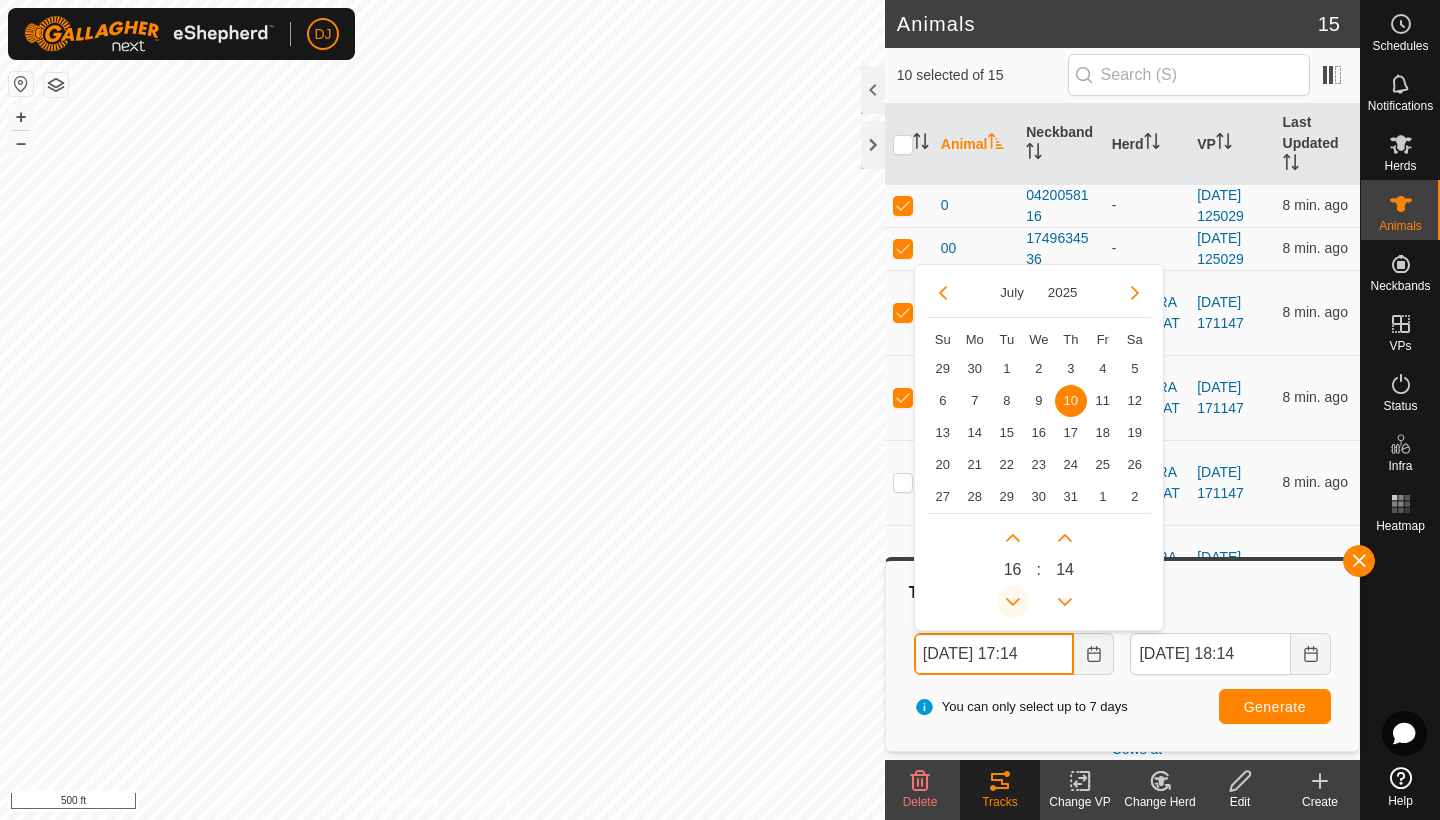 click at bounding box center [1013, 602] 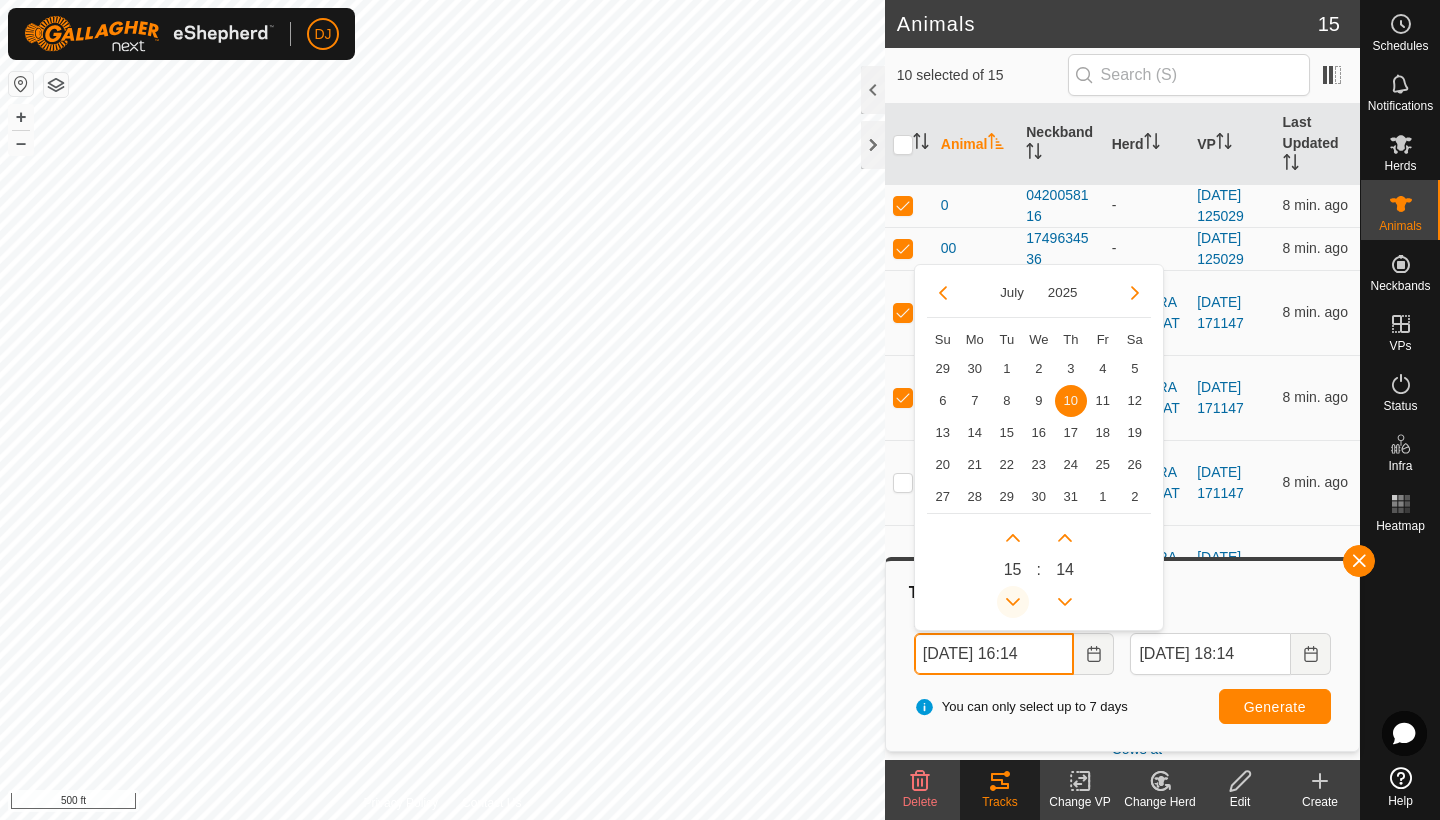 click 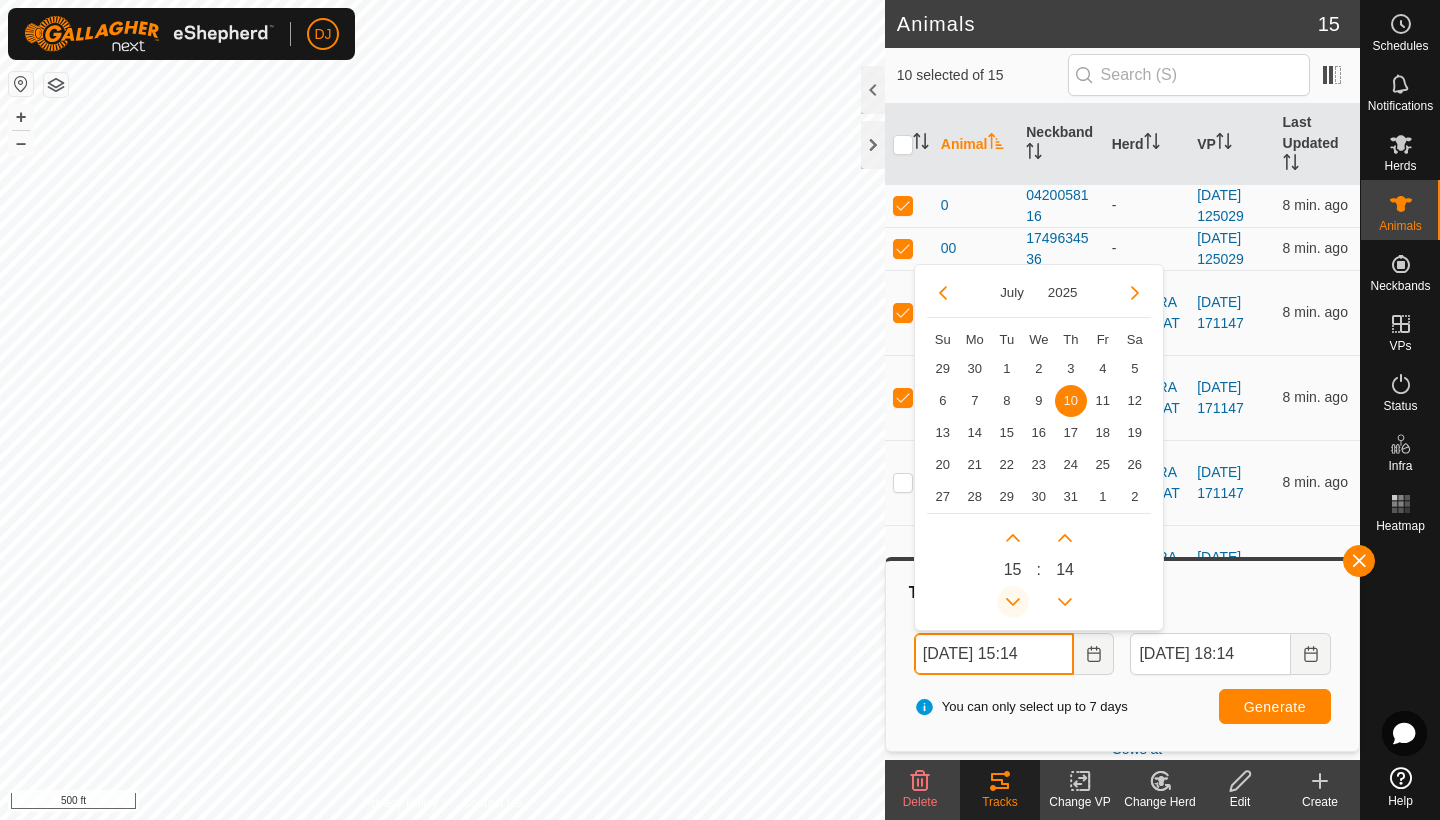 click at bounding box center (1013, 602) 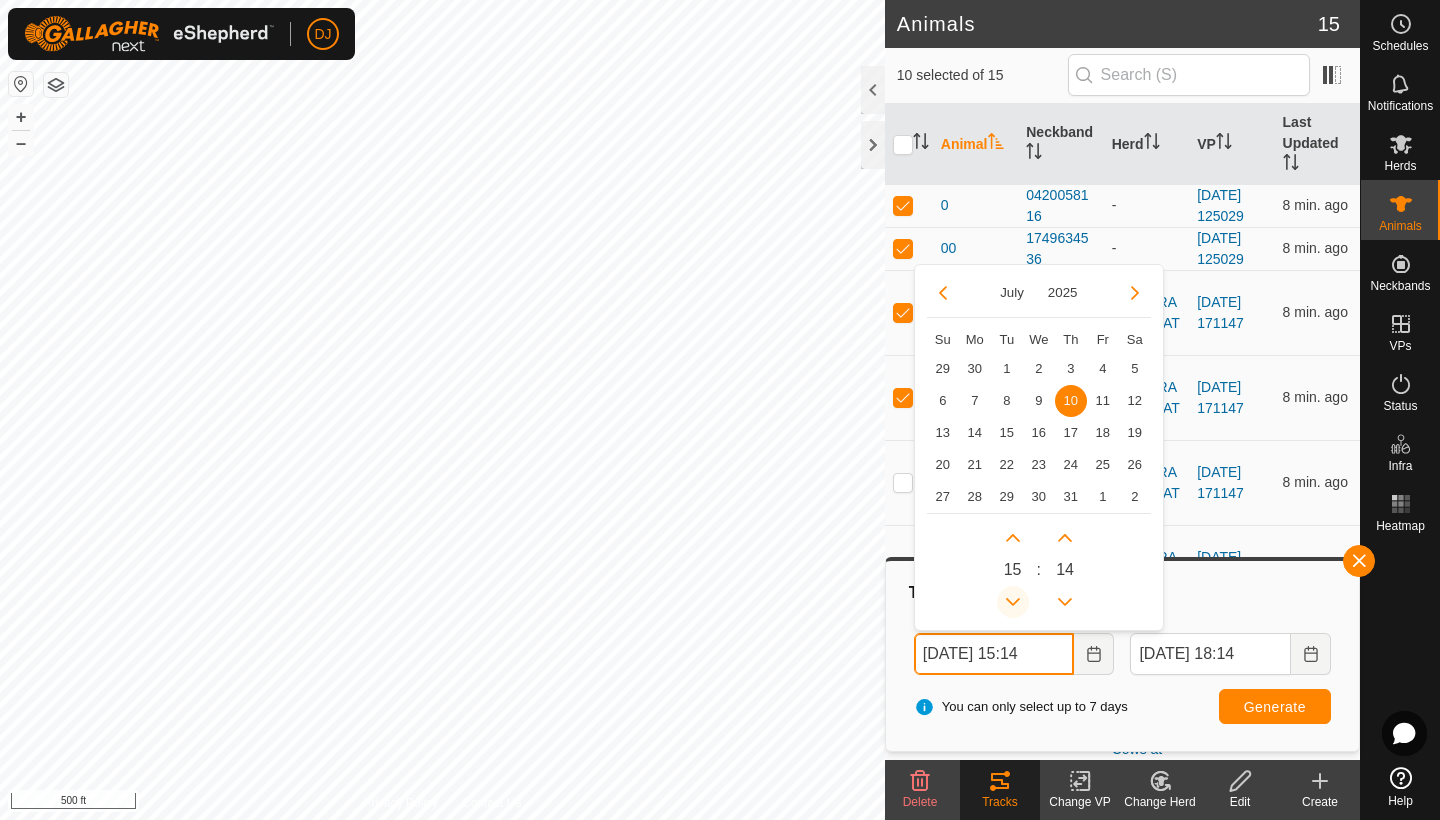 type on "[DATE] 14:14" 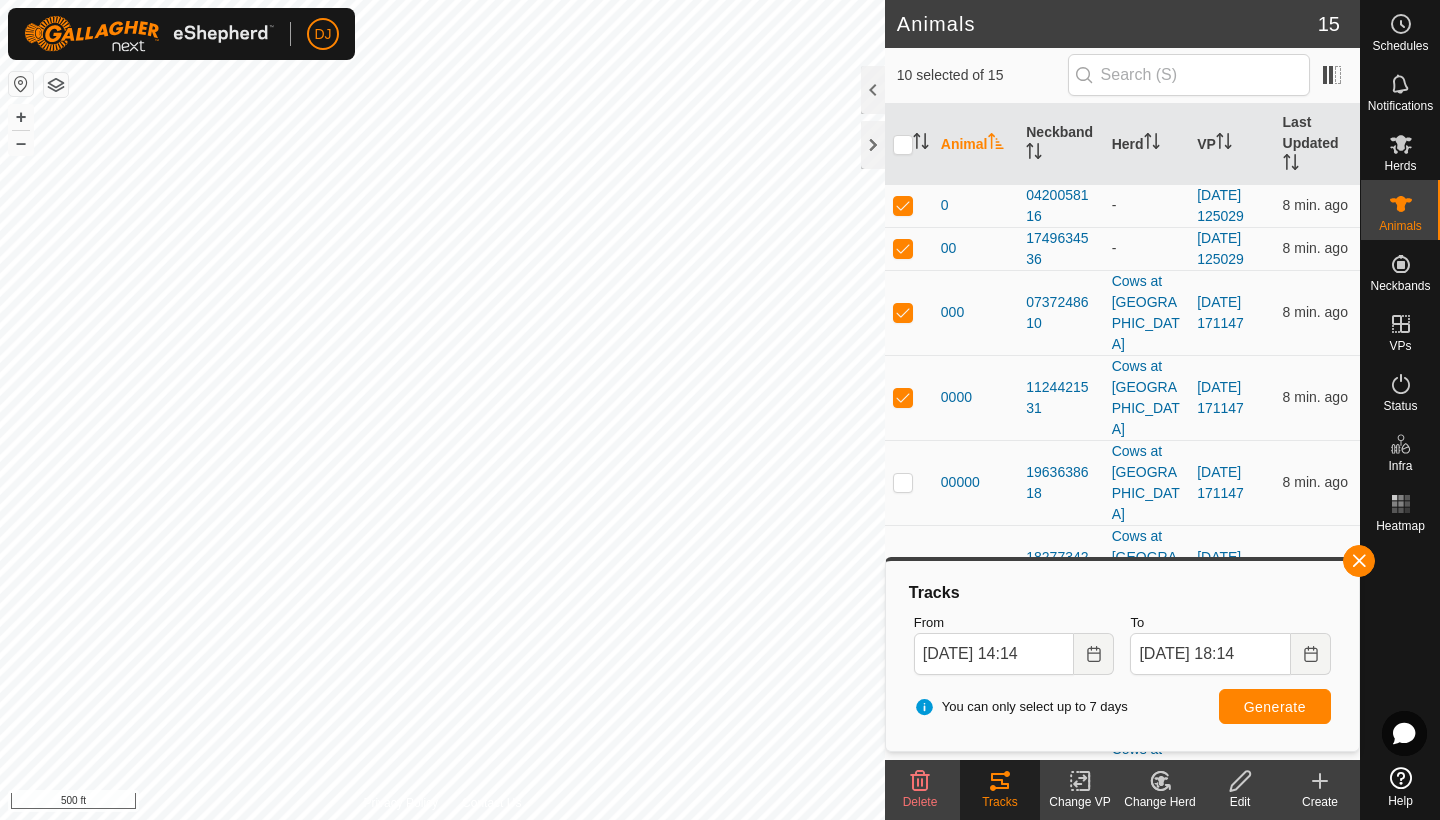 click on "Generate" at bounding box center [1275, 707] 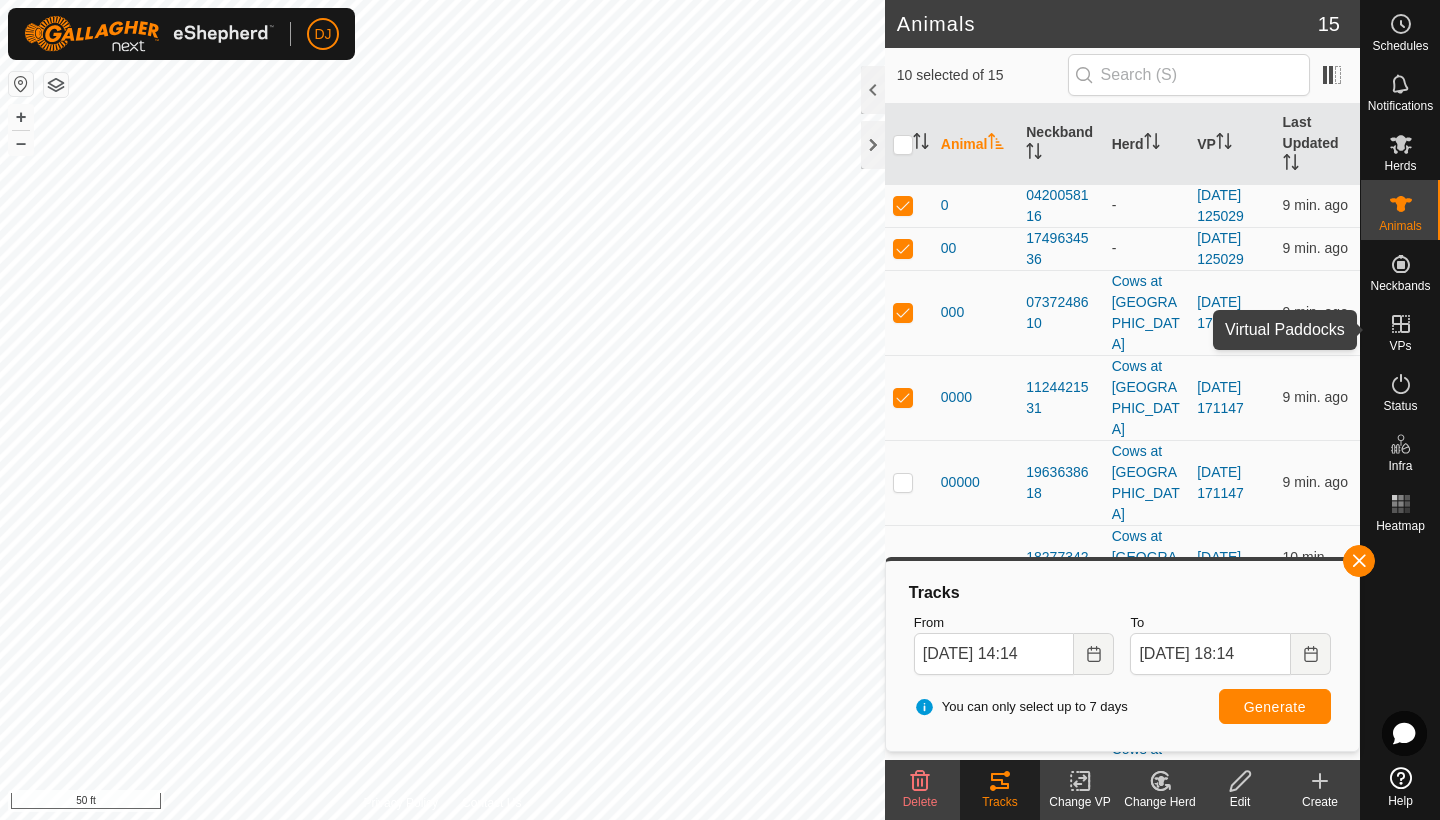 click 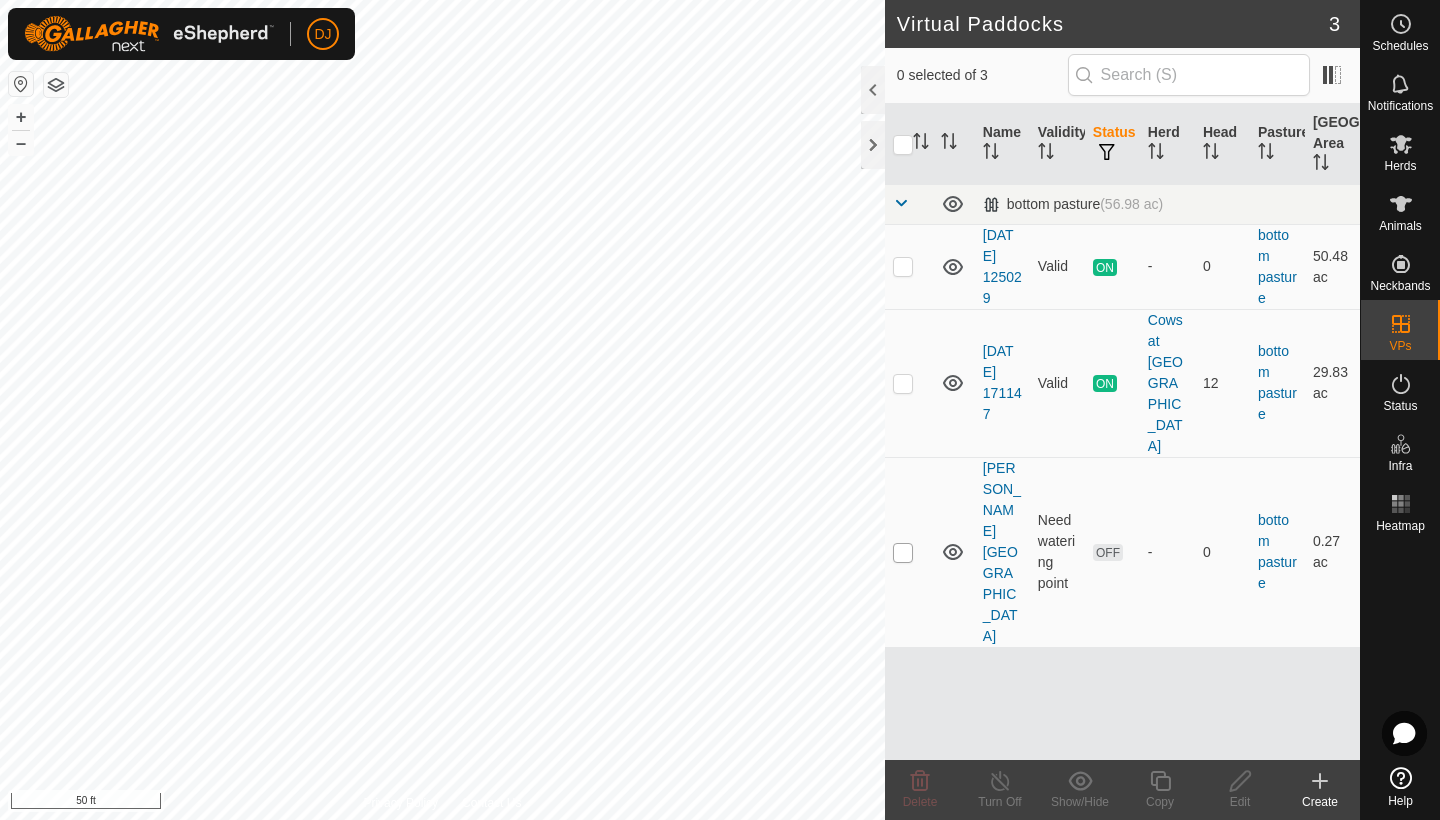 click at bounding box center [903, 553] 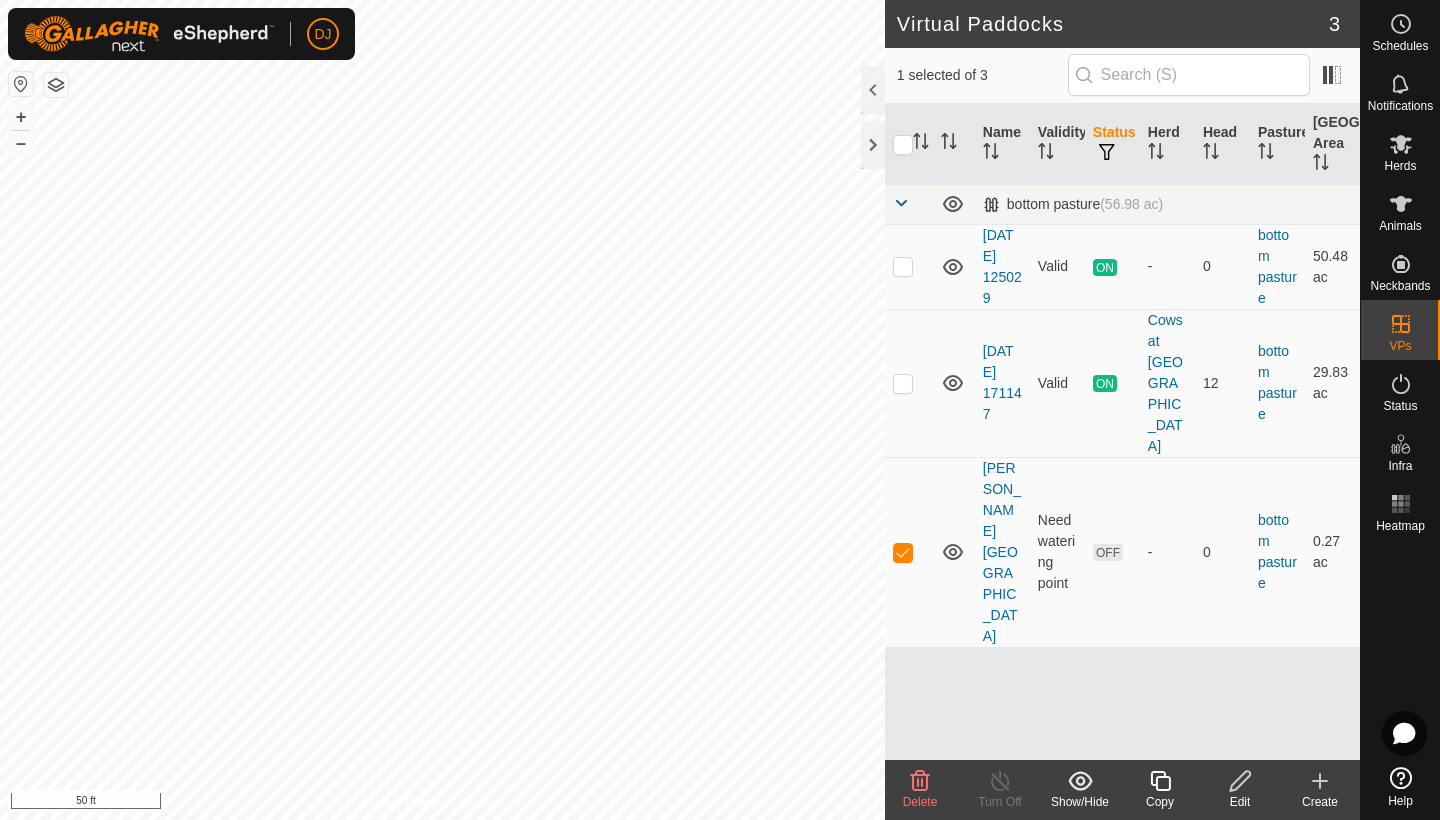 click 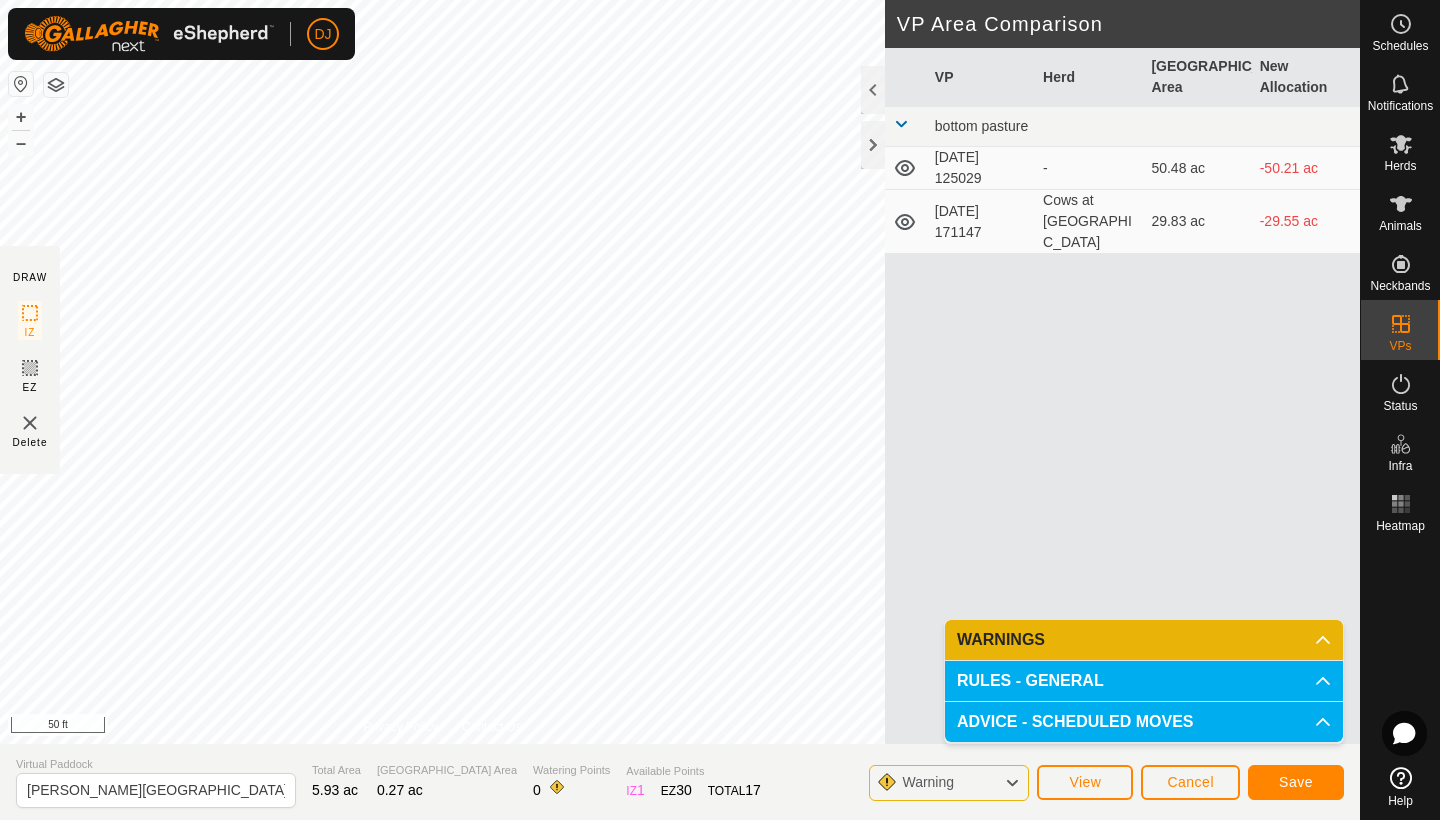 click on "Save" 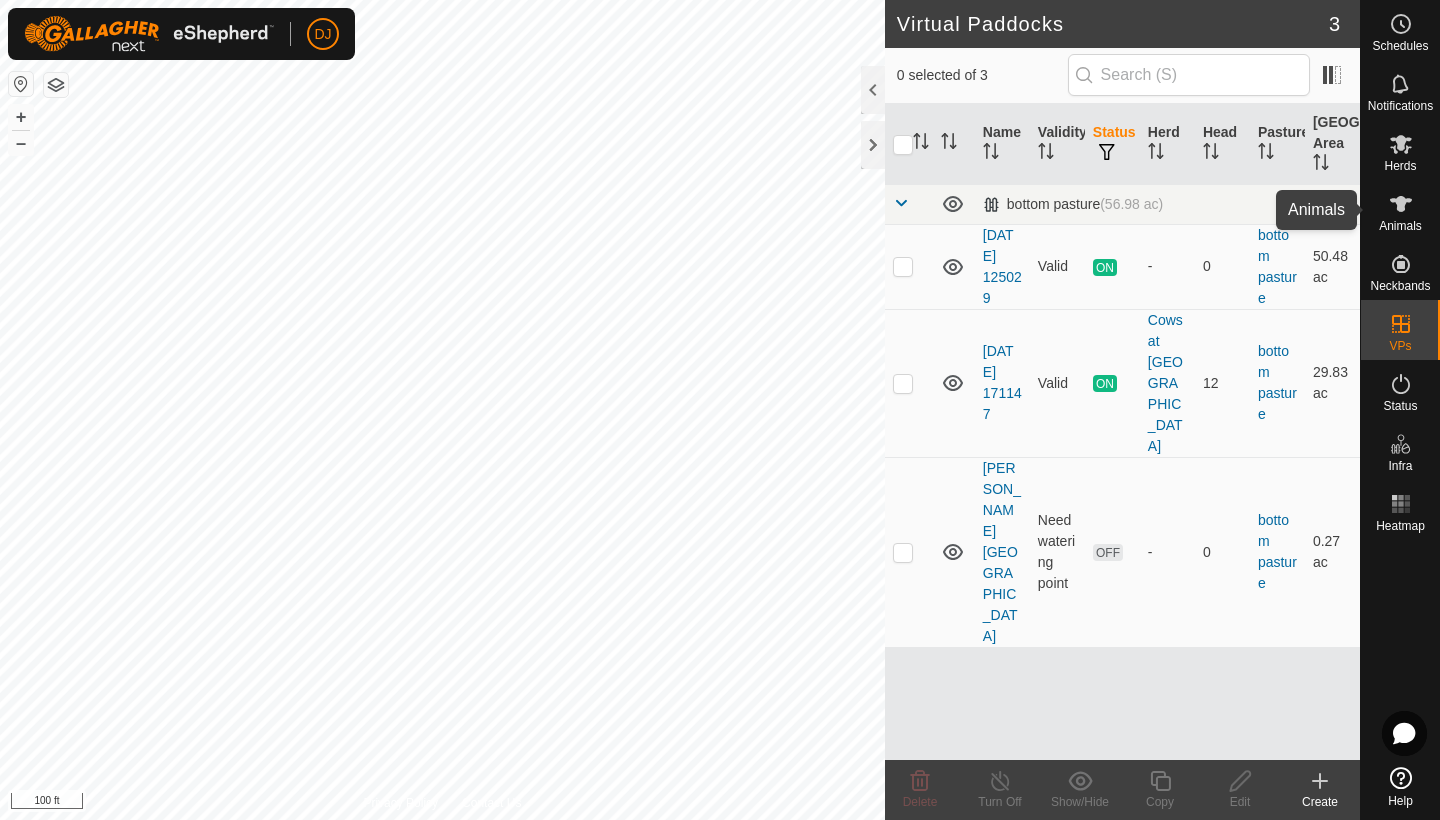 click 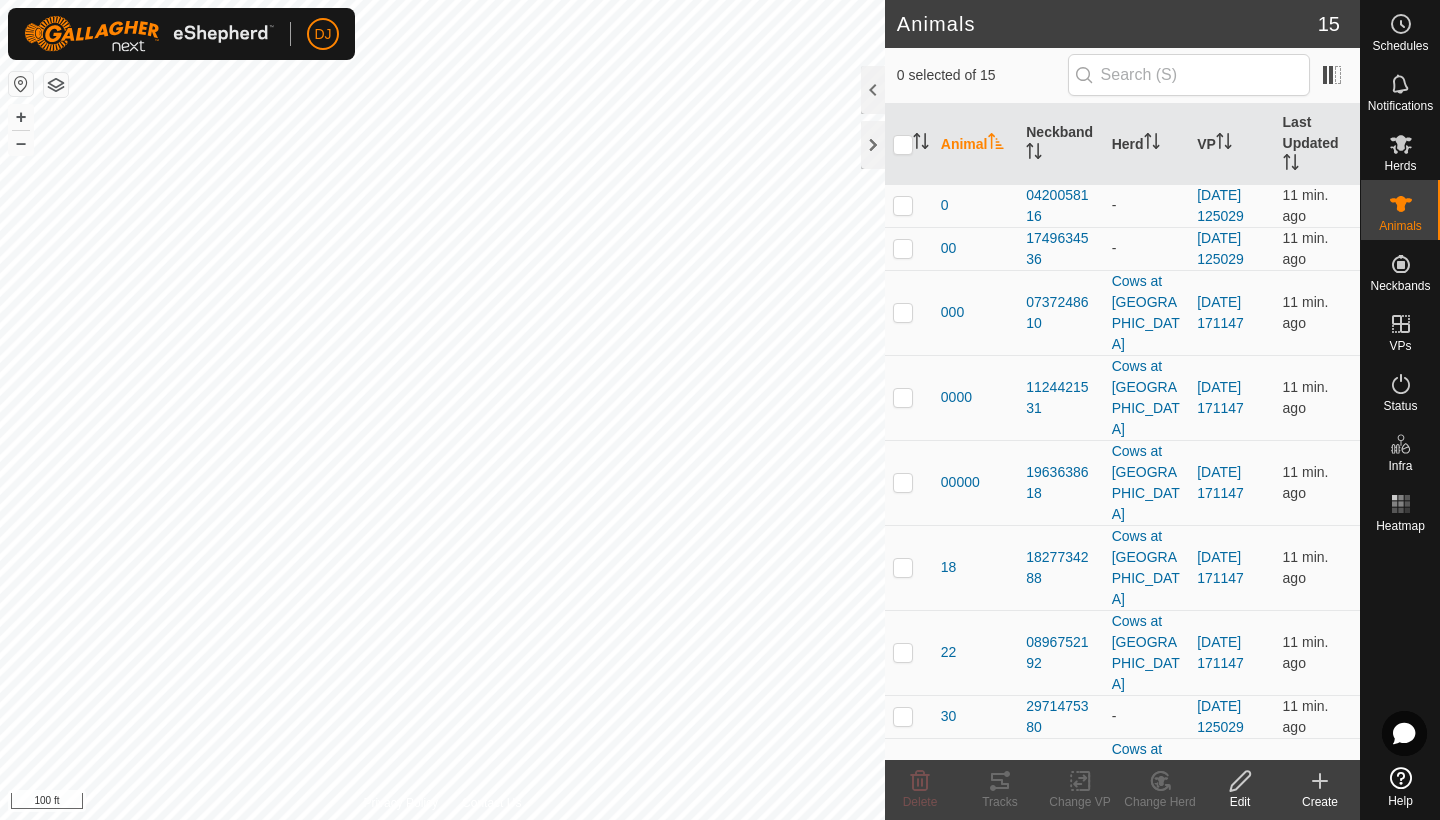 click at bounding box center [903, 865] 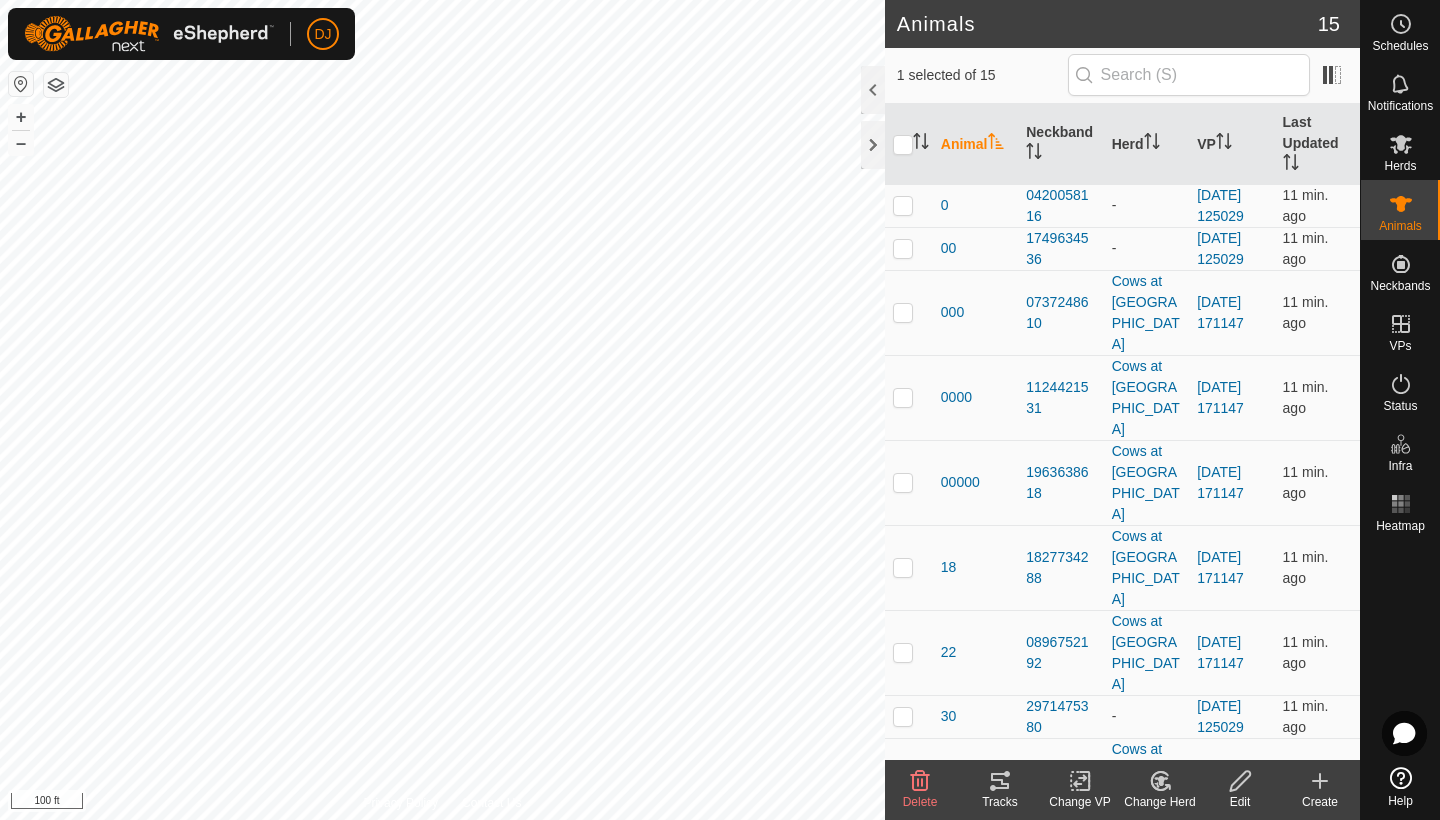 click at bounding box center [903, 780] 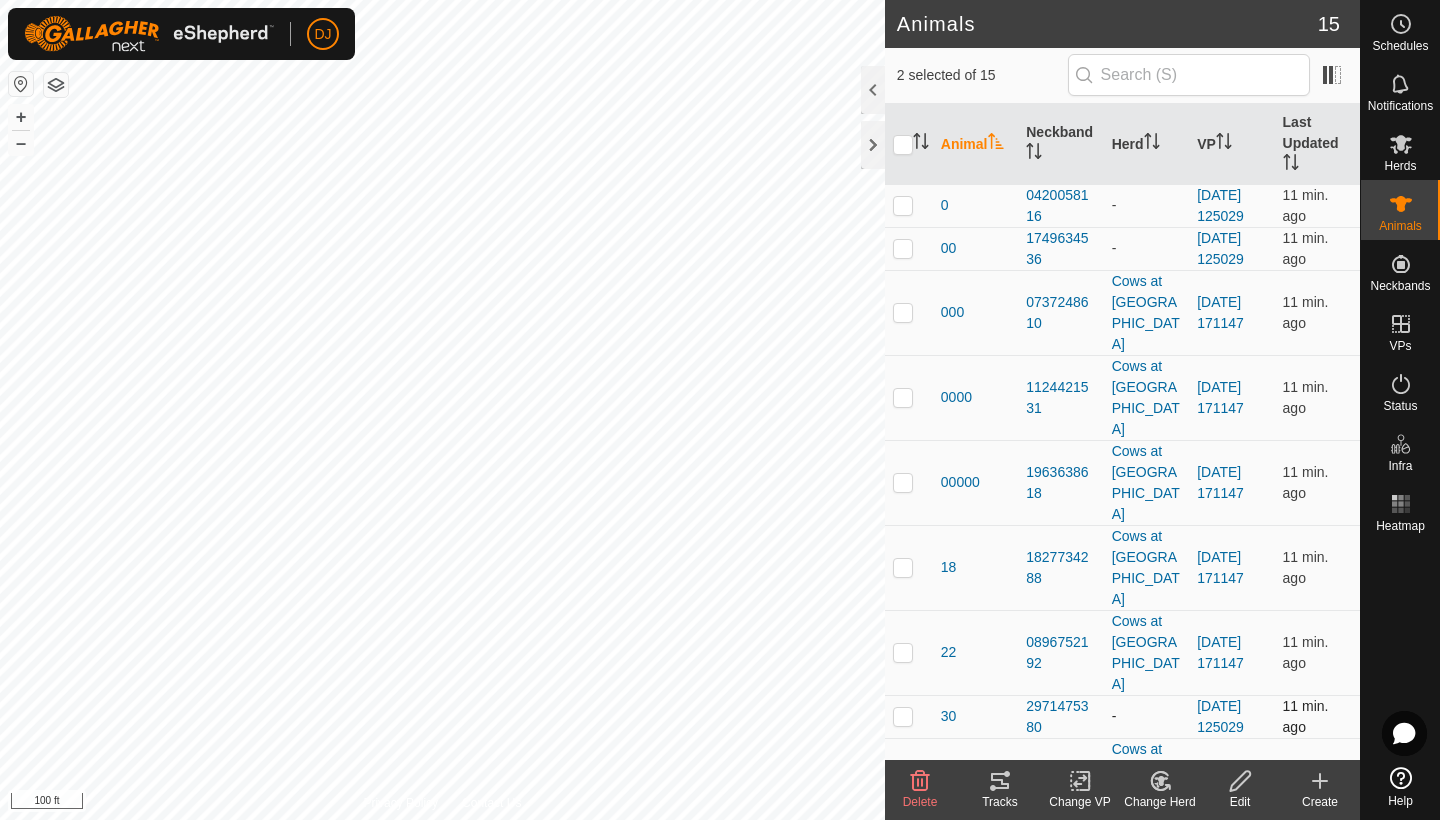 click at bounding box center [903, 716] 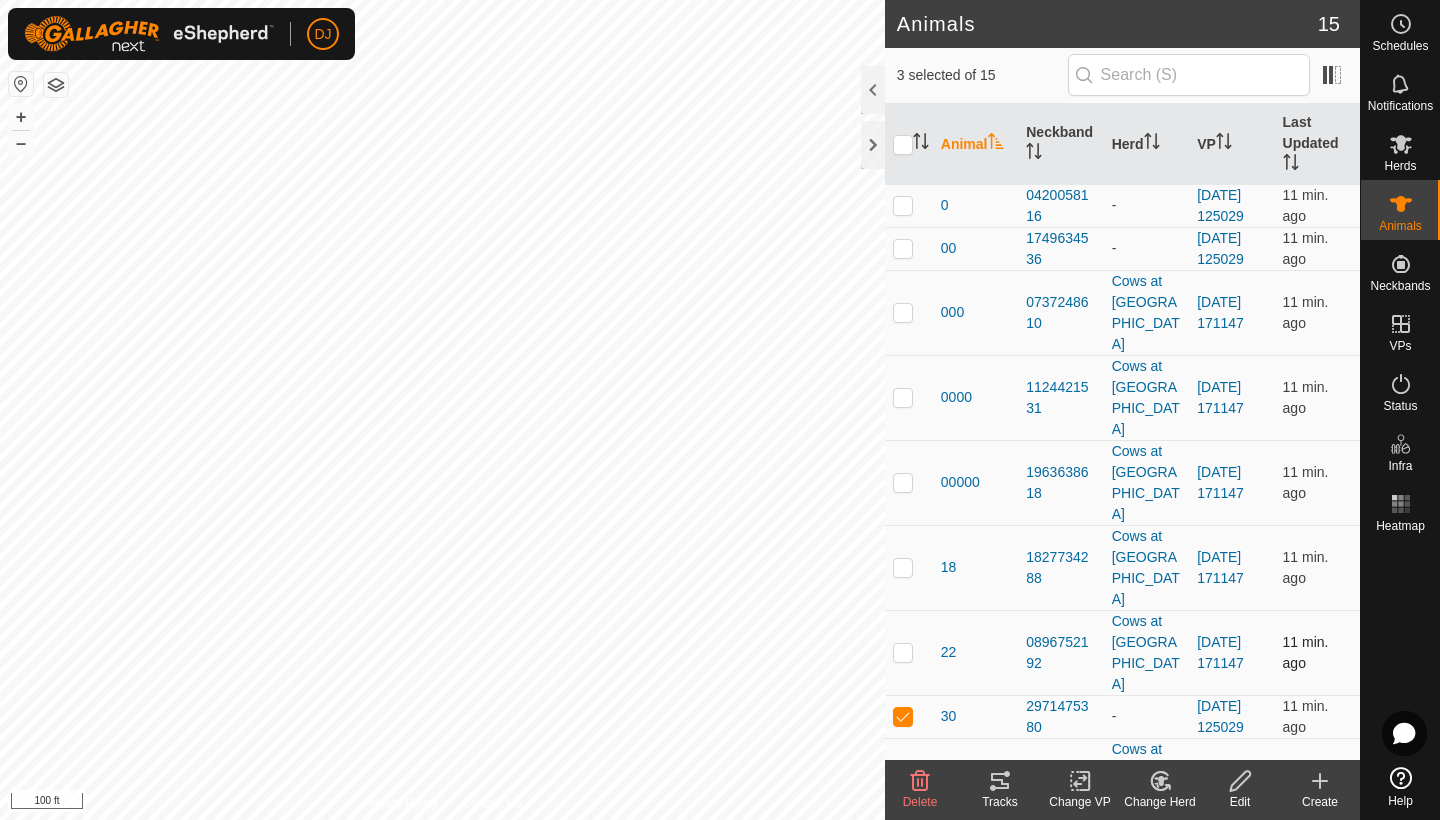 click at bounding box center (903, 652) 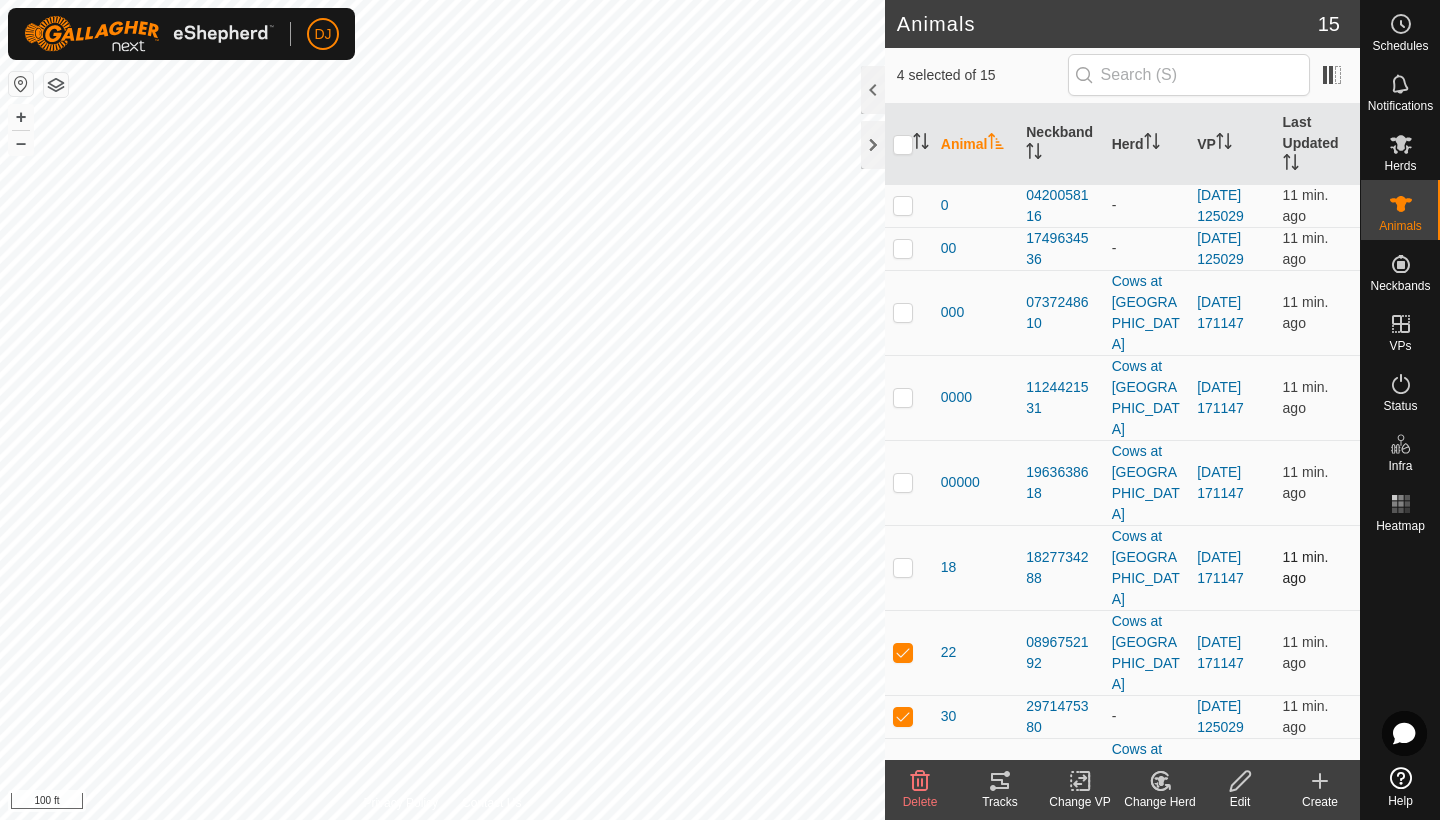 click at bounding box center (903, 567) 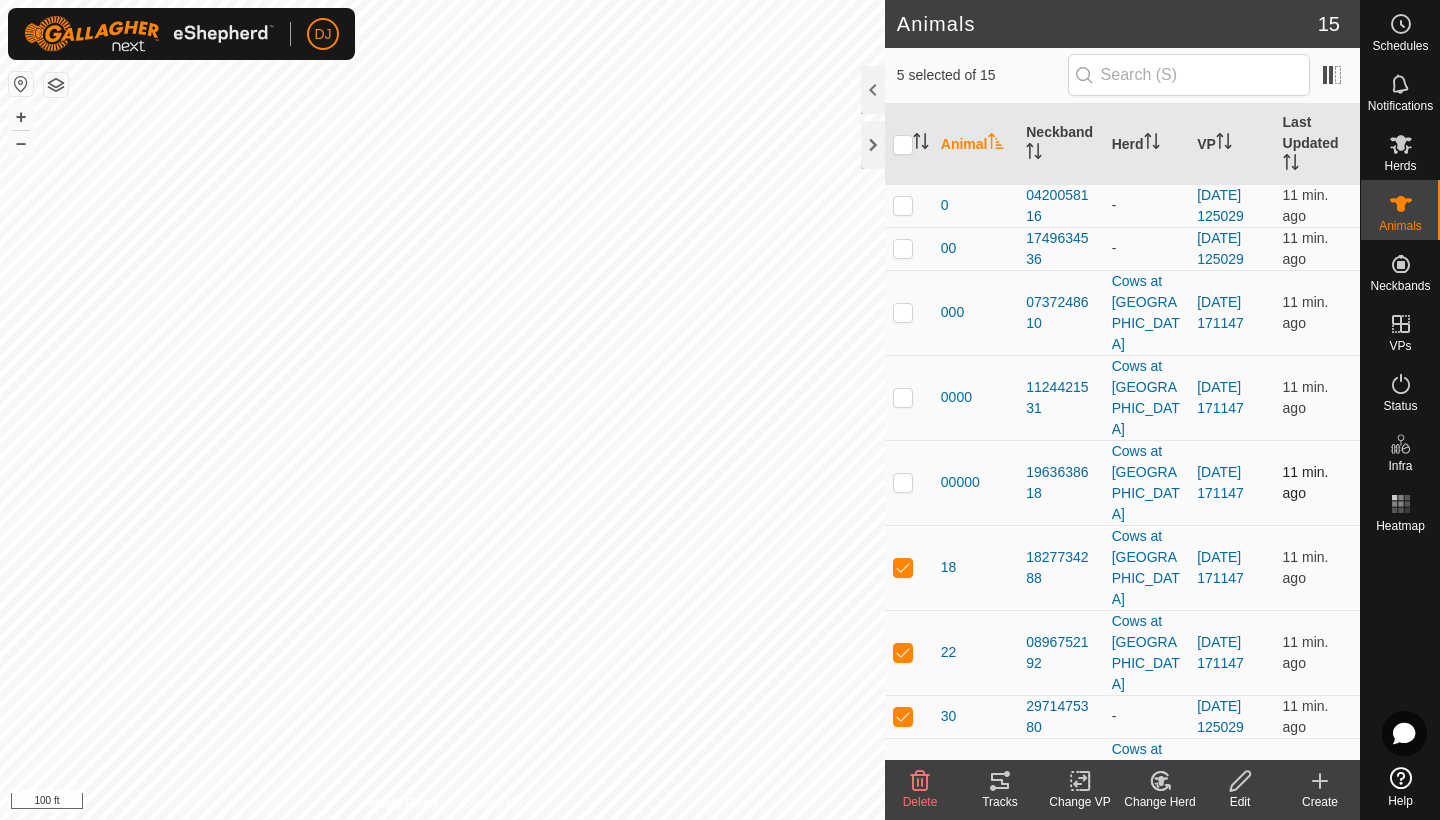 click at bounding box center (909, 482) 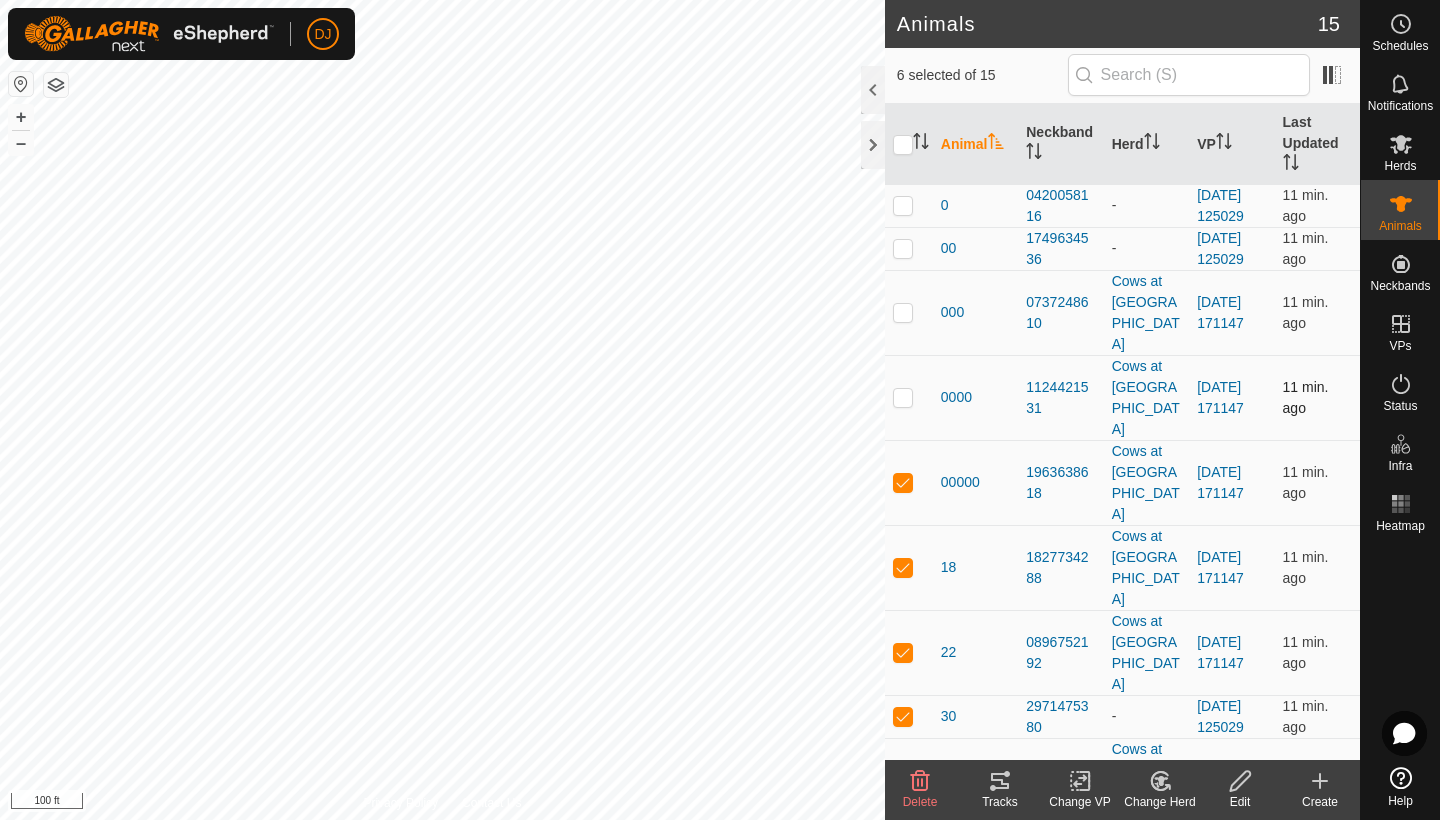 click at bounding box center (903, 397) 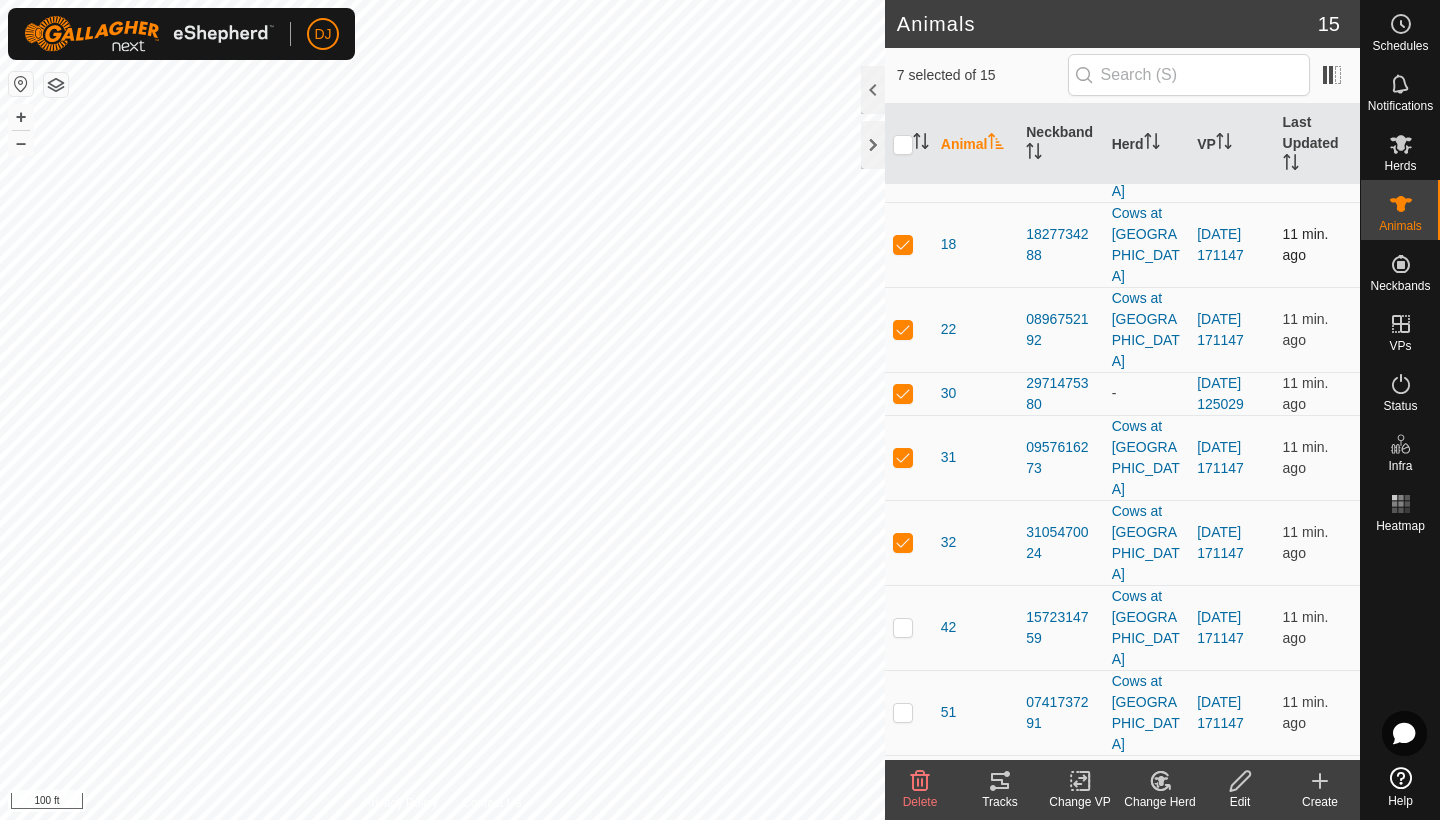 scroll, scrollTop: 322, scrollLeft: 0, axis: vertical 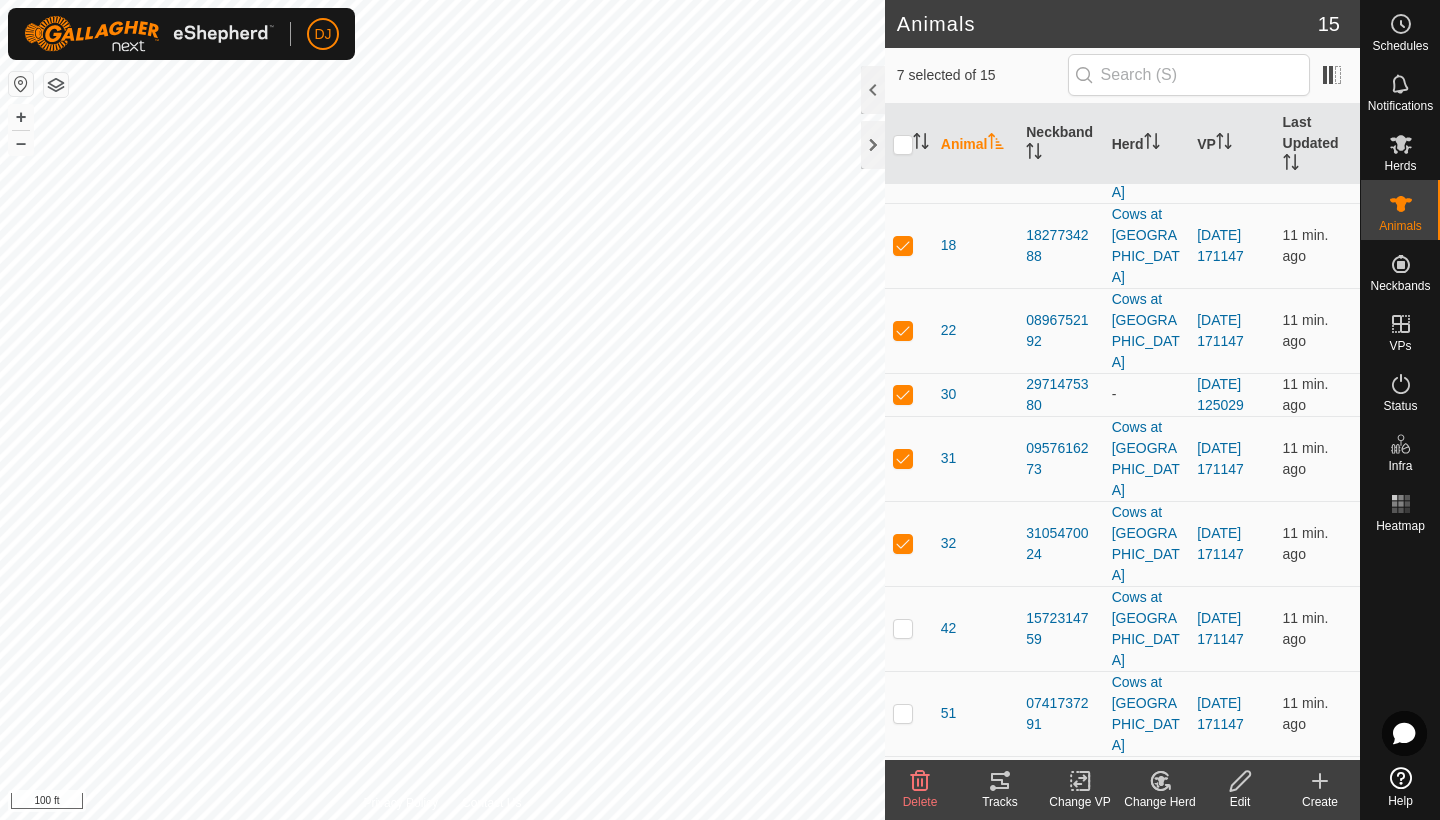 click at bounding box center (903, 968) 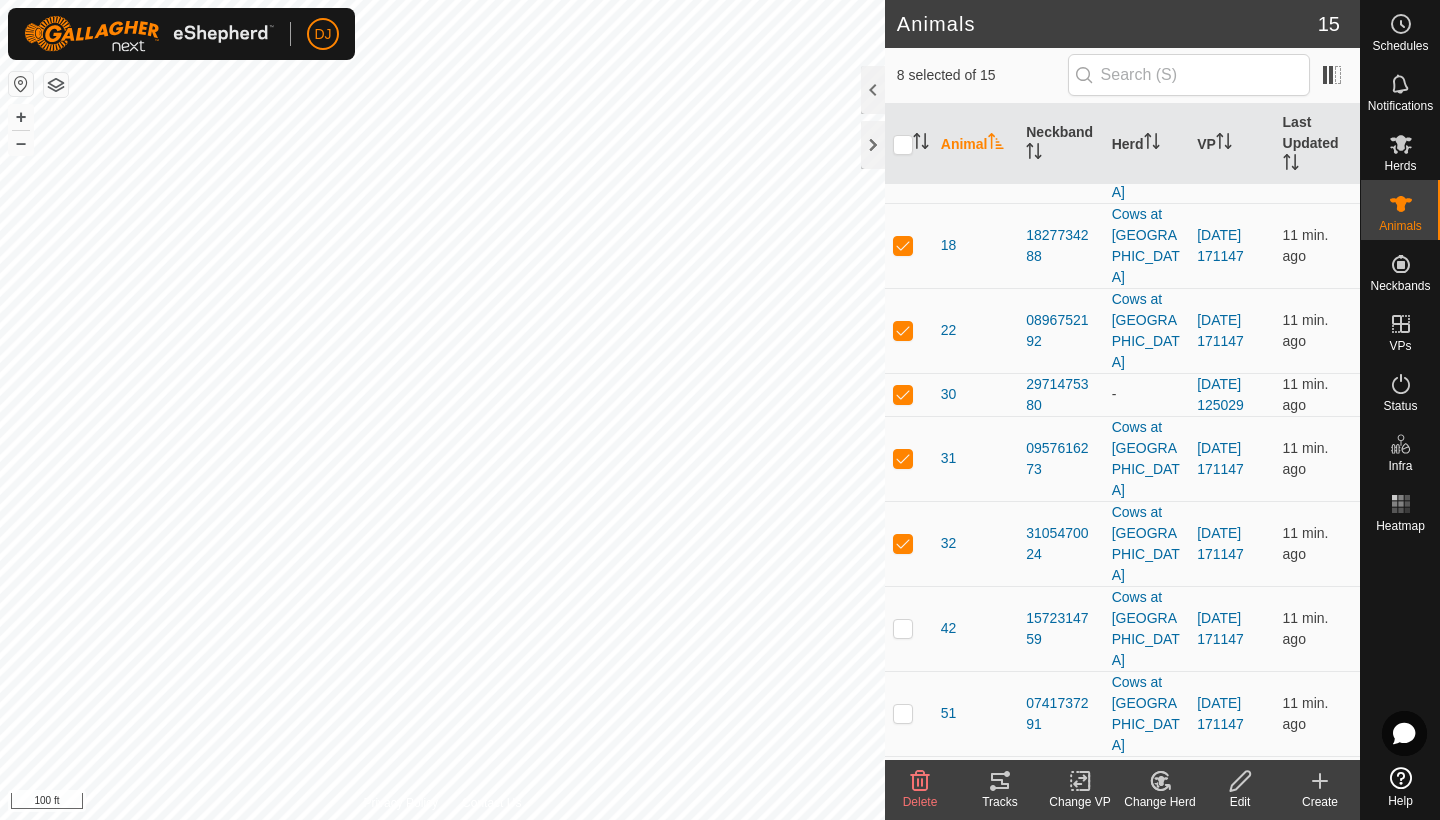 click at bounding box center [909, 883] 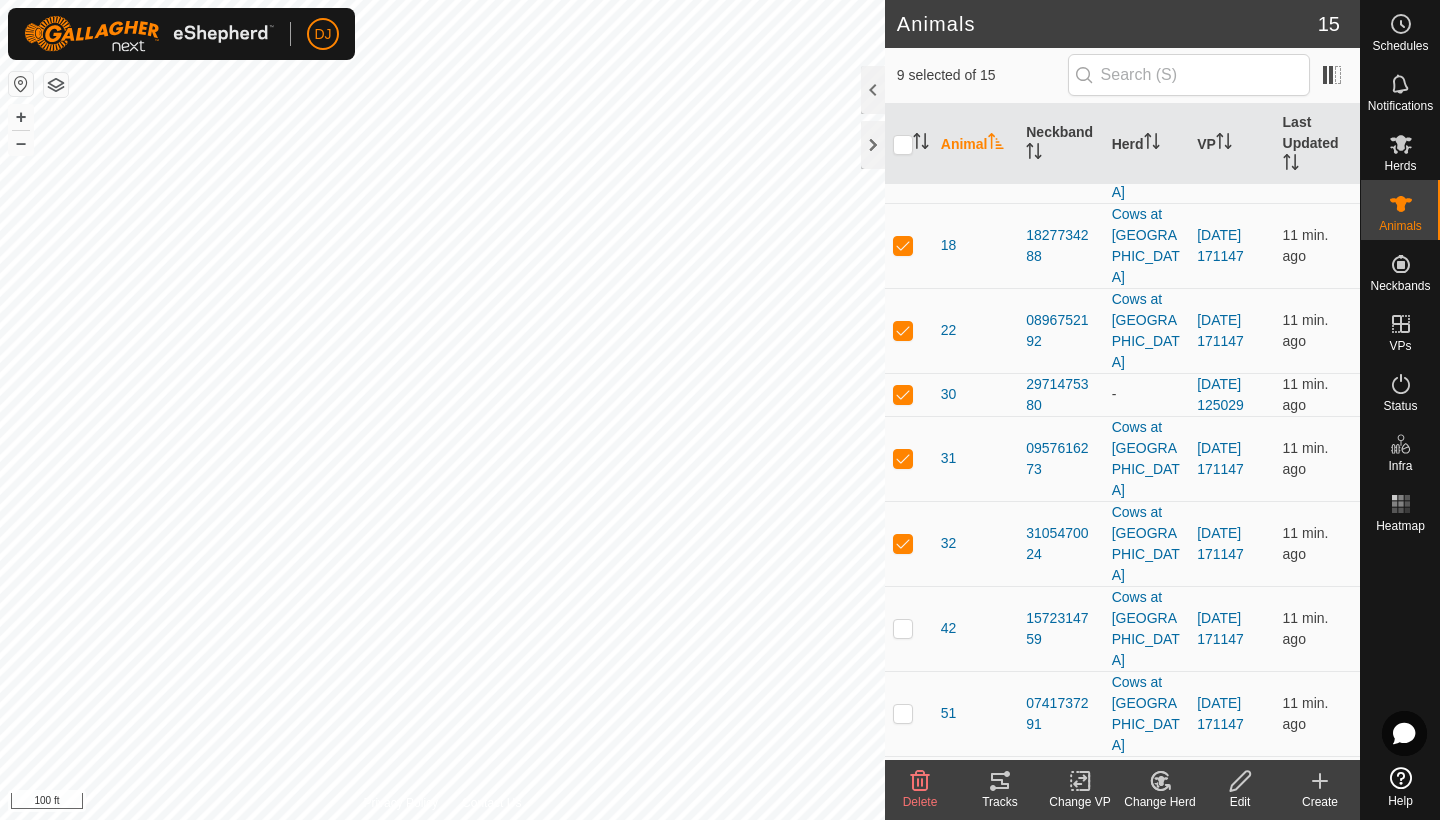 click at bounding box center [909, 798] 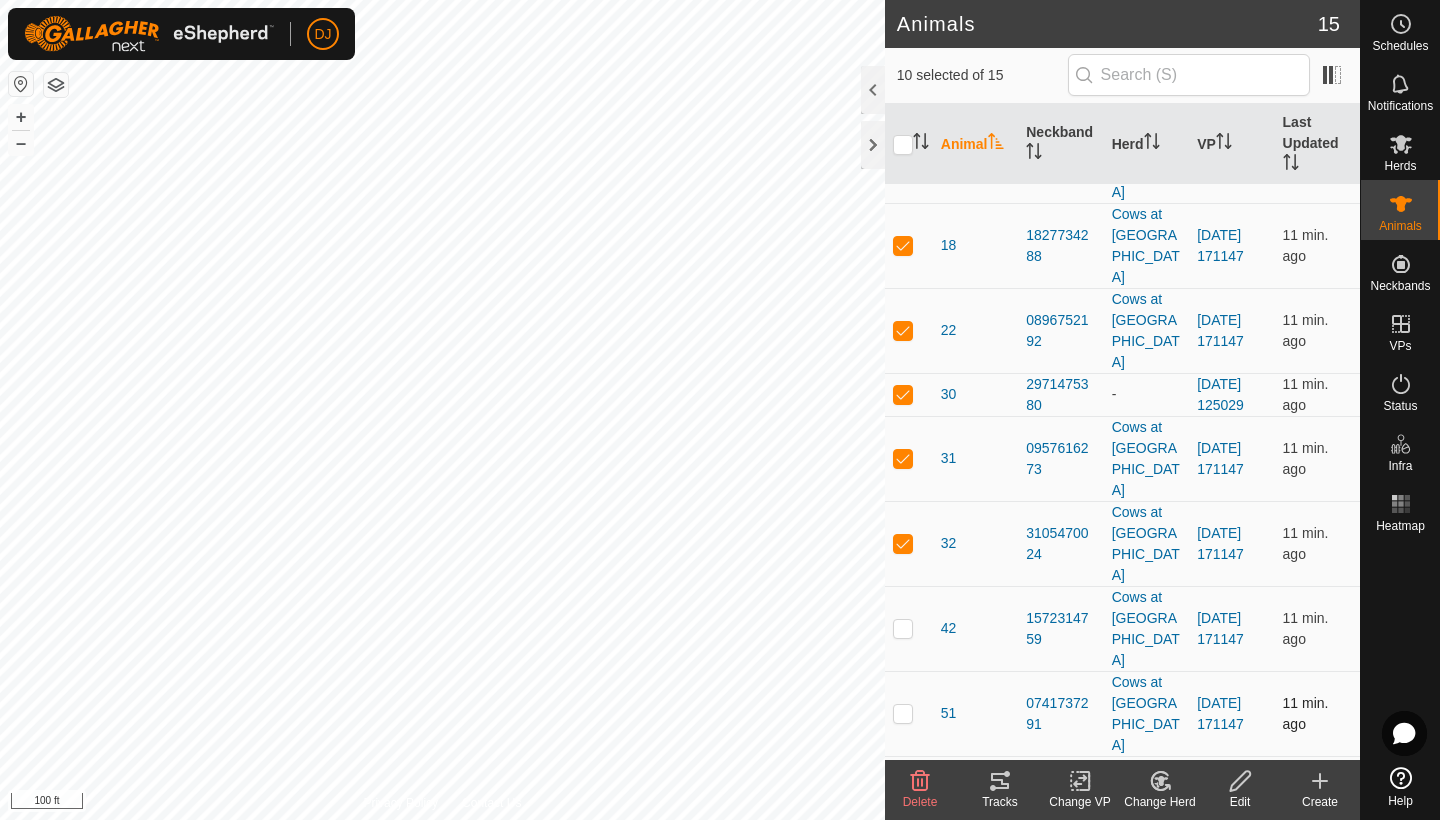 click at bounding box center [903, 713] 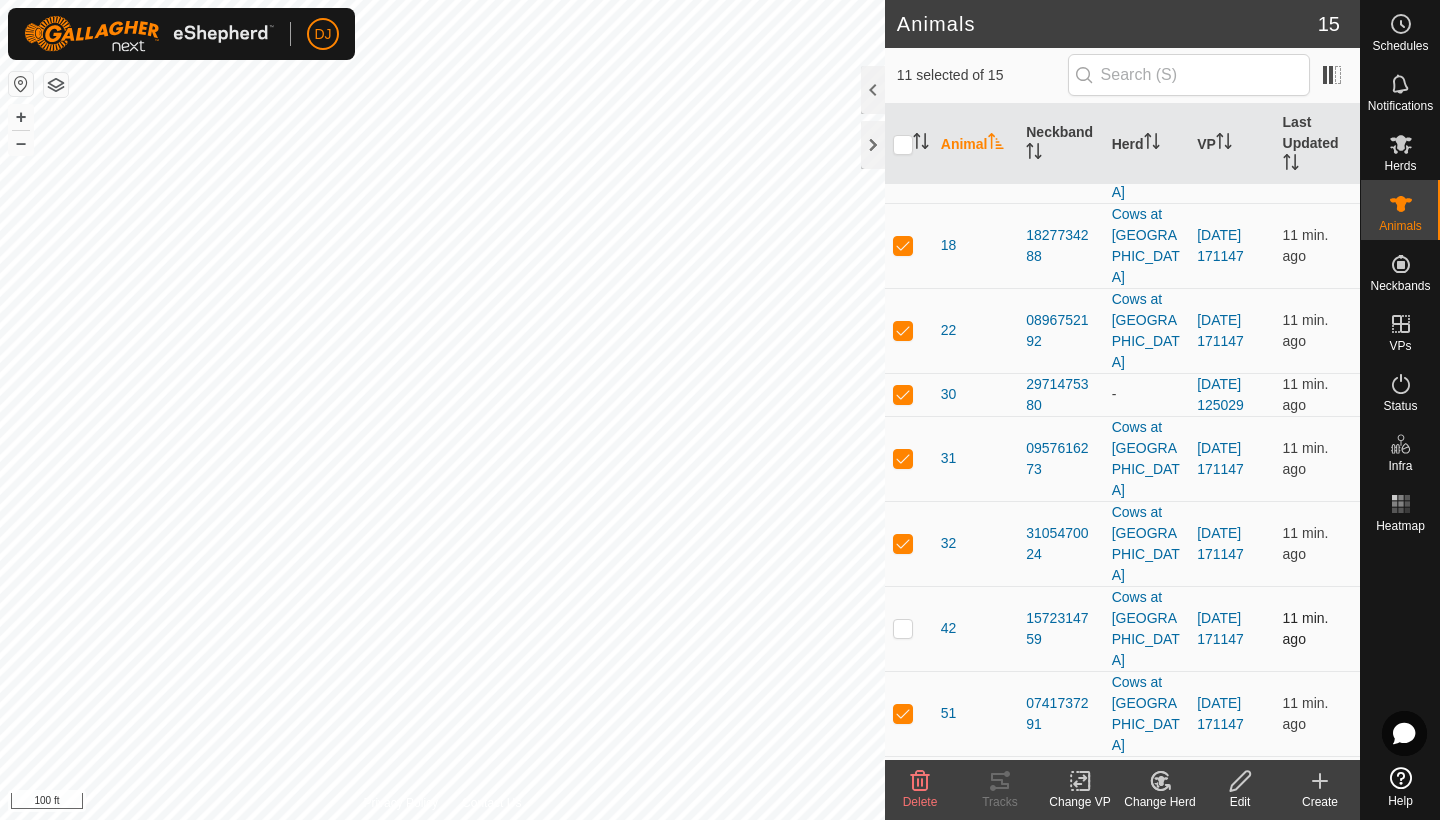 click at bounding box center [903, 628] 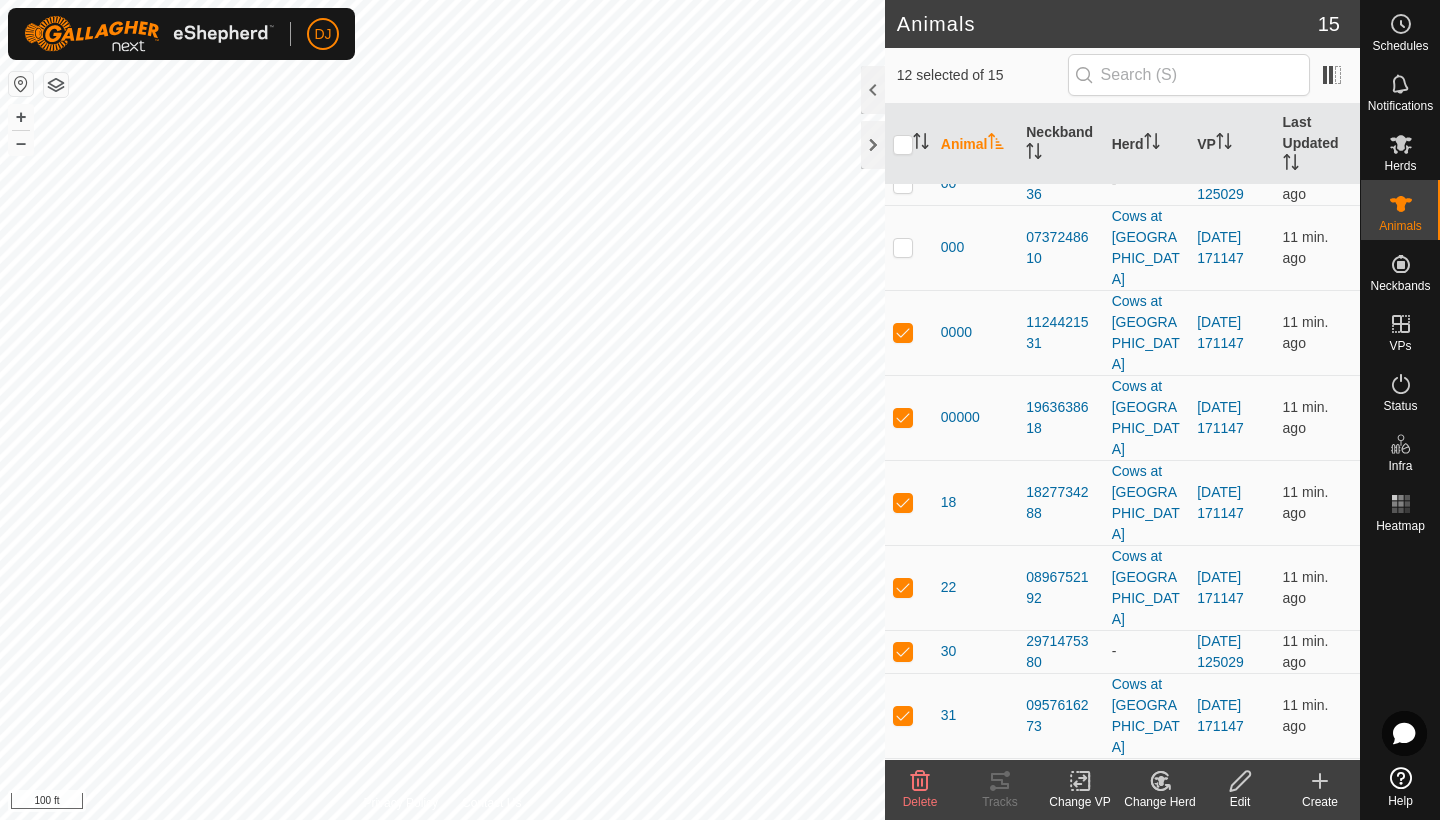 scroll, scrollTop: 61, scrollLeft: 0, axis: vertical 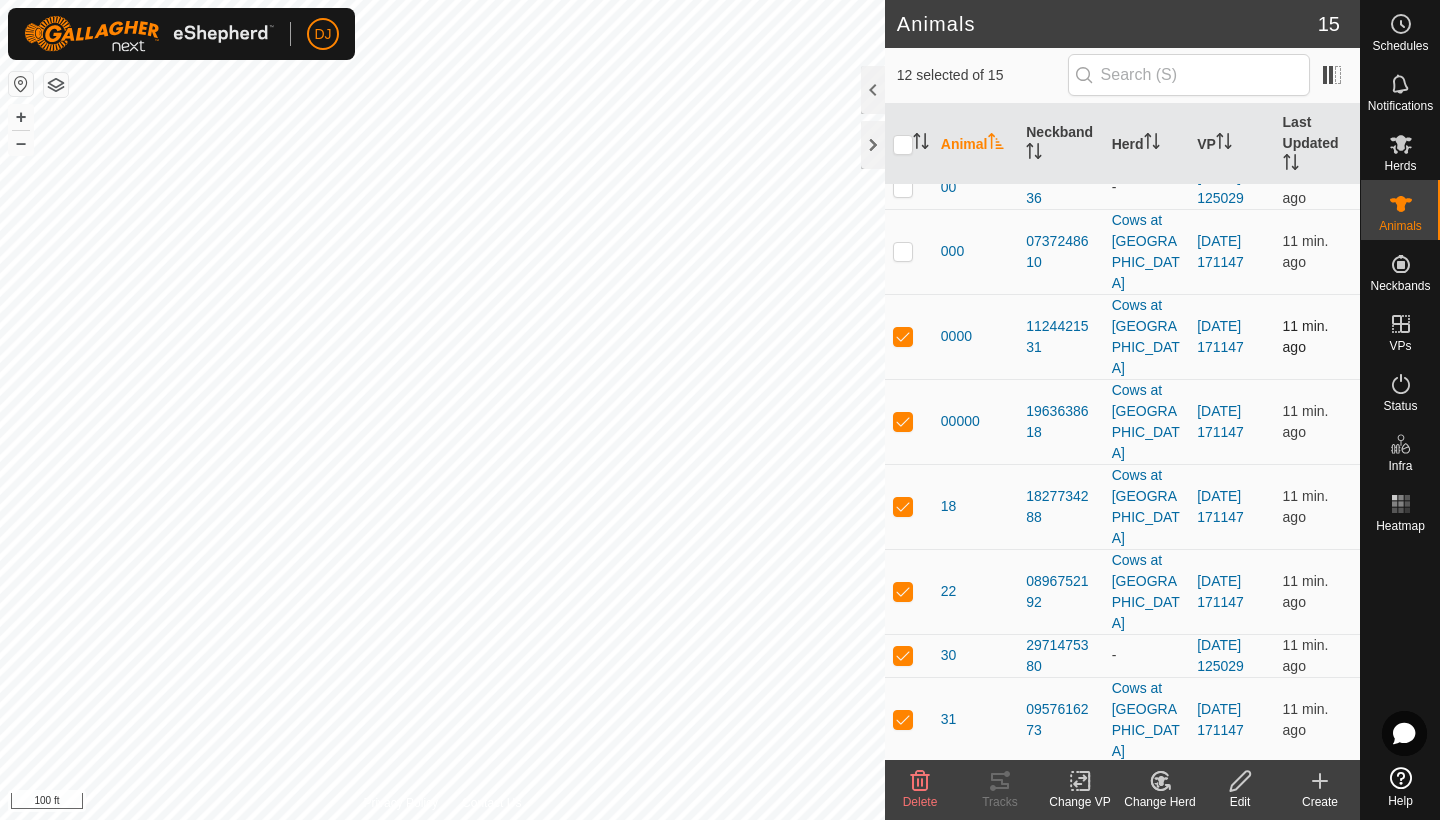 click at bounding box center [903, 336] 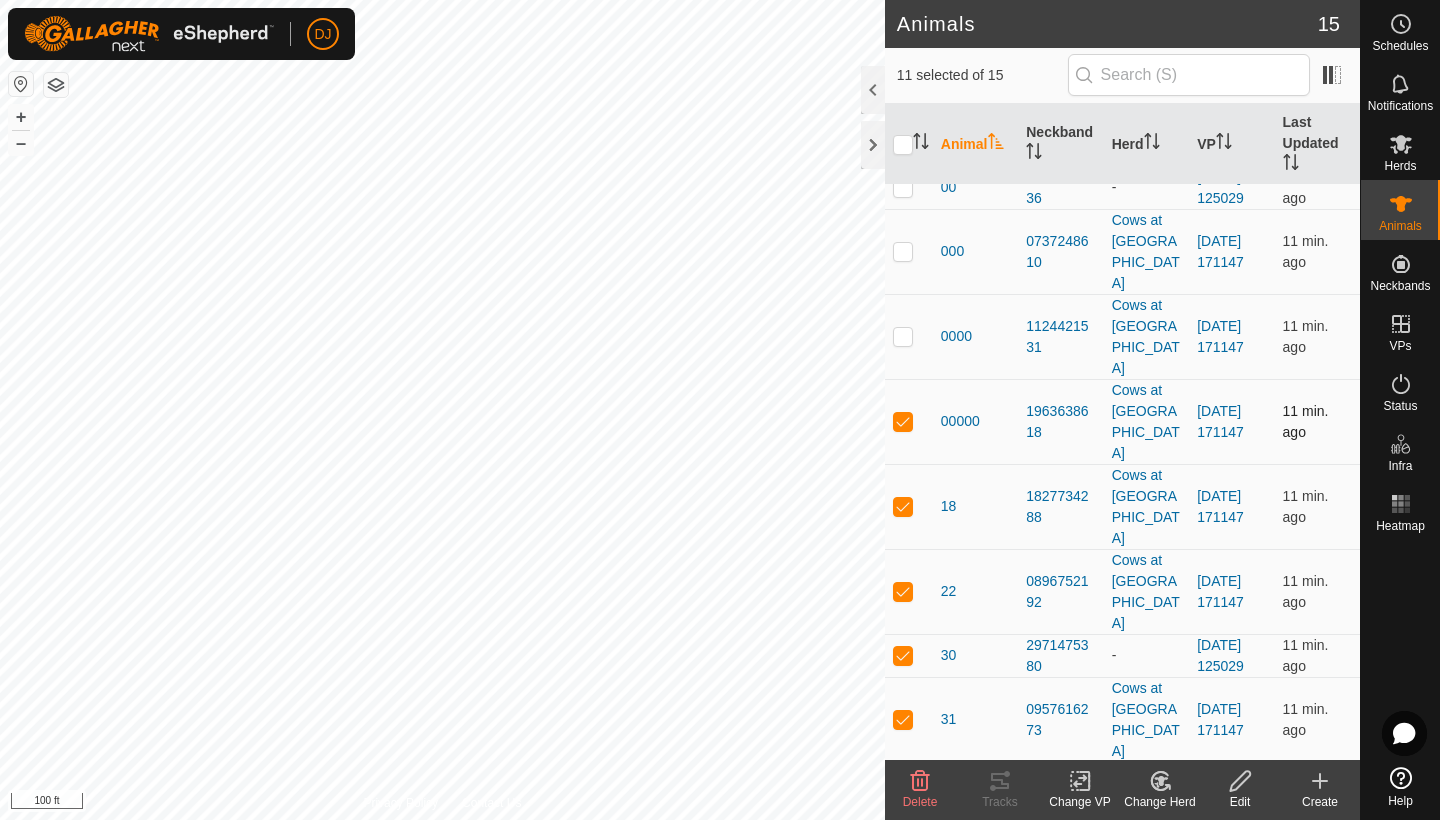 click at bounding box center [903, 421] 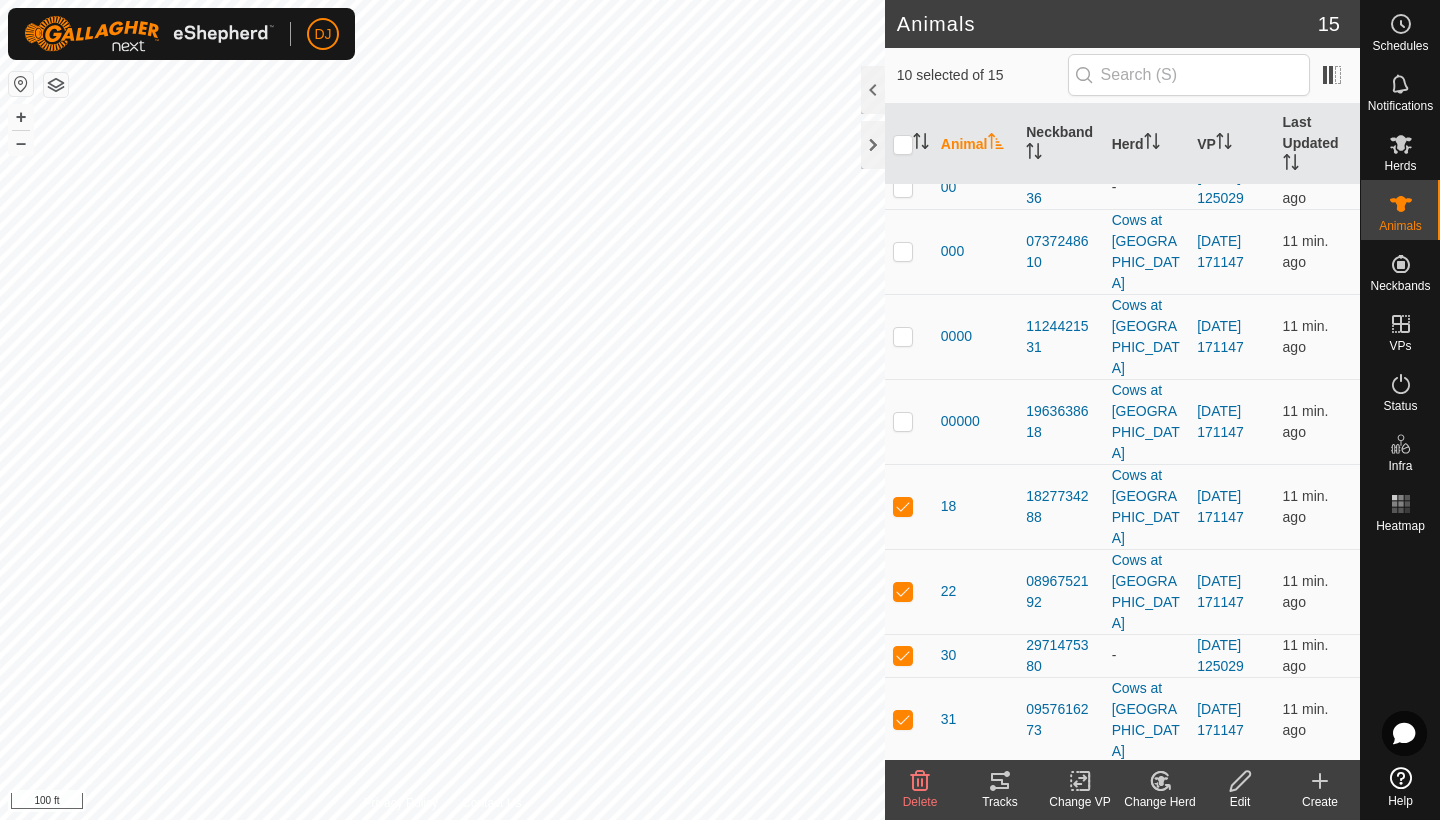 click 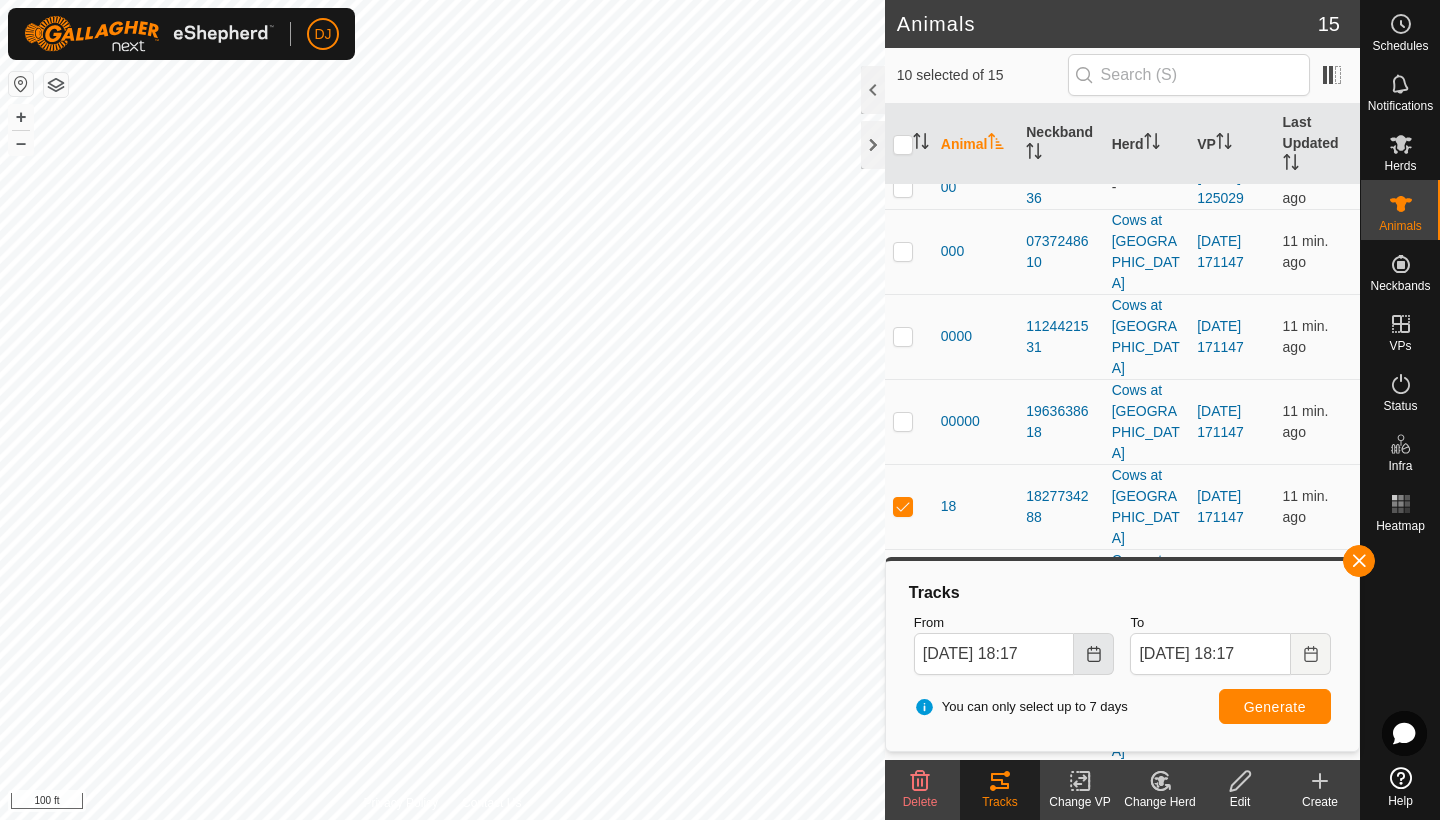 click 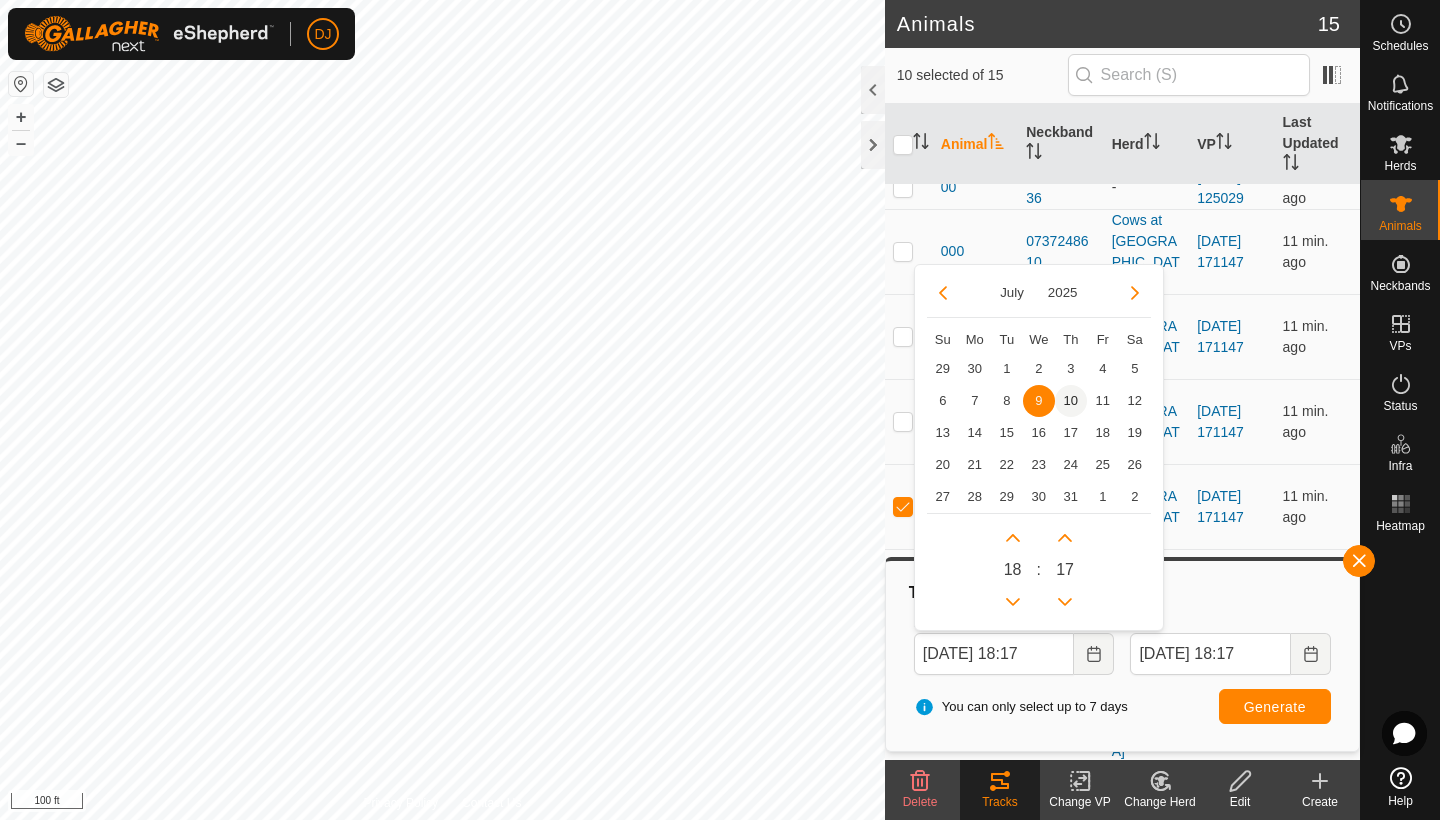click on "10" at bounding box center (1071, 401) 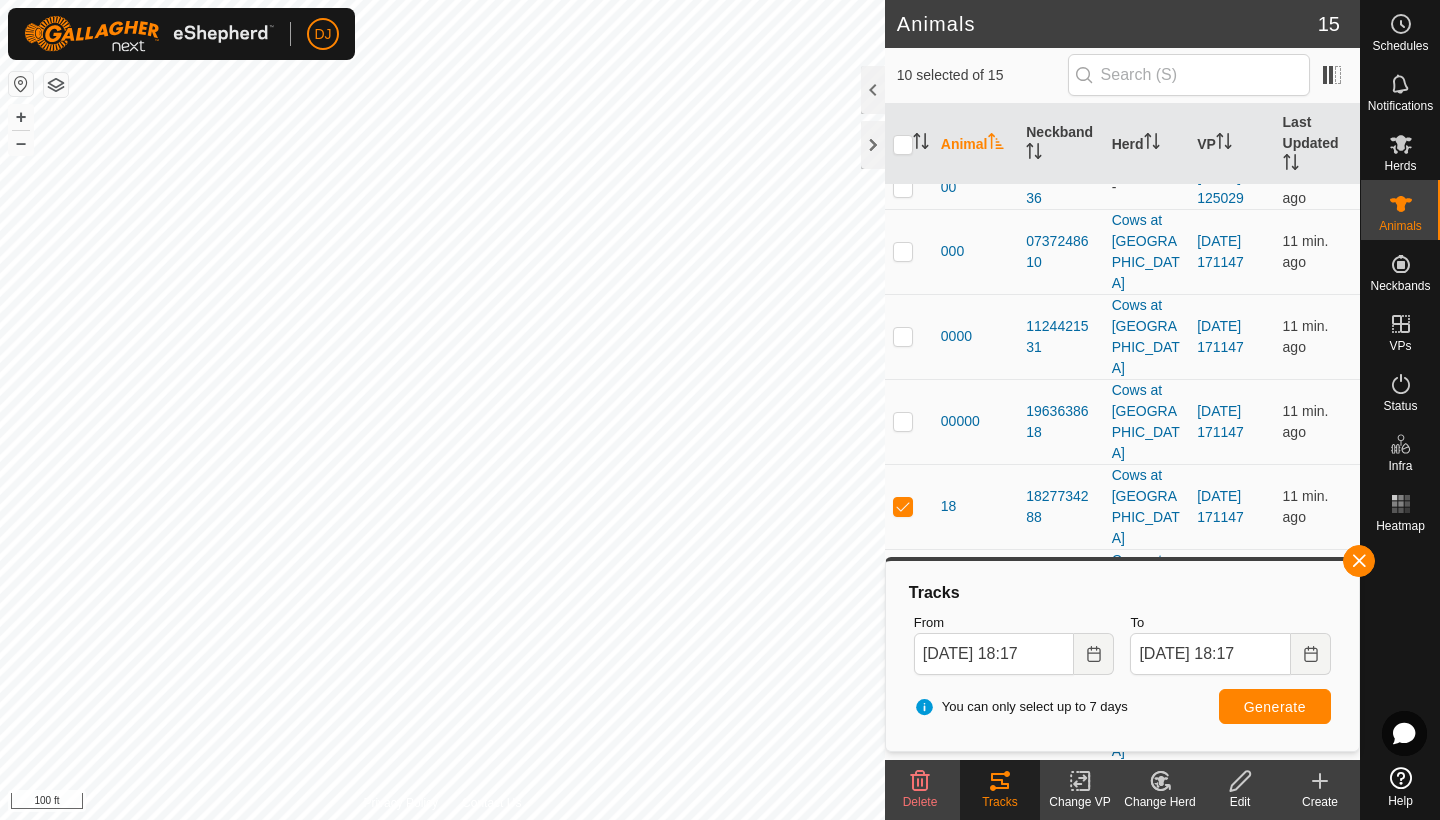 click at bounding box center (1013, 602) 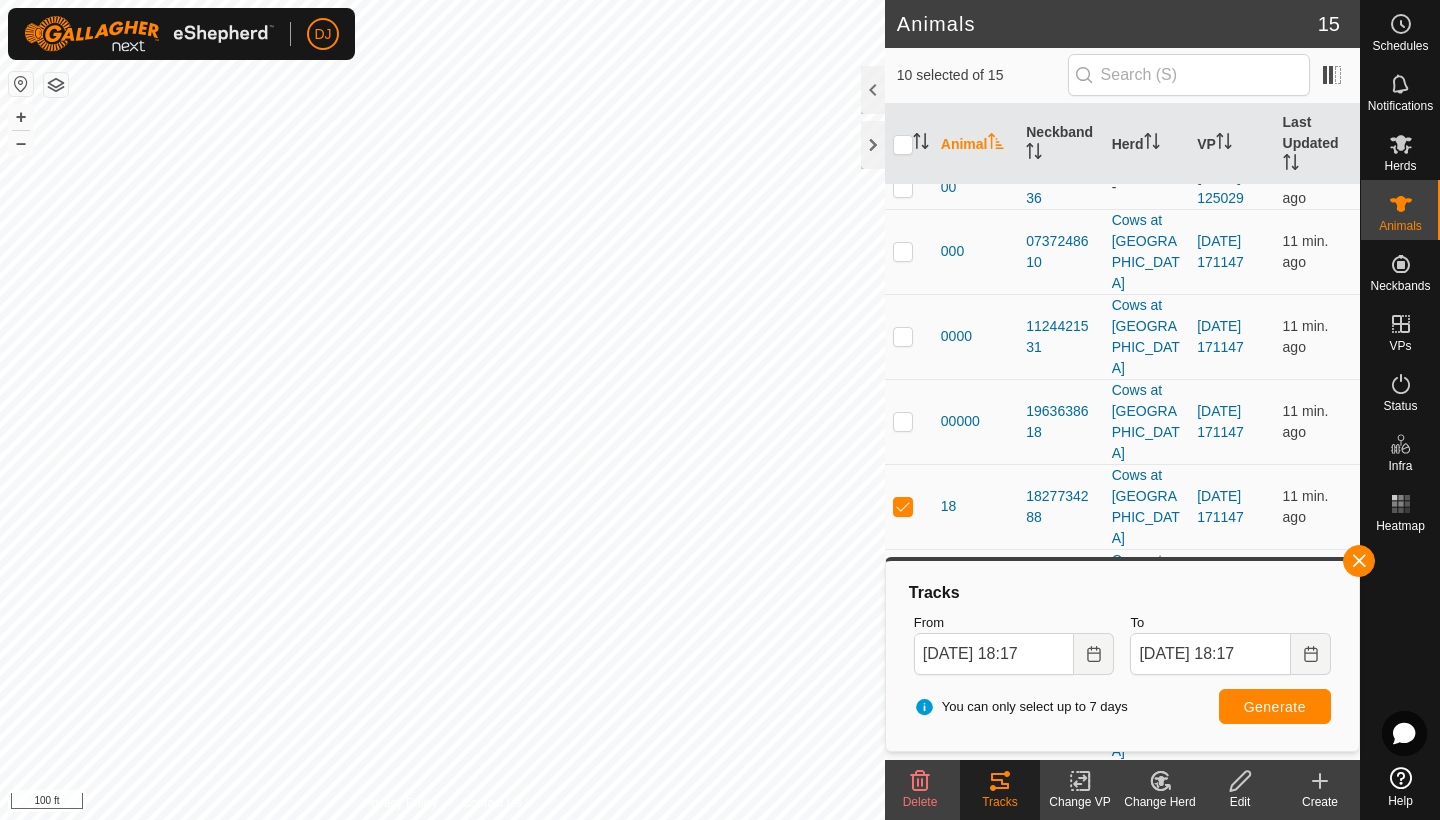click on "Tracks" at bounding box center [1122, 593] 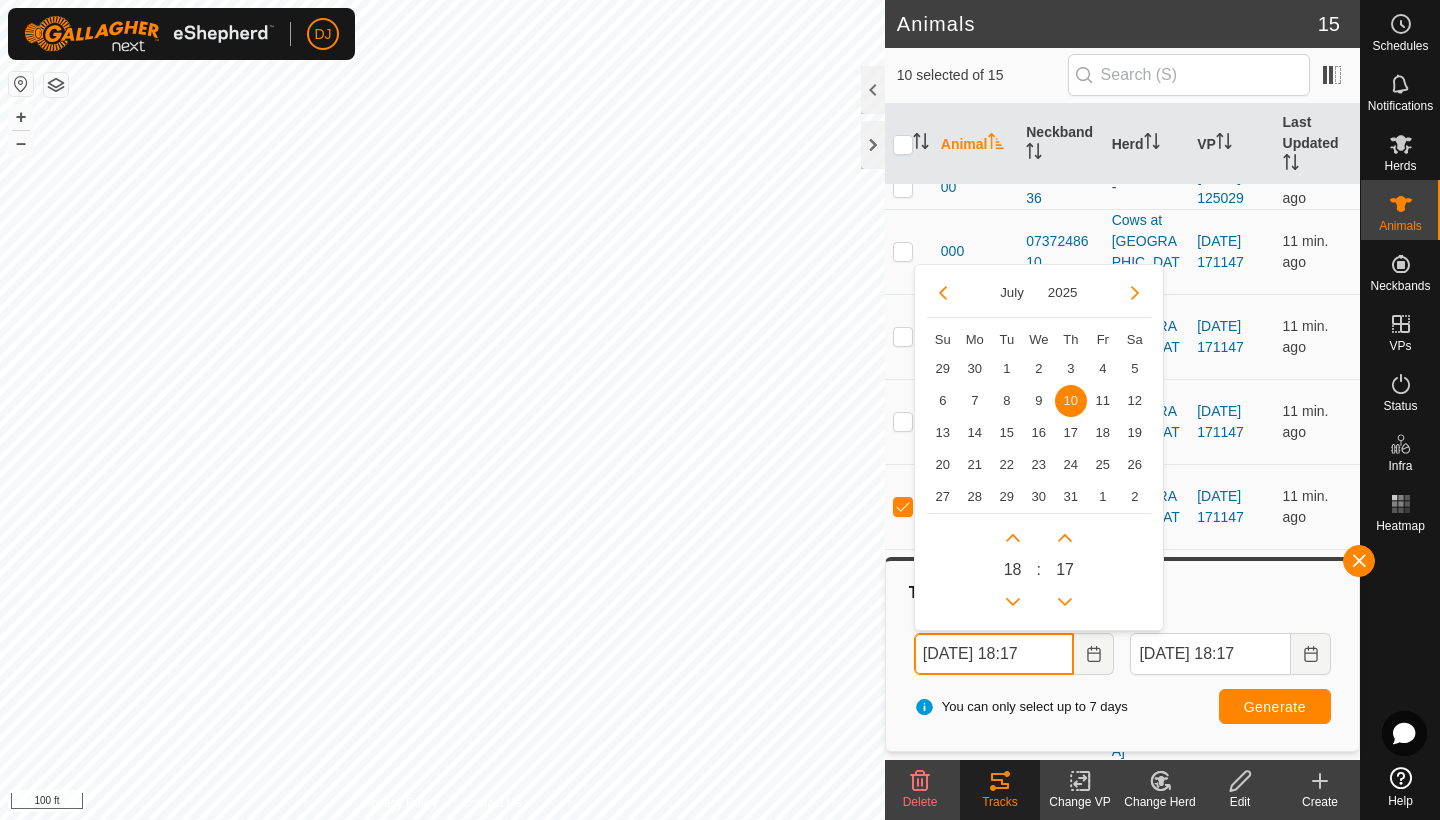 click on "[DATE] 18:17" at bounding box center [994, 654] 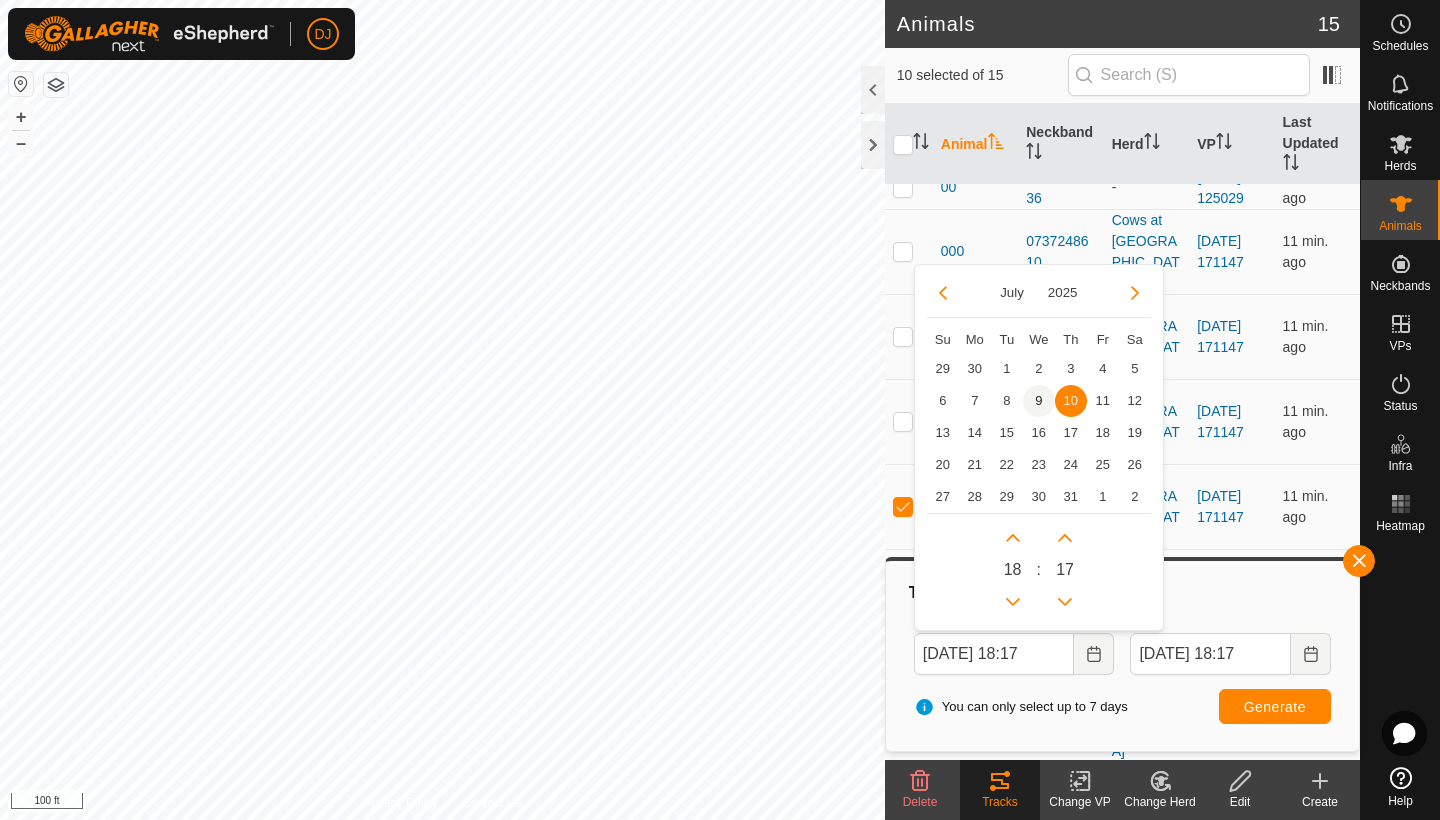 click on "9" at bounding box center (1039, 401) 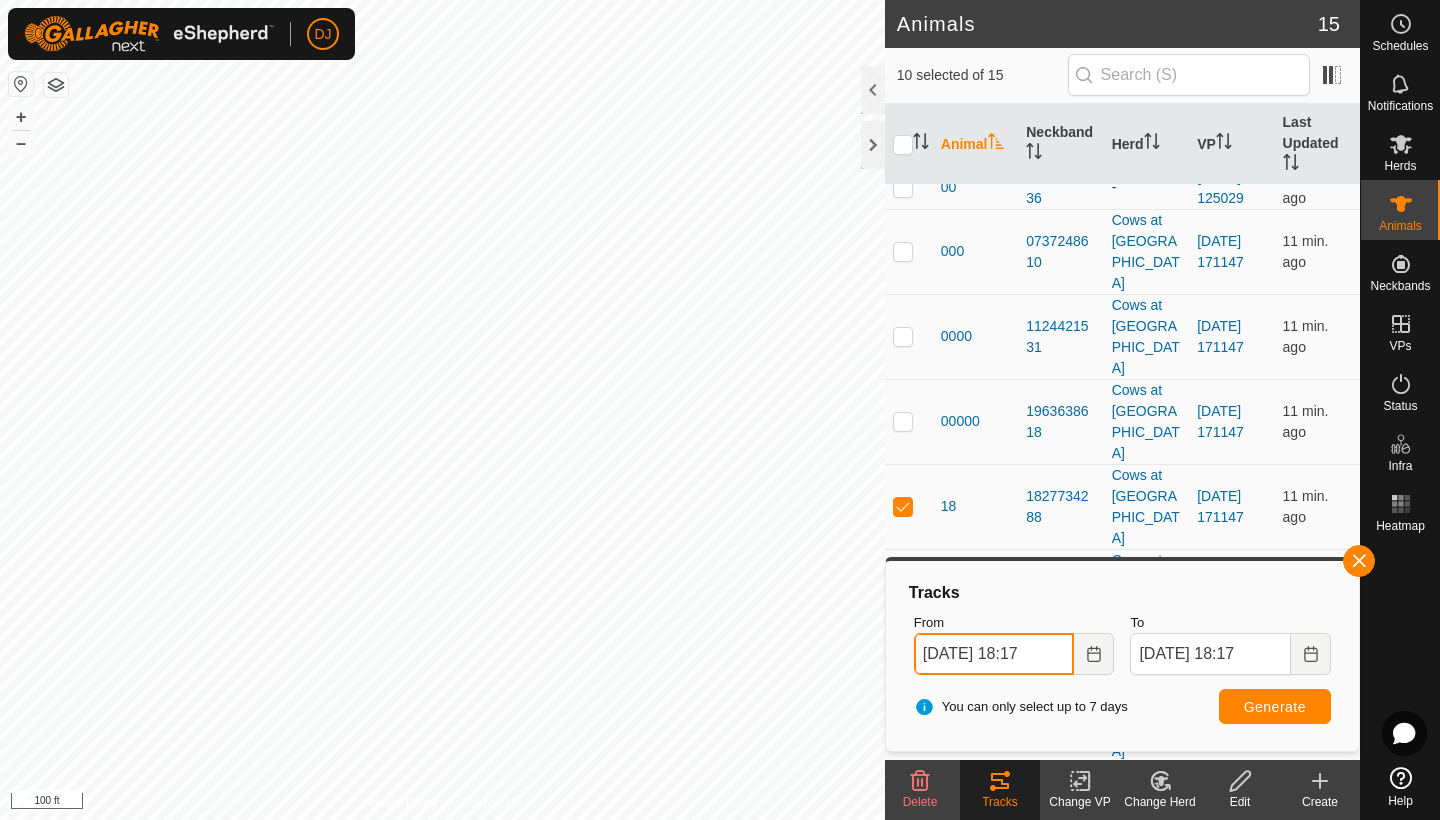 click on "[DATE] 18:17" at bounding box center [994, 654] 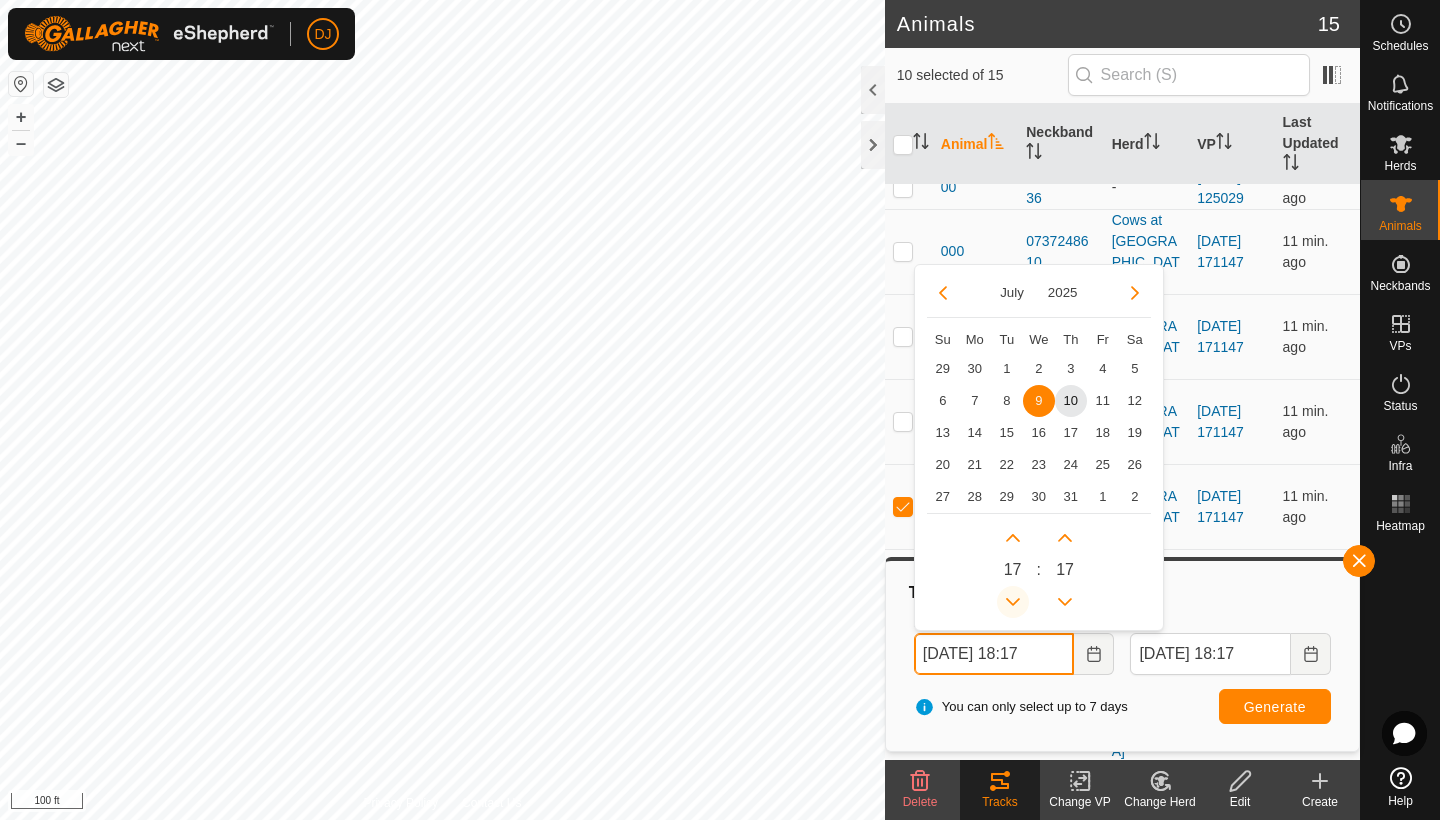 click at bounding box center [1013, 602] 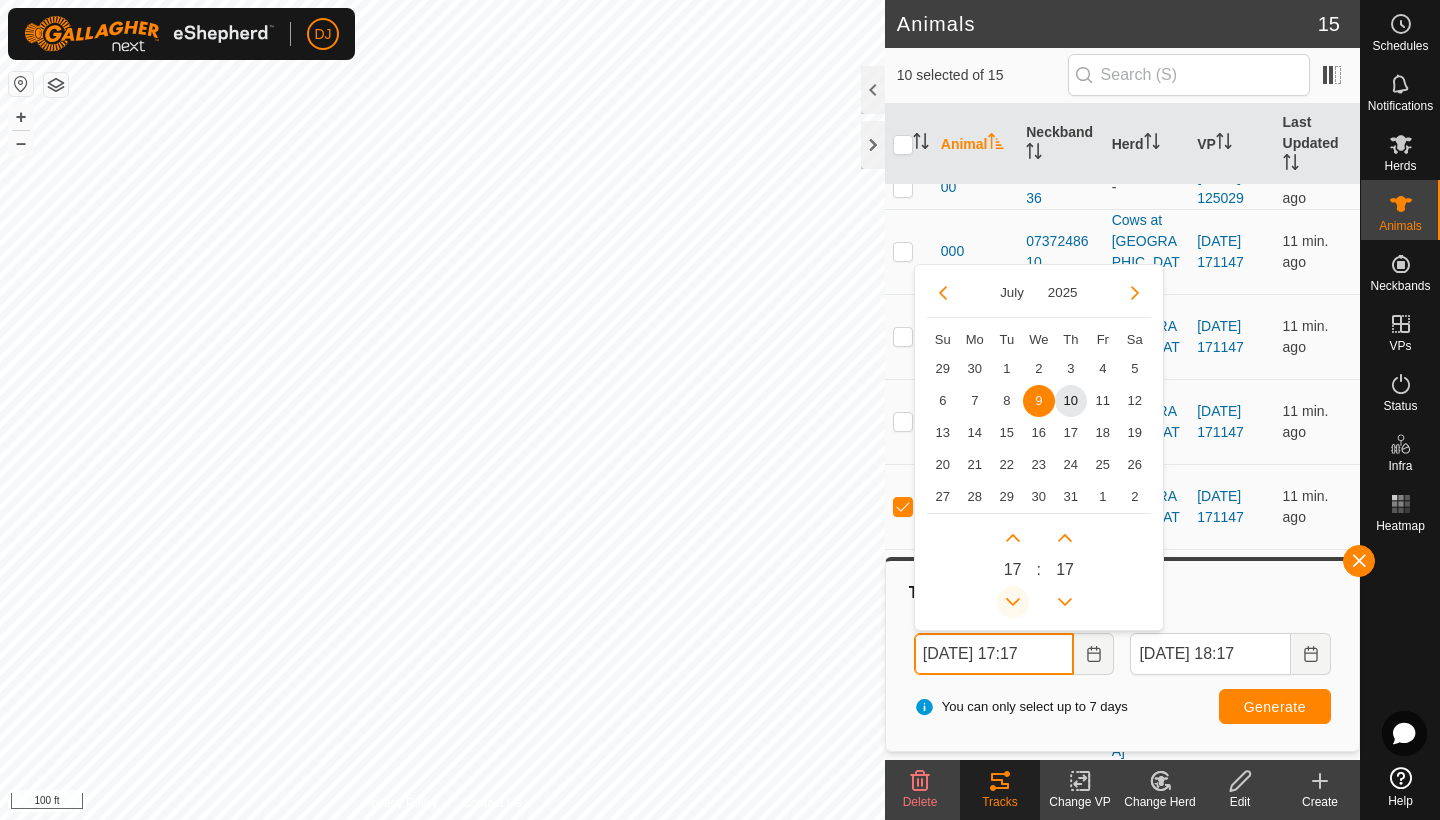 click at bounding box center (1013, 602) 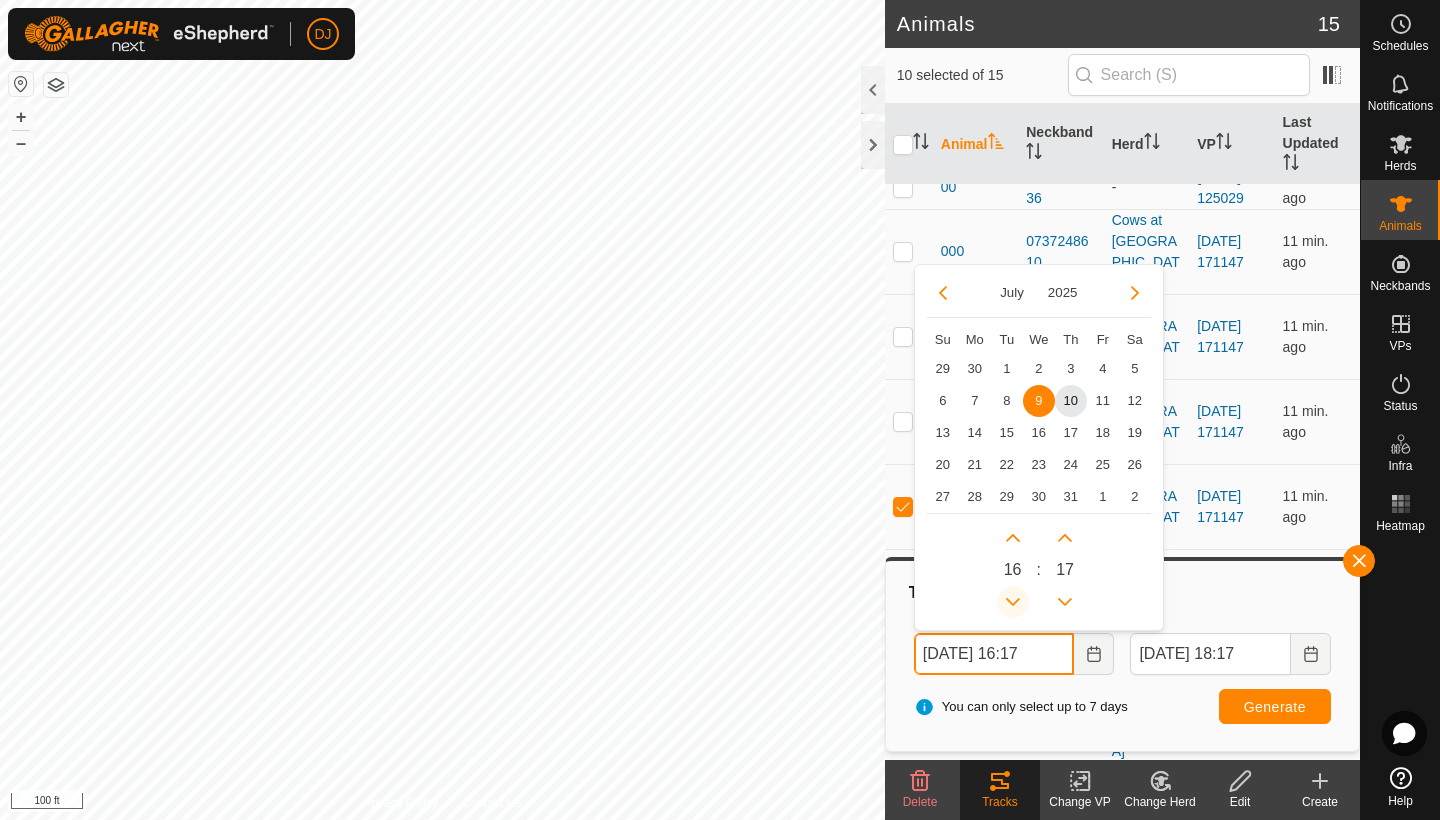 click at bounding box center [1013, 602] 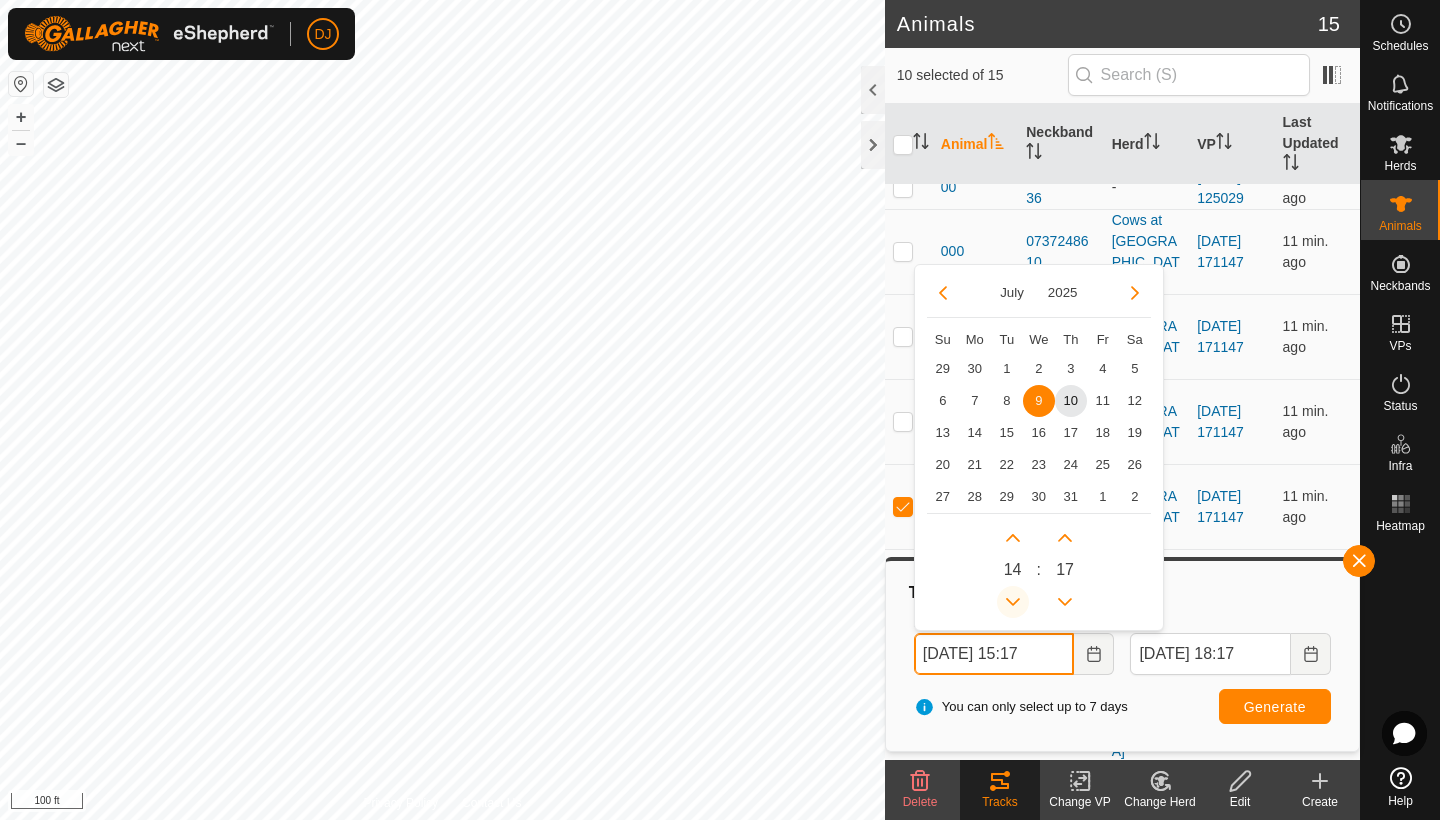 click at bounding box center [1013, 602] 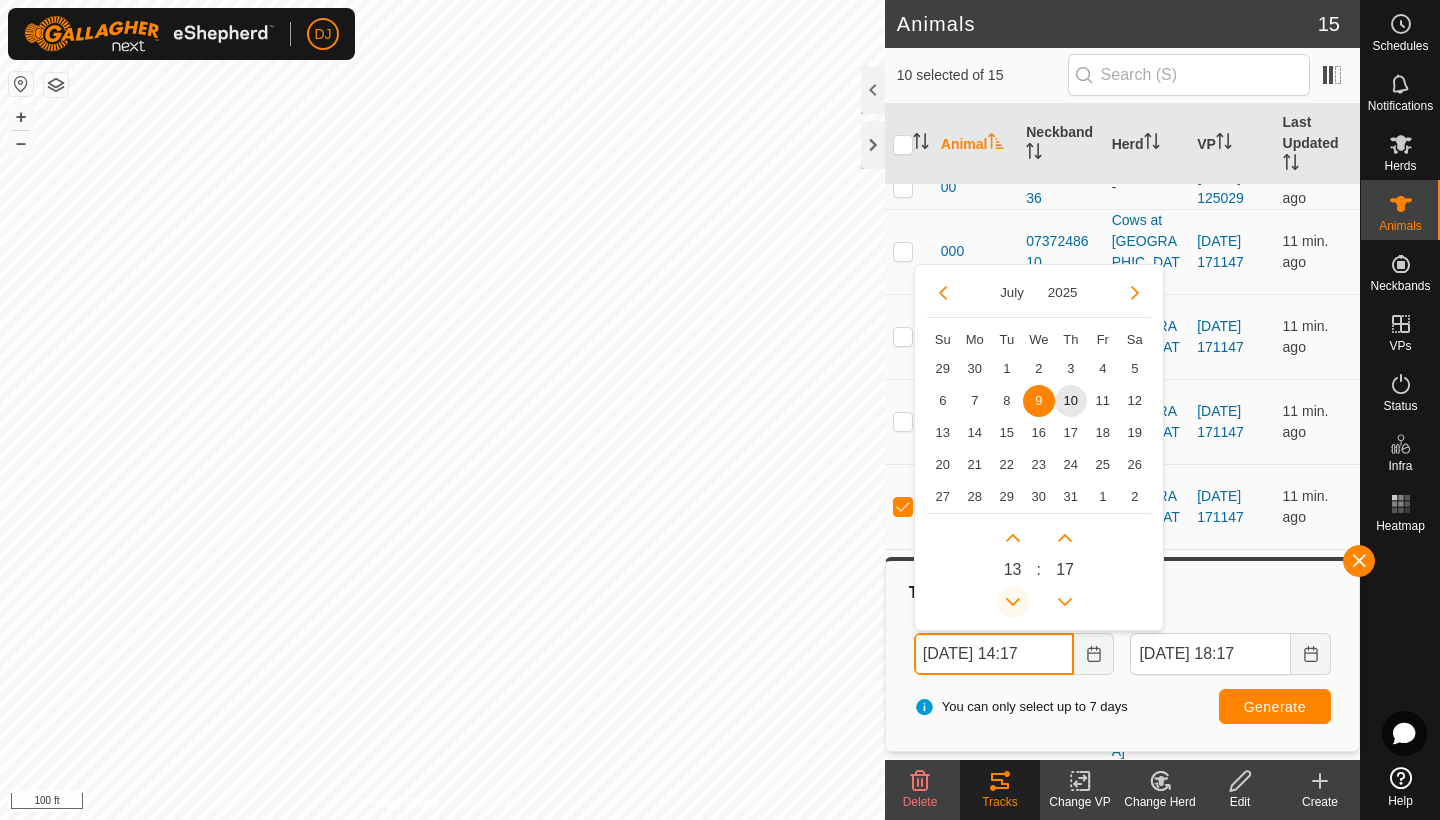 click at bounding box center [1013, 602] 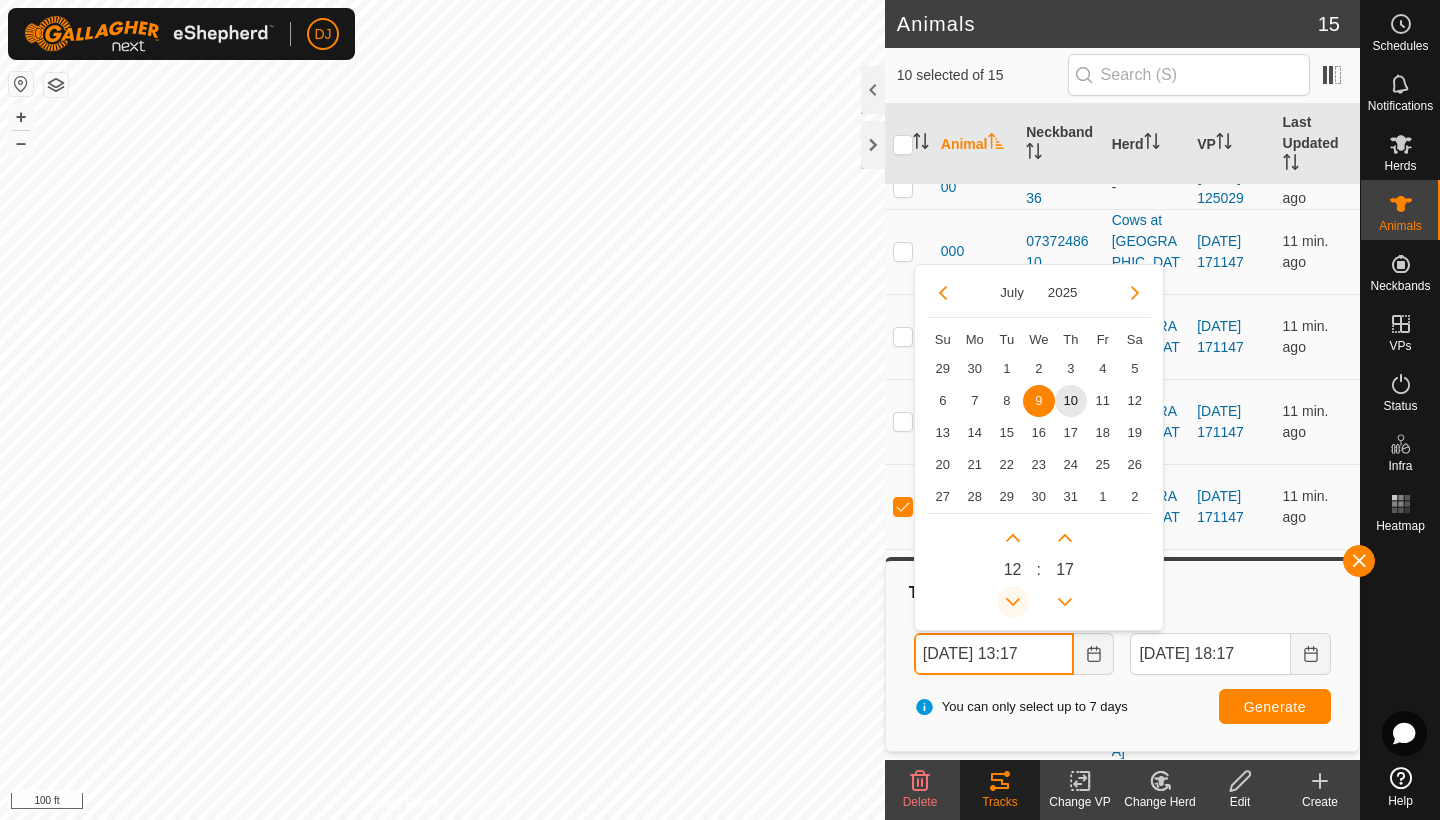 click at bounding box center [1013, 602] 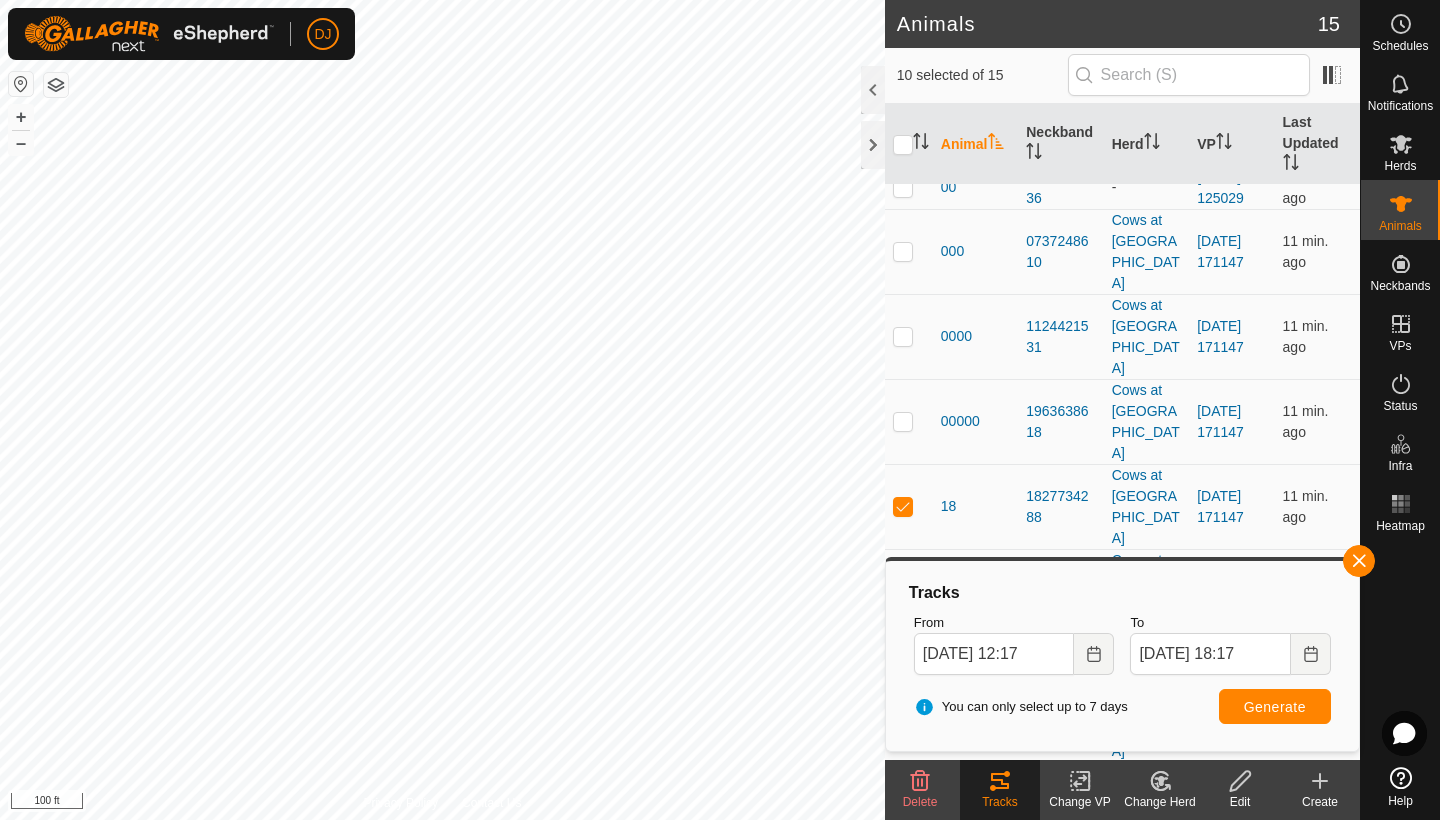 click on "Generate" at bounding box center [1275, 707] 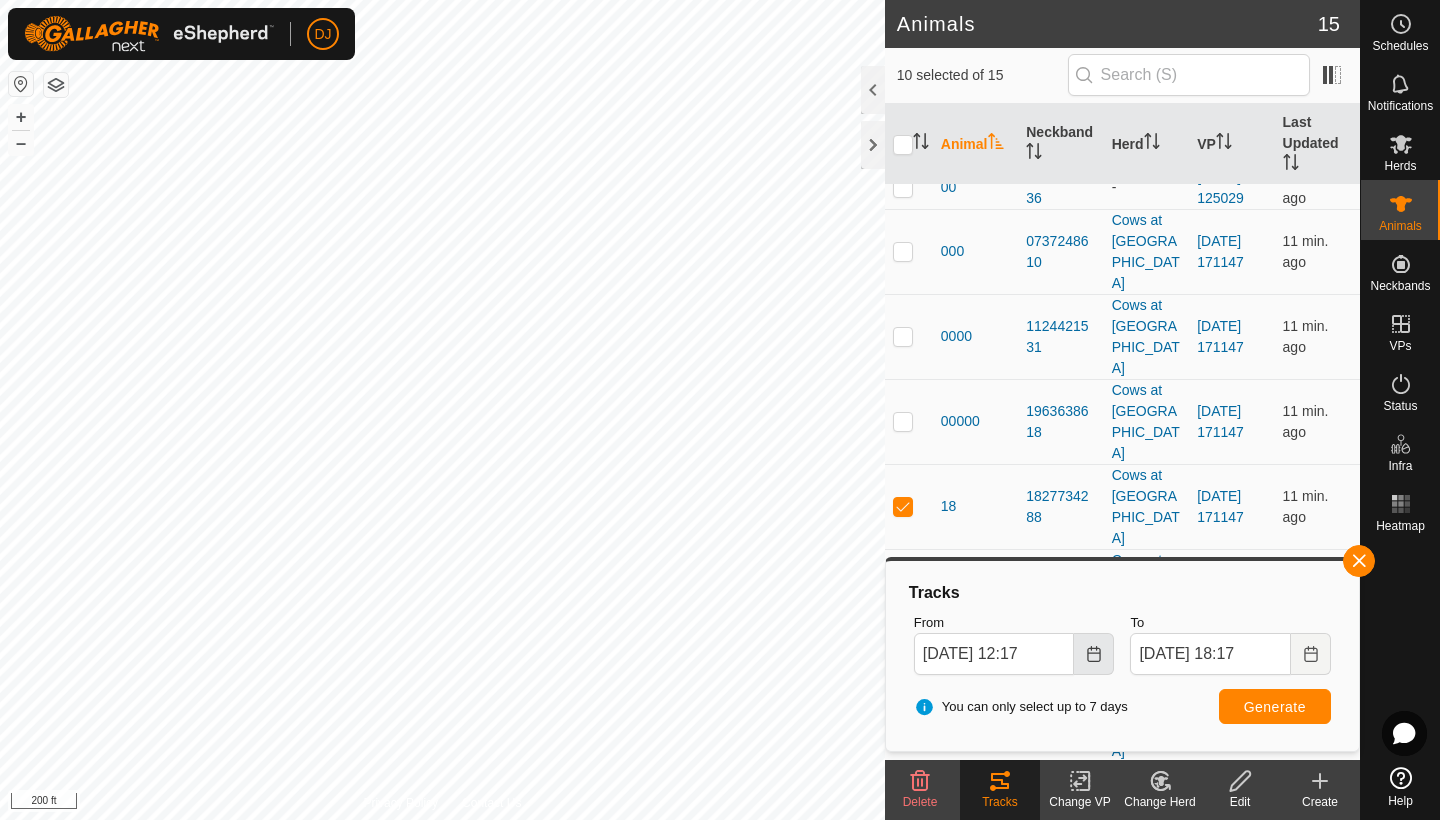 click 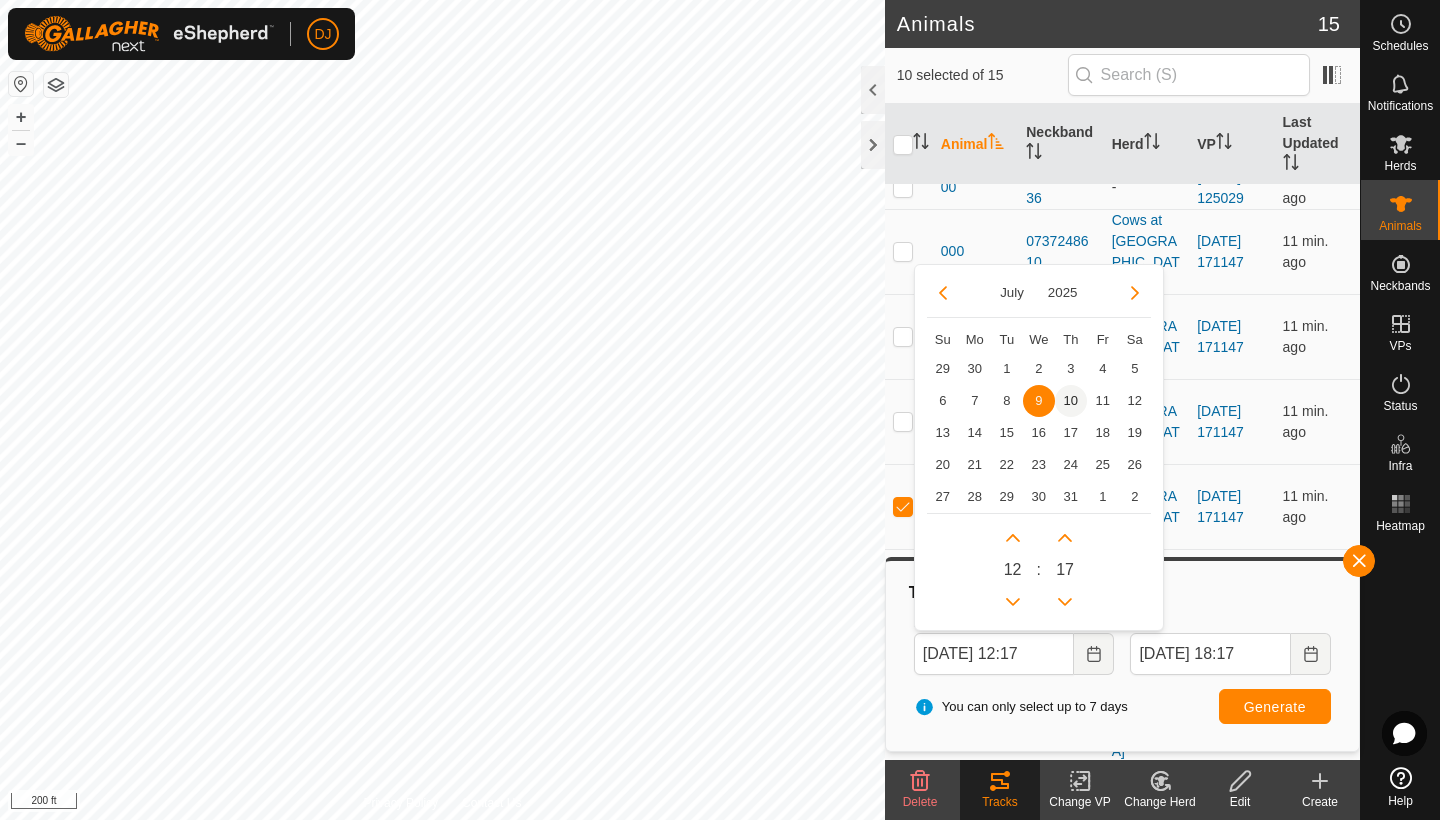 click on "10" at bounding box center (1071, 401) 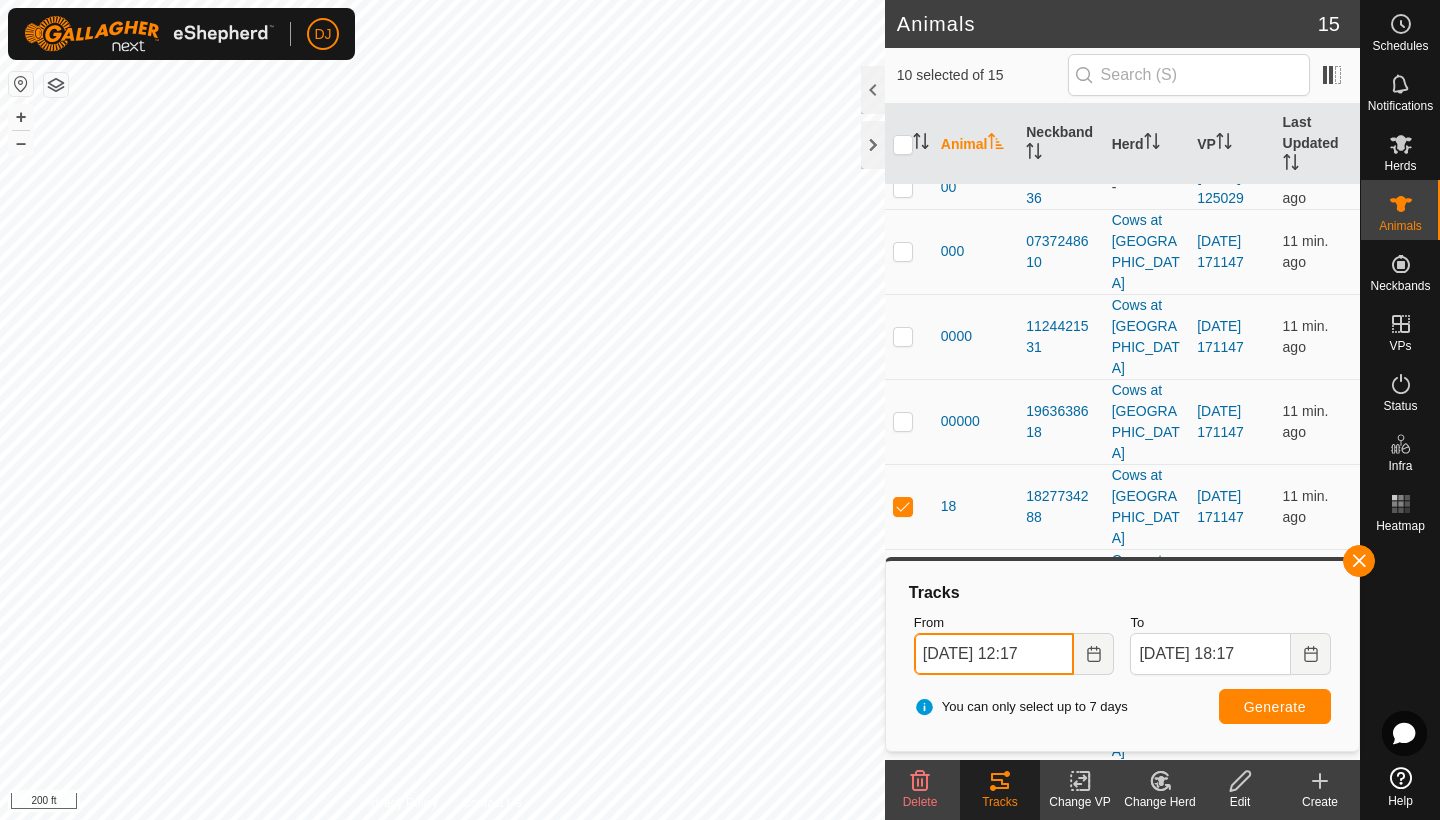 click on "[DATE] 12:17" at bounding box center [994, 654] 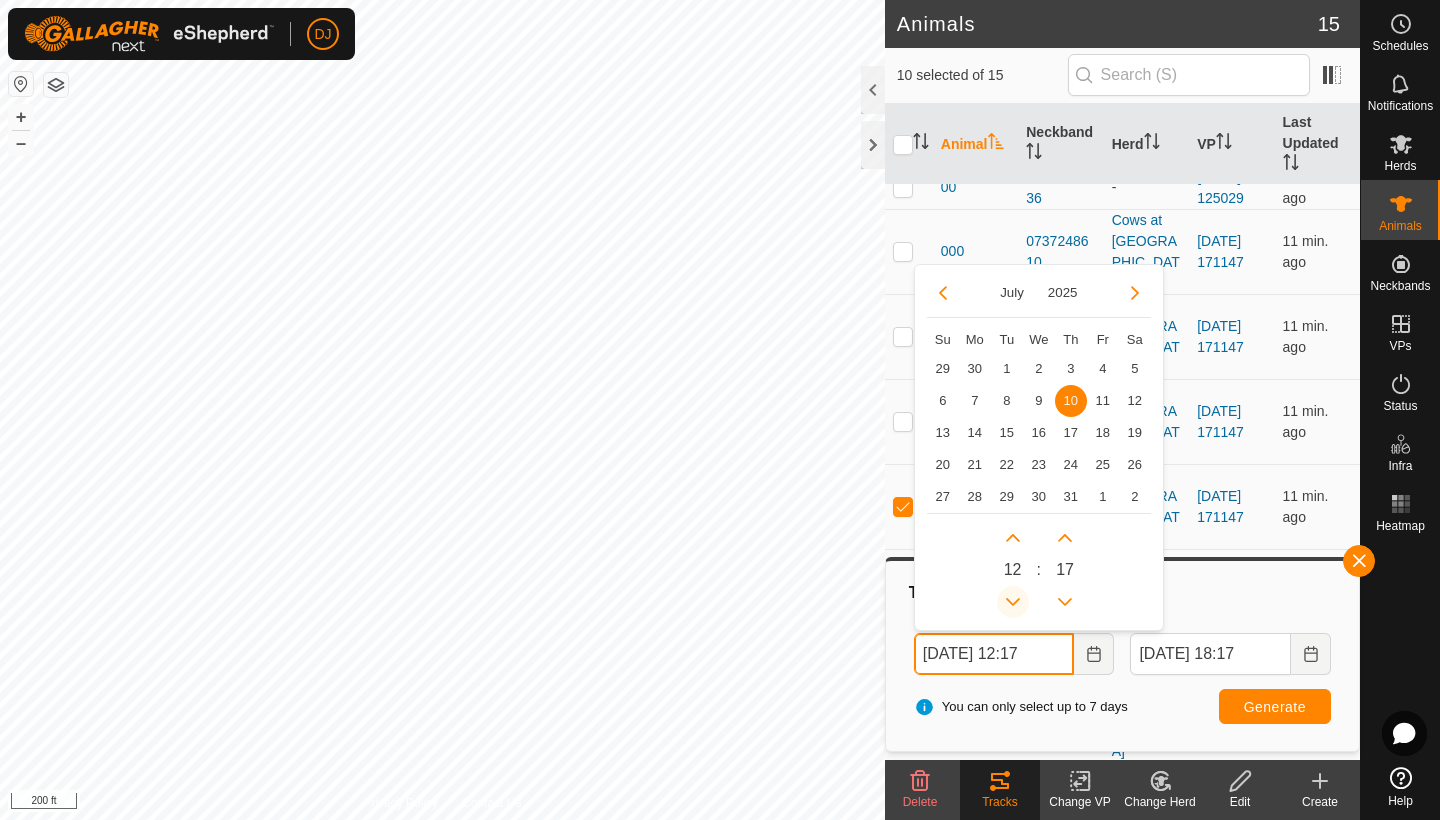 click at bounding box center [1013, 602] 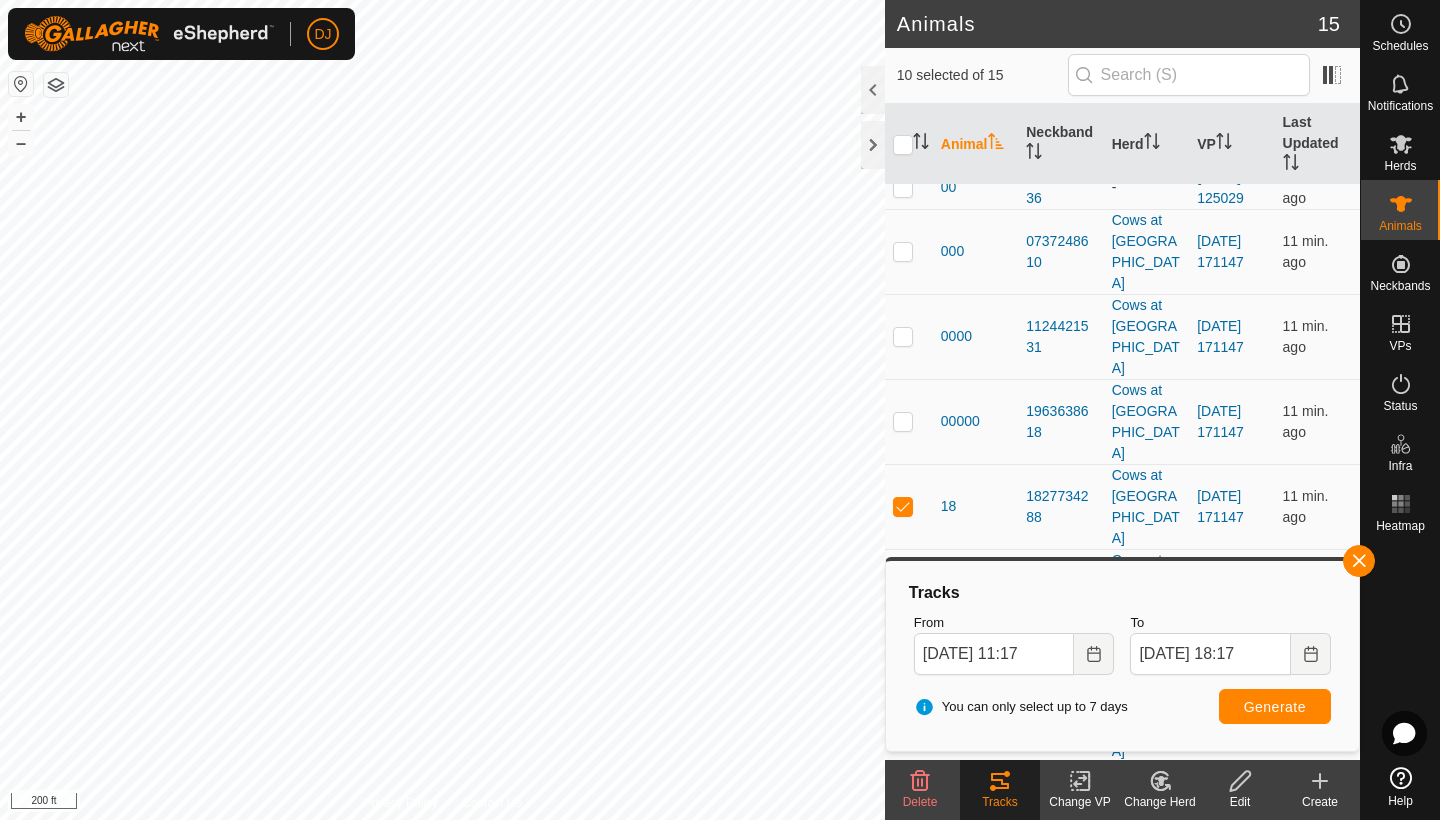 click on "Generate" at bounding box center [1275, 707] 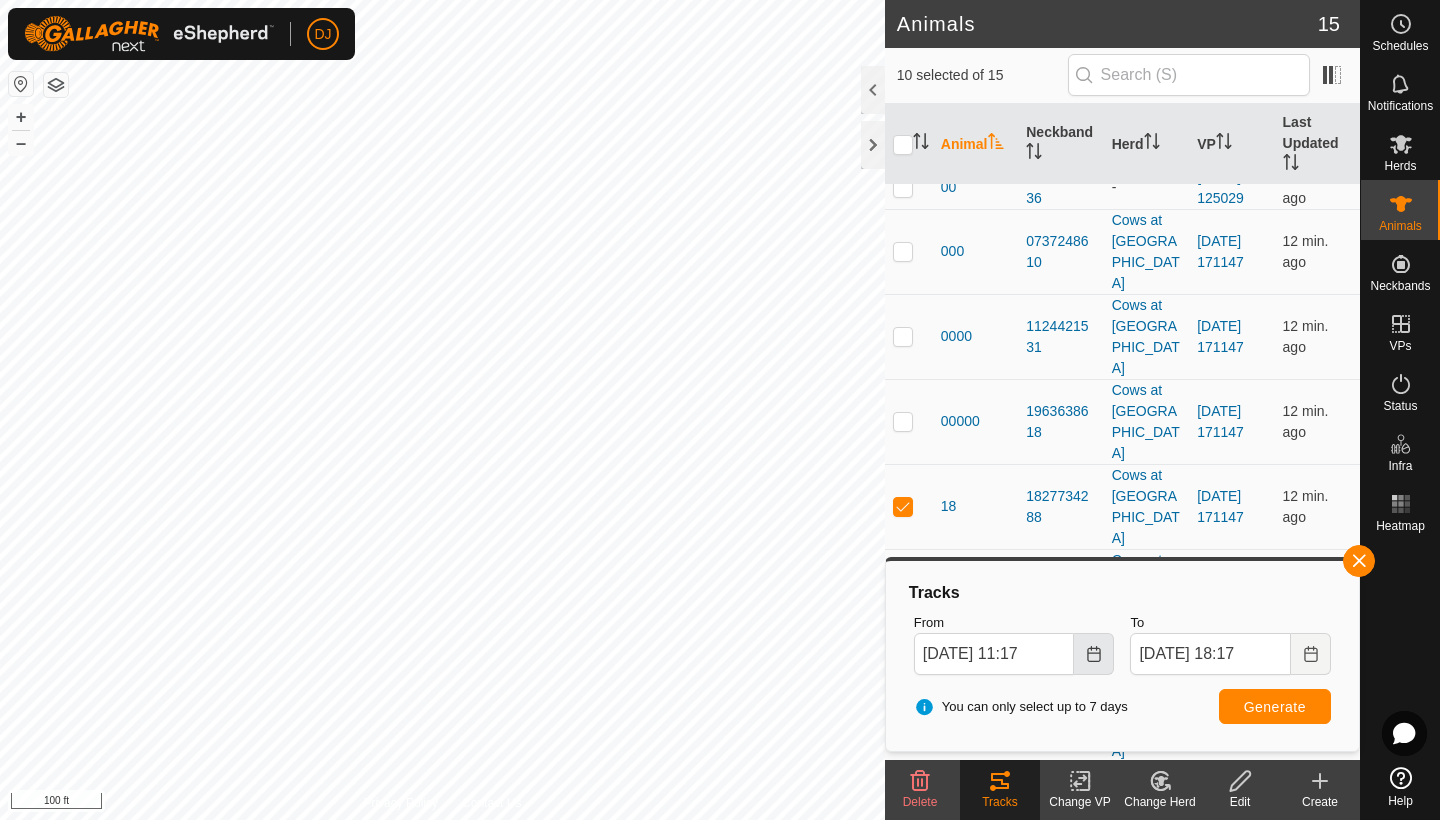 click 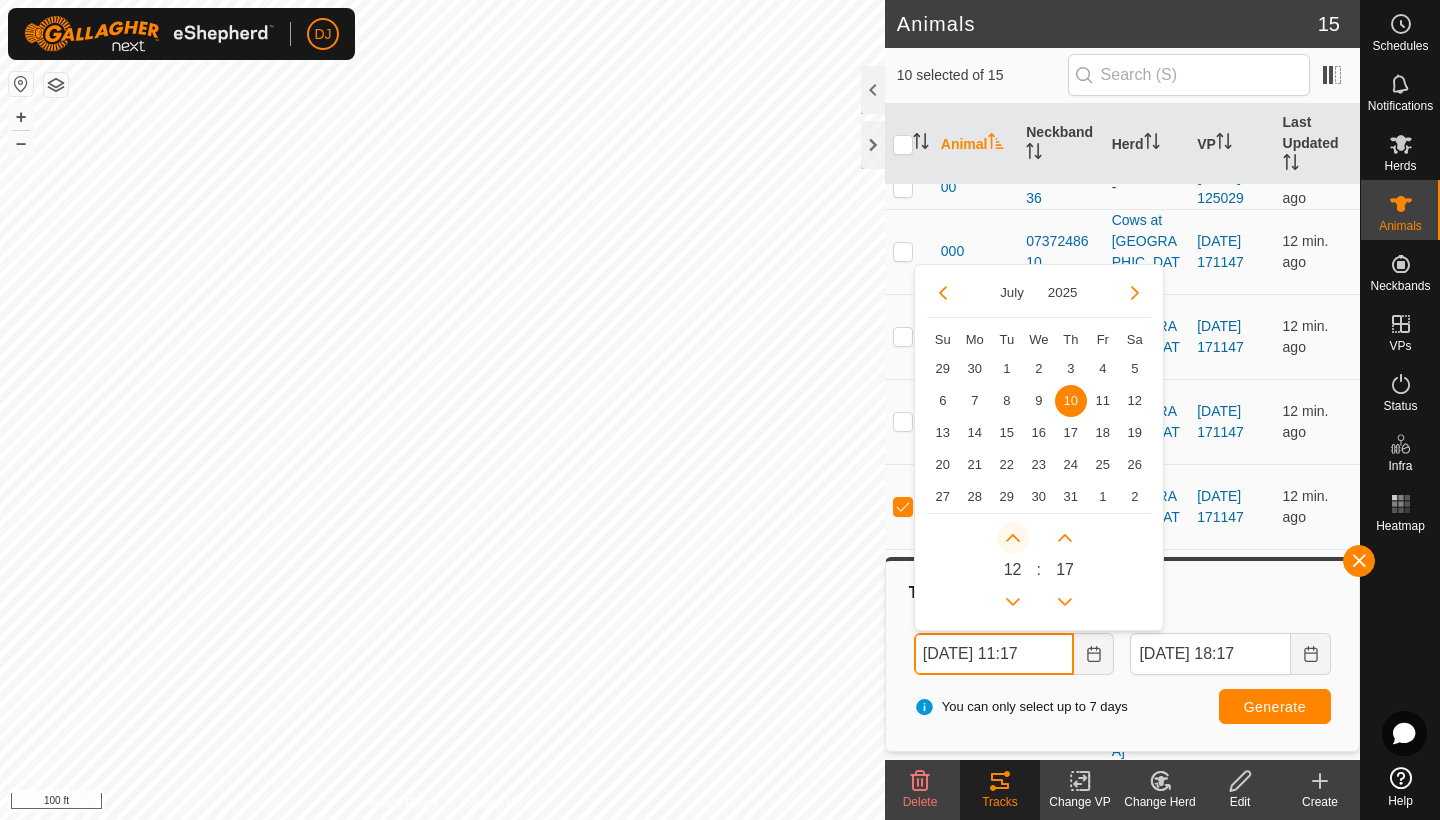 click at bounding box center (1013, 538) 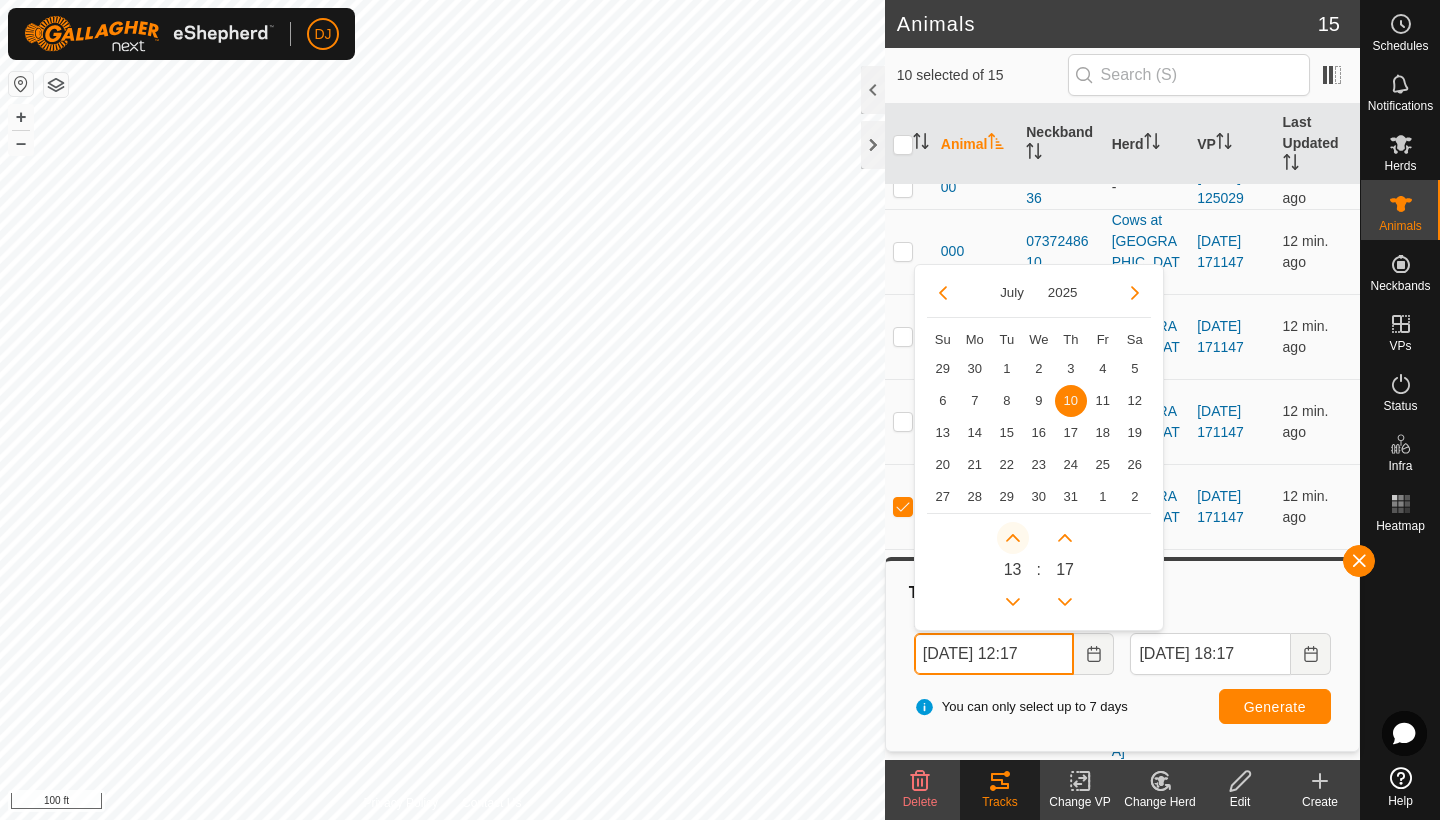 click at bounding box center (1009, 540) 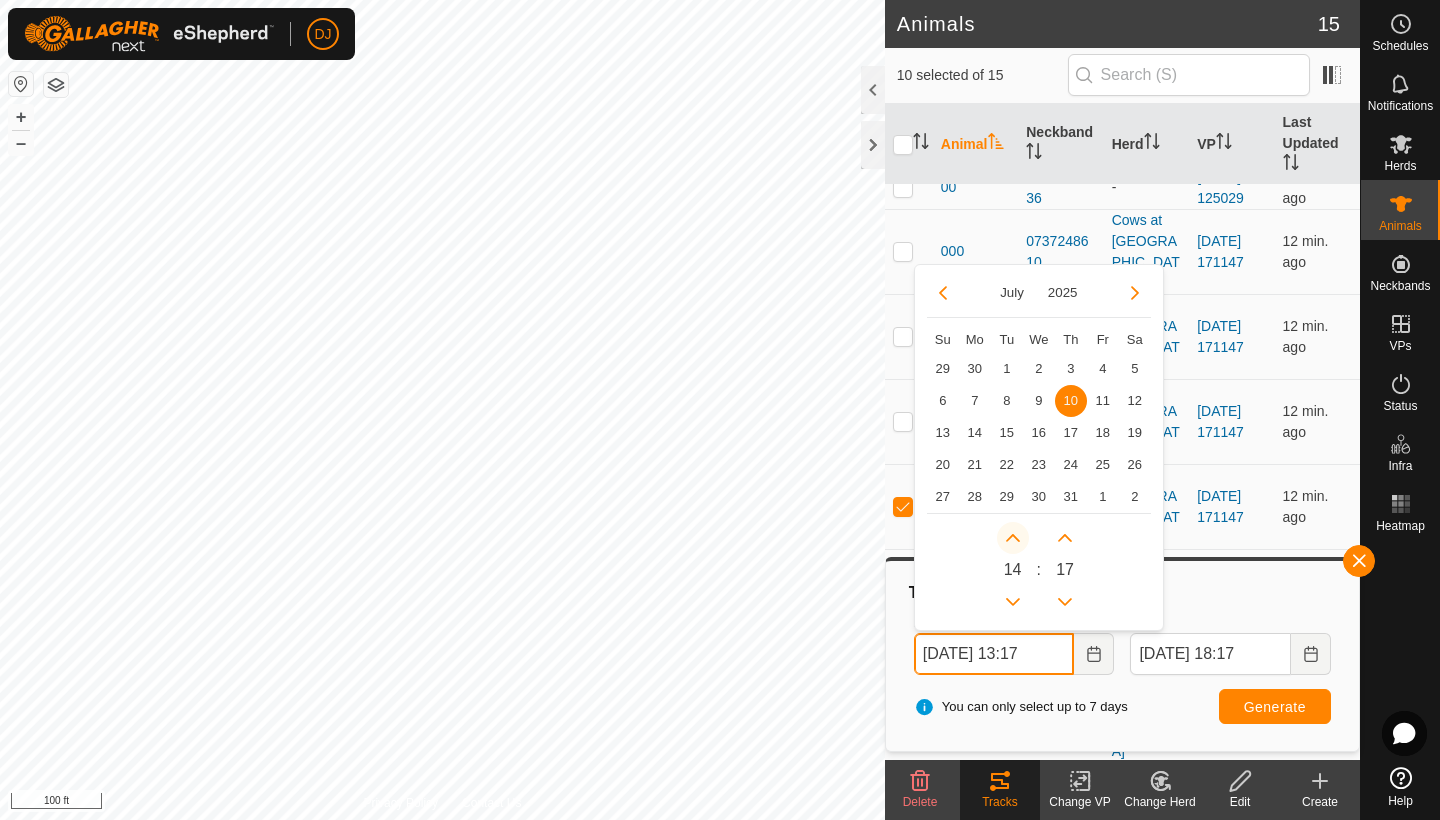 click at bounding box center (1013, 538) 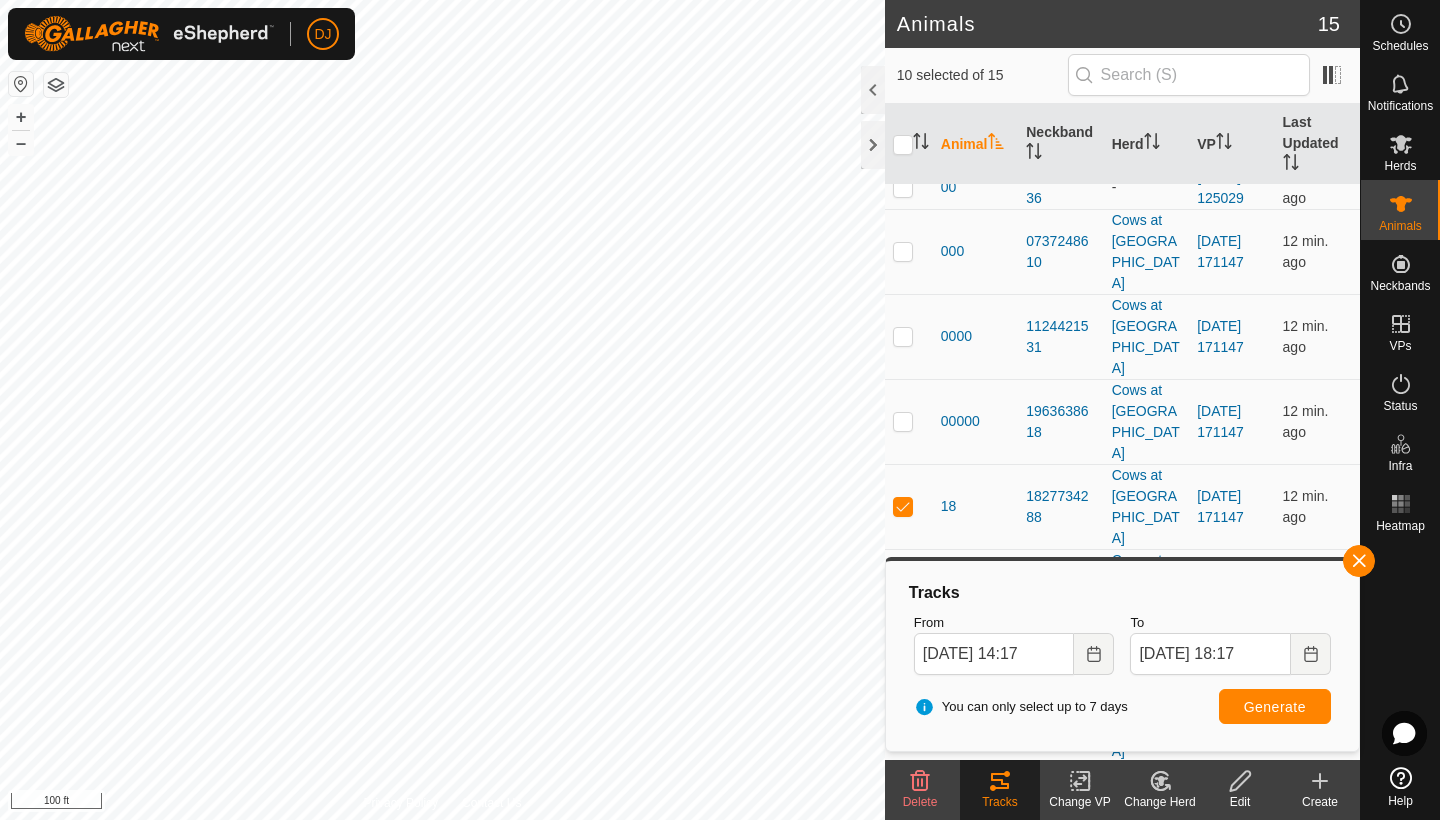 click on "Generate" at bounding box center (1275, 707) 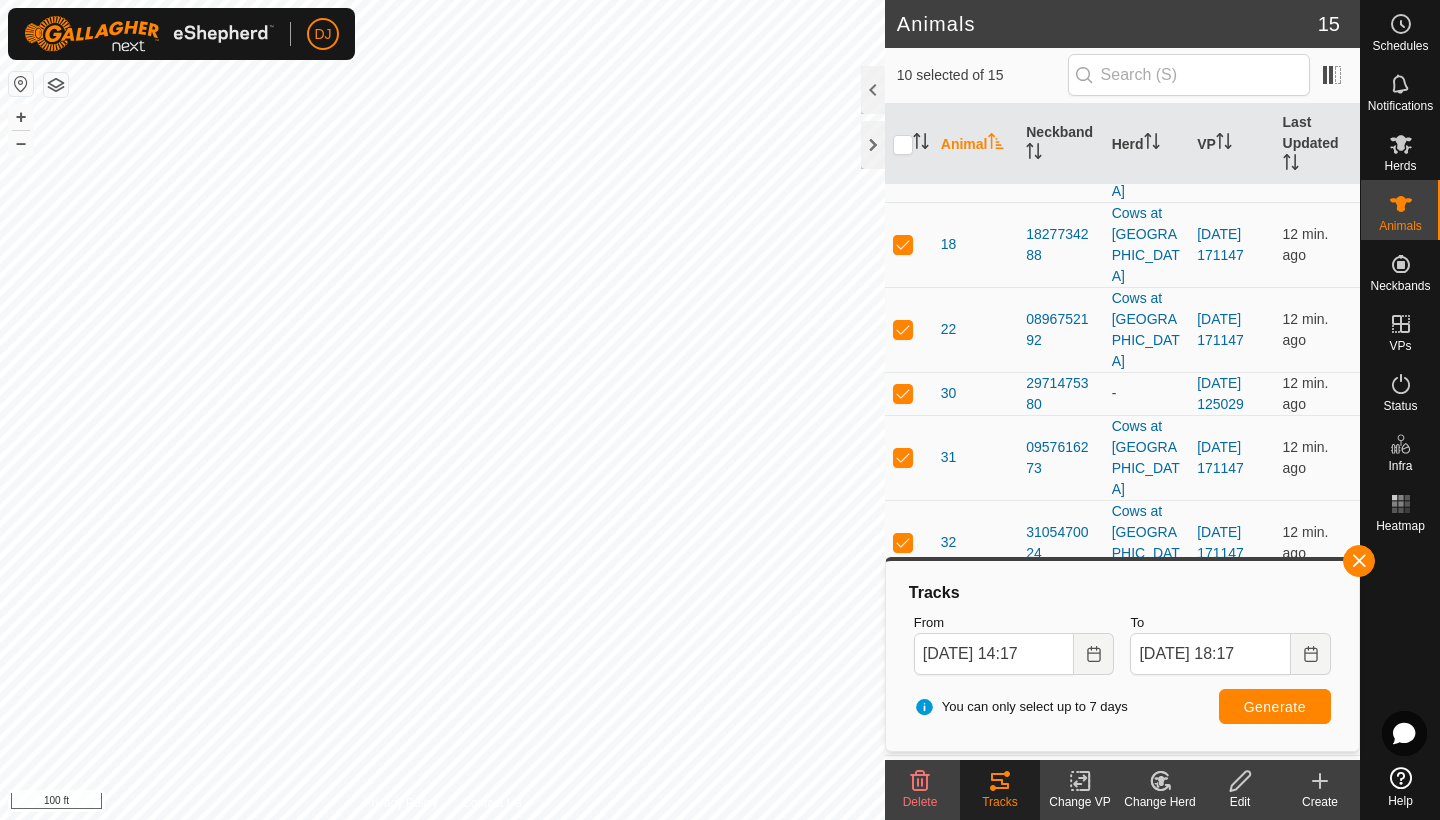 scroll, scrollTop: 322, scrollLeft: 0, axis: vertical 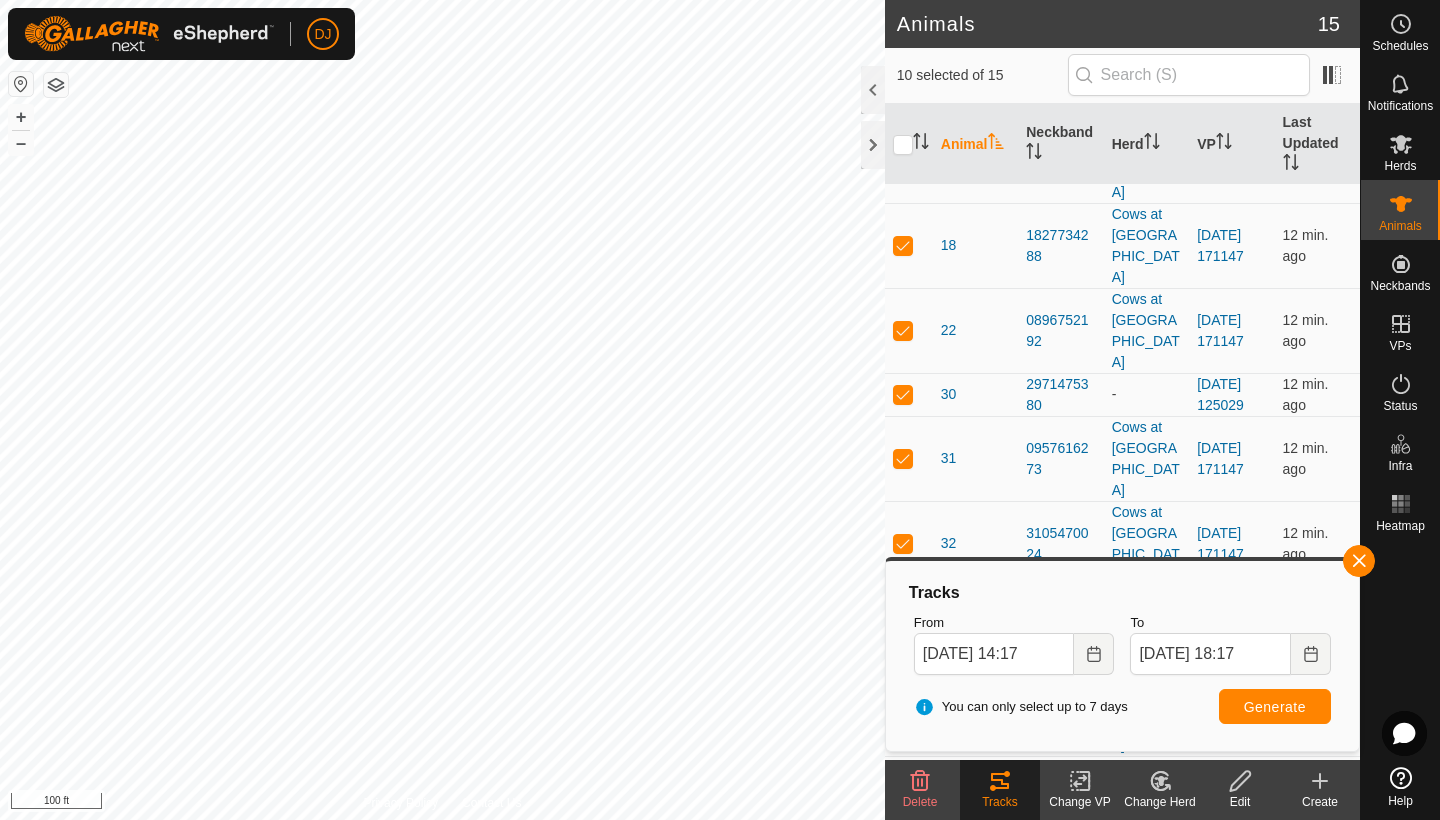 click at bounding box center [903, 713] 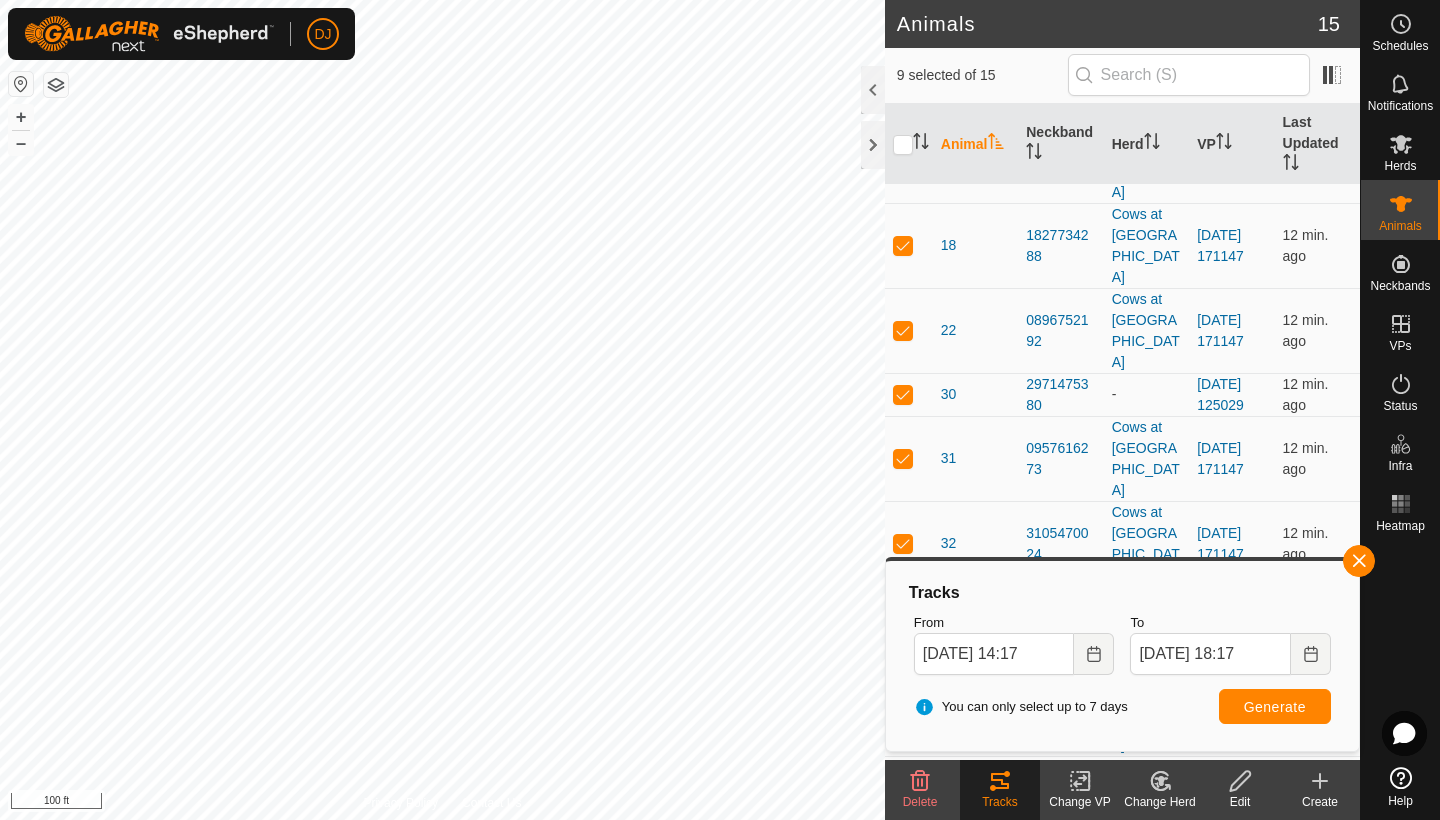click at bounding box center (903, 628) 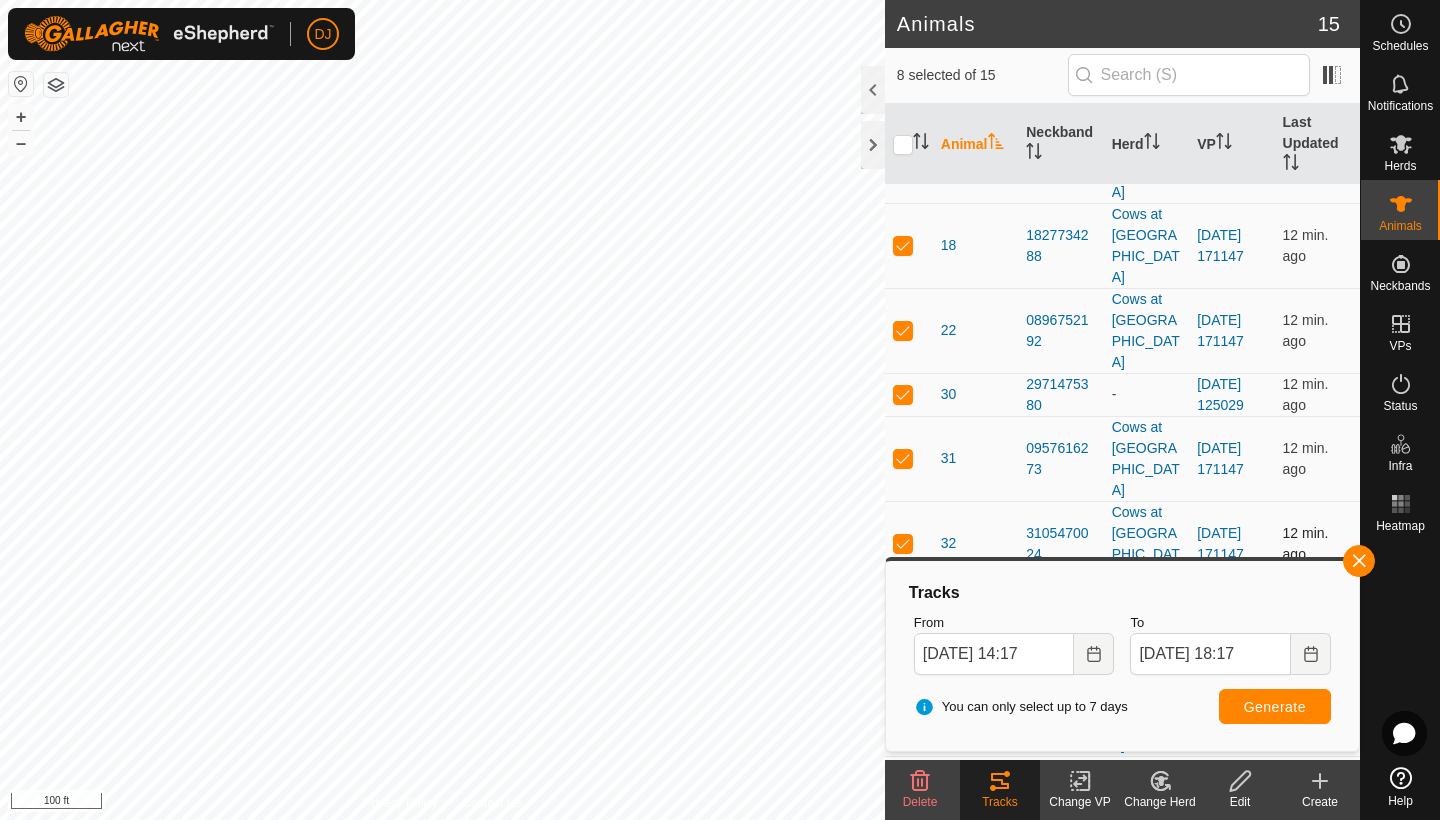 click at bounding box center (903, 543) 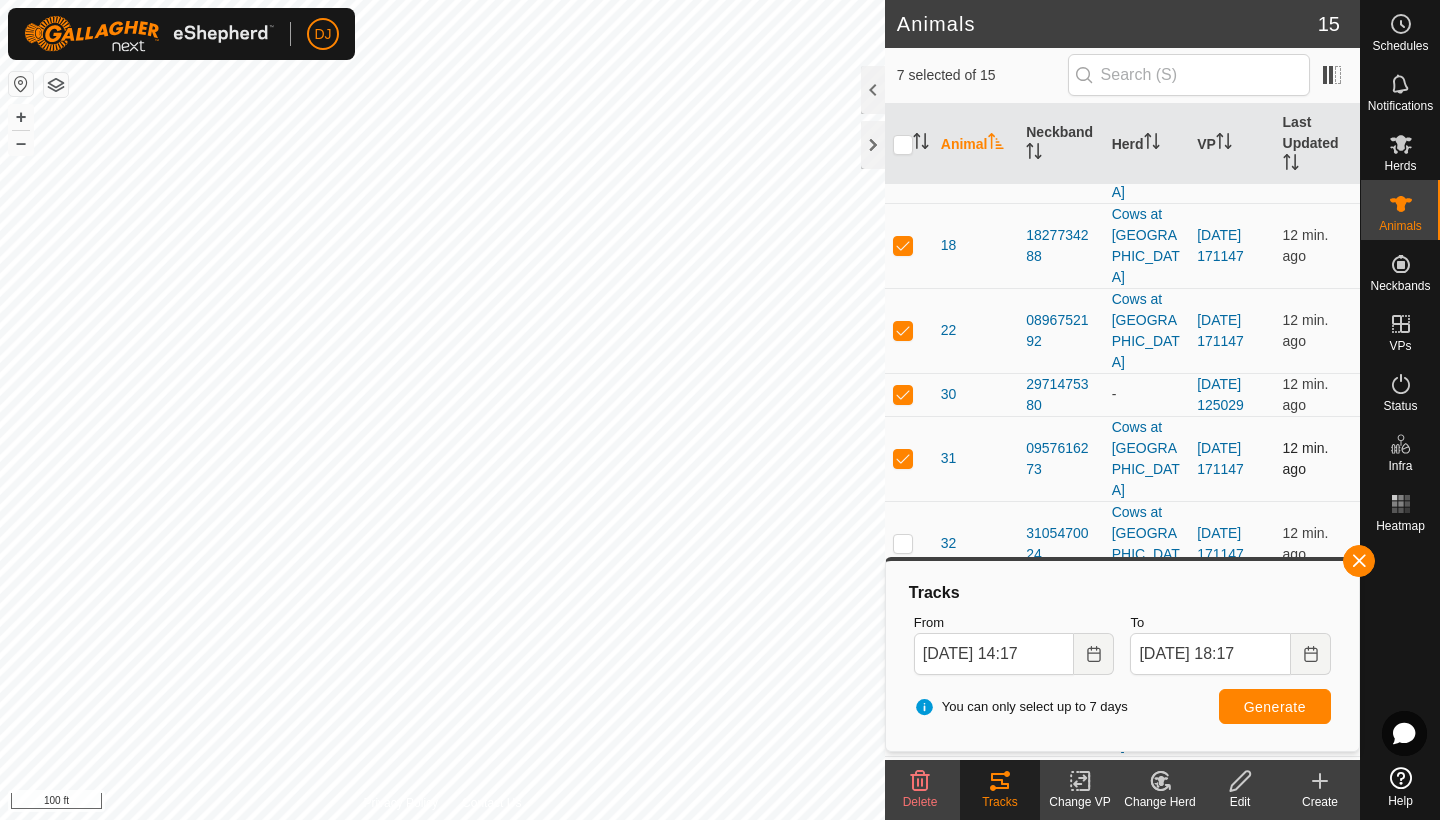 click at bounding box center (903, 458) 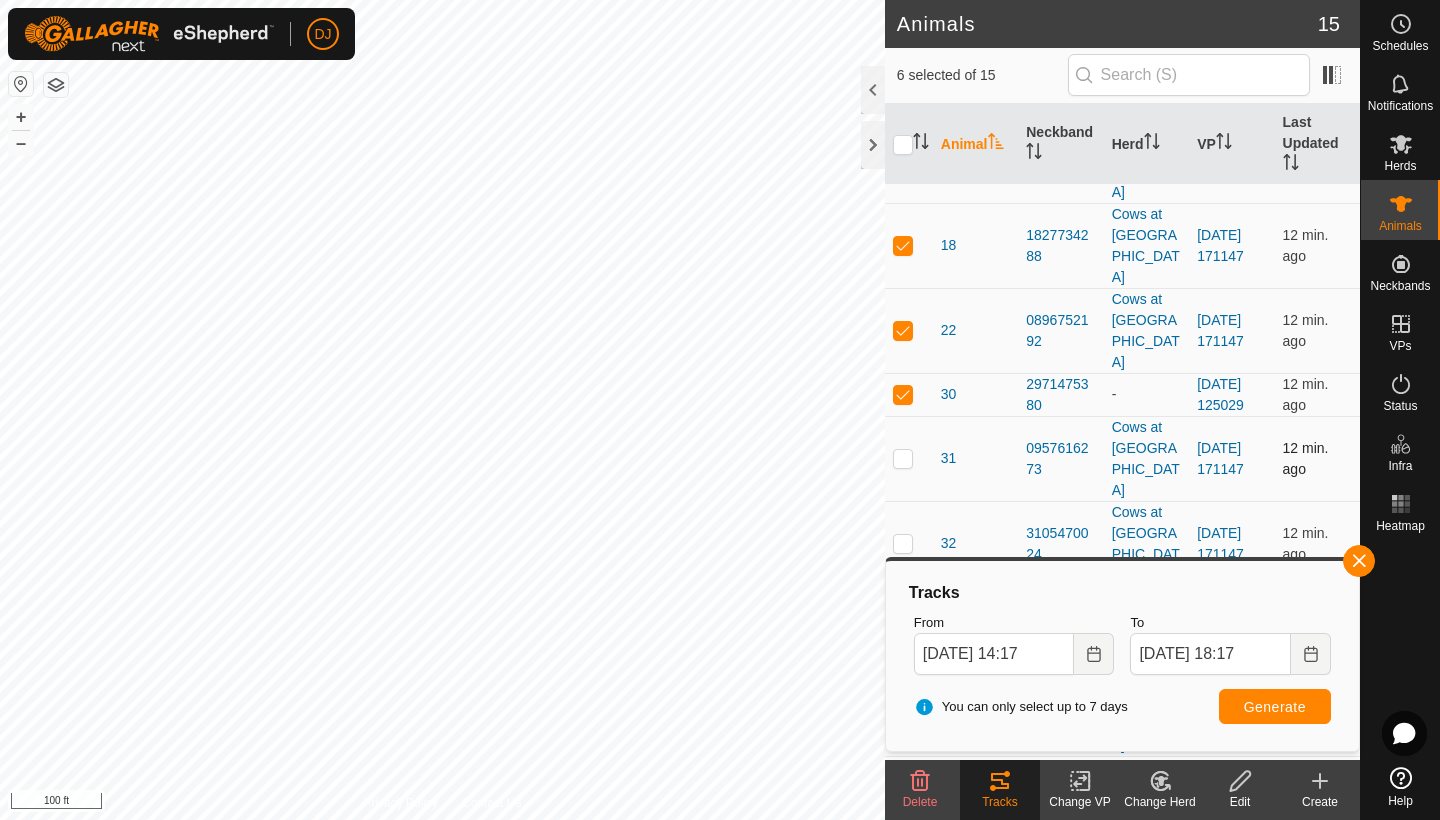 checkbox on "false" 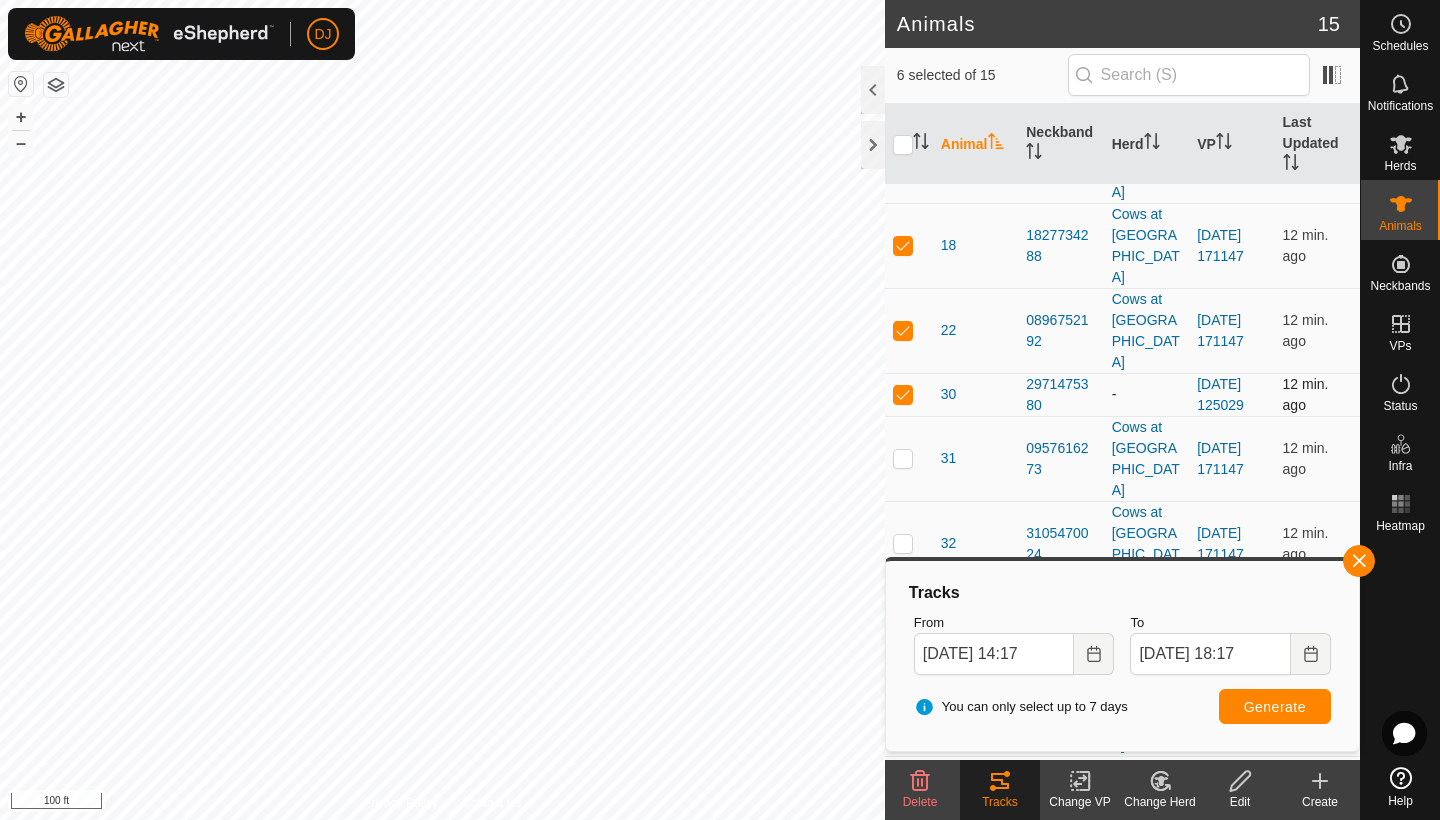 click at bounding box center [903, 394] 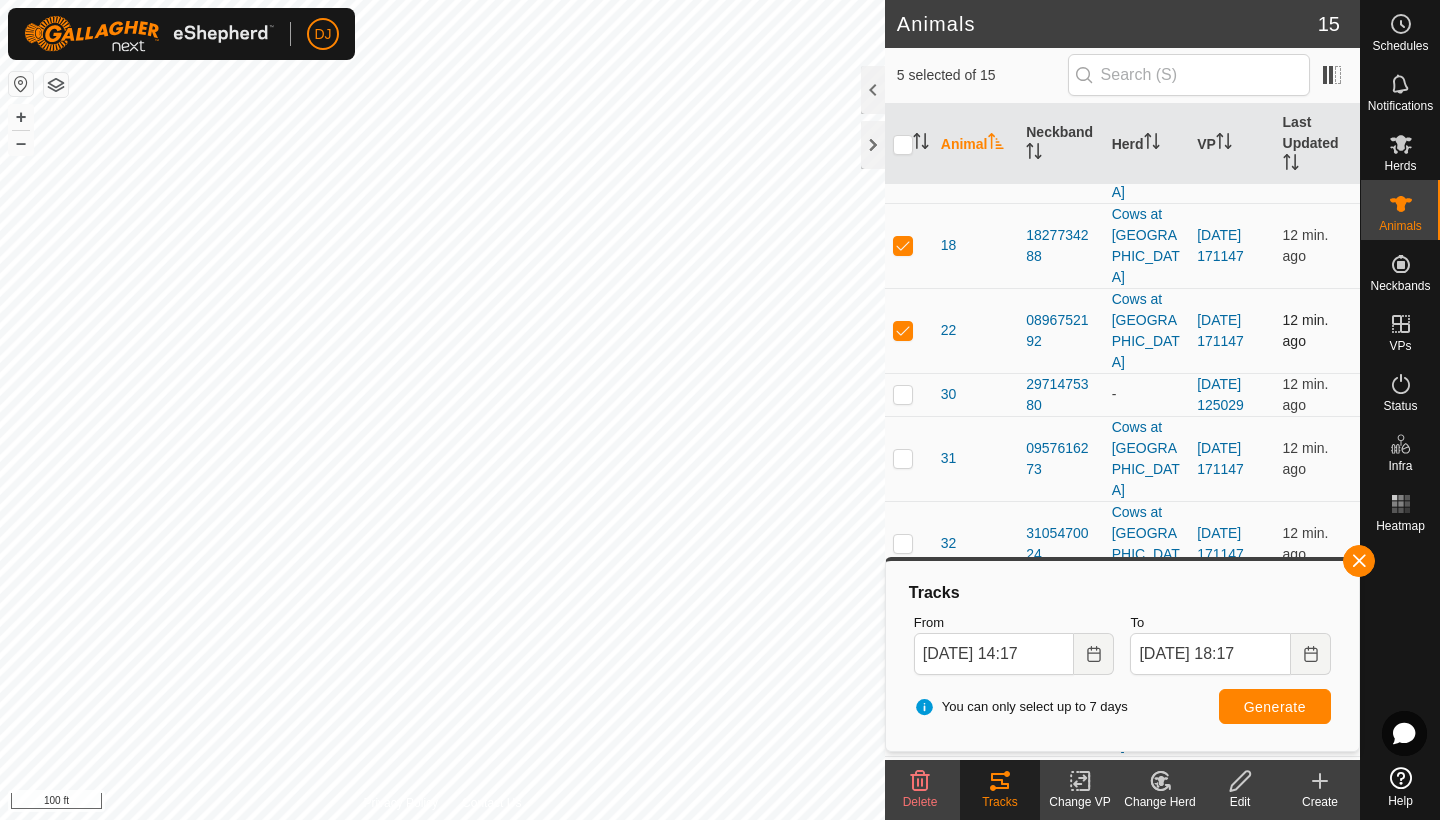 click at bounding box center [903, 330] 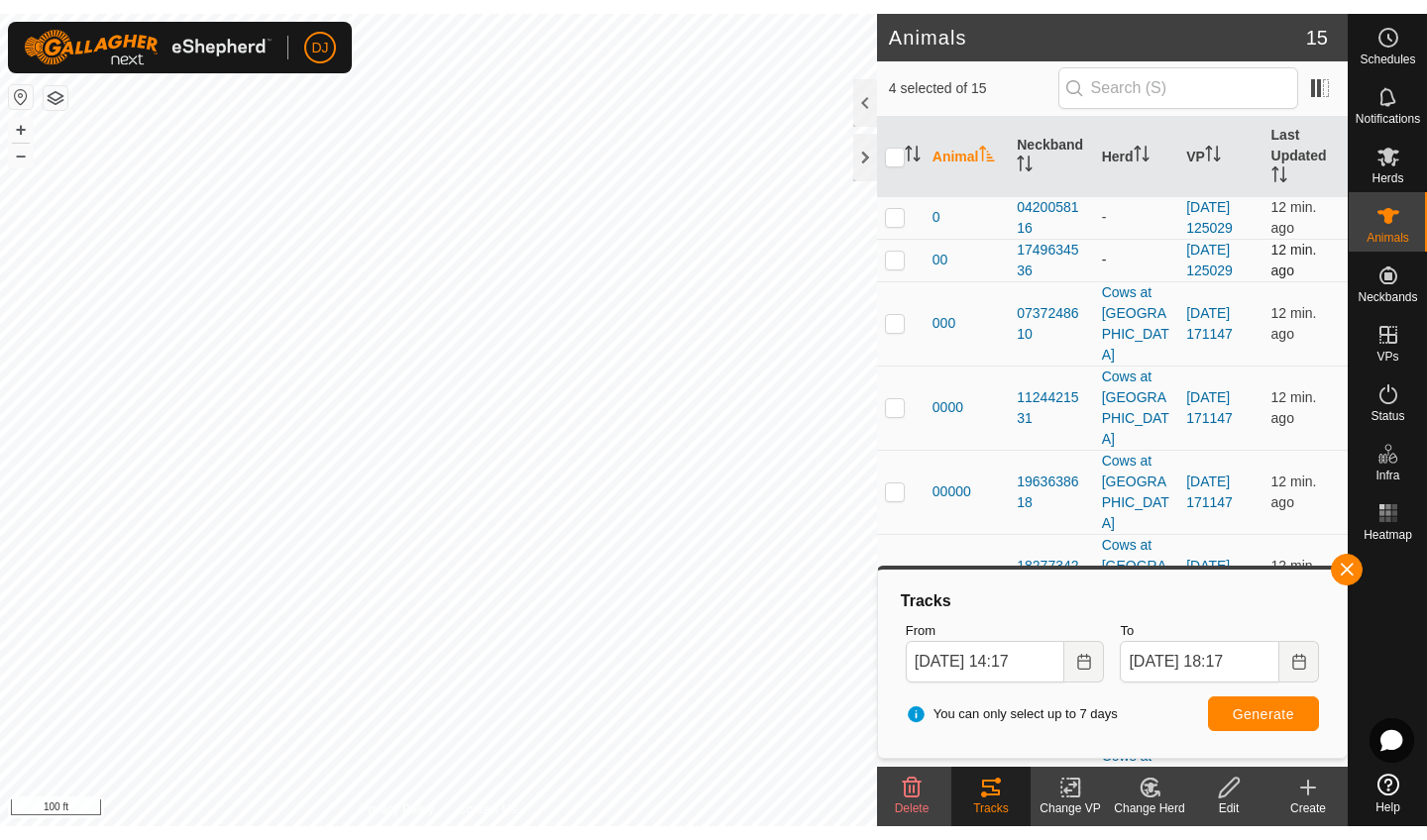 scroll, scrollTop: 3, scrollLeft: 0, axis: vertical 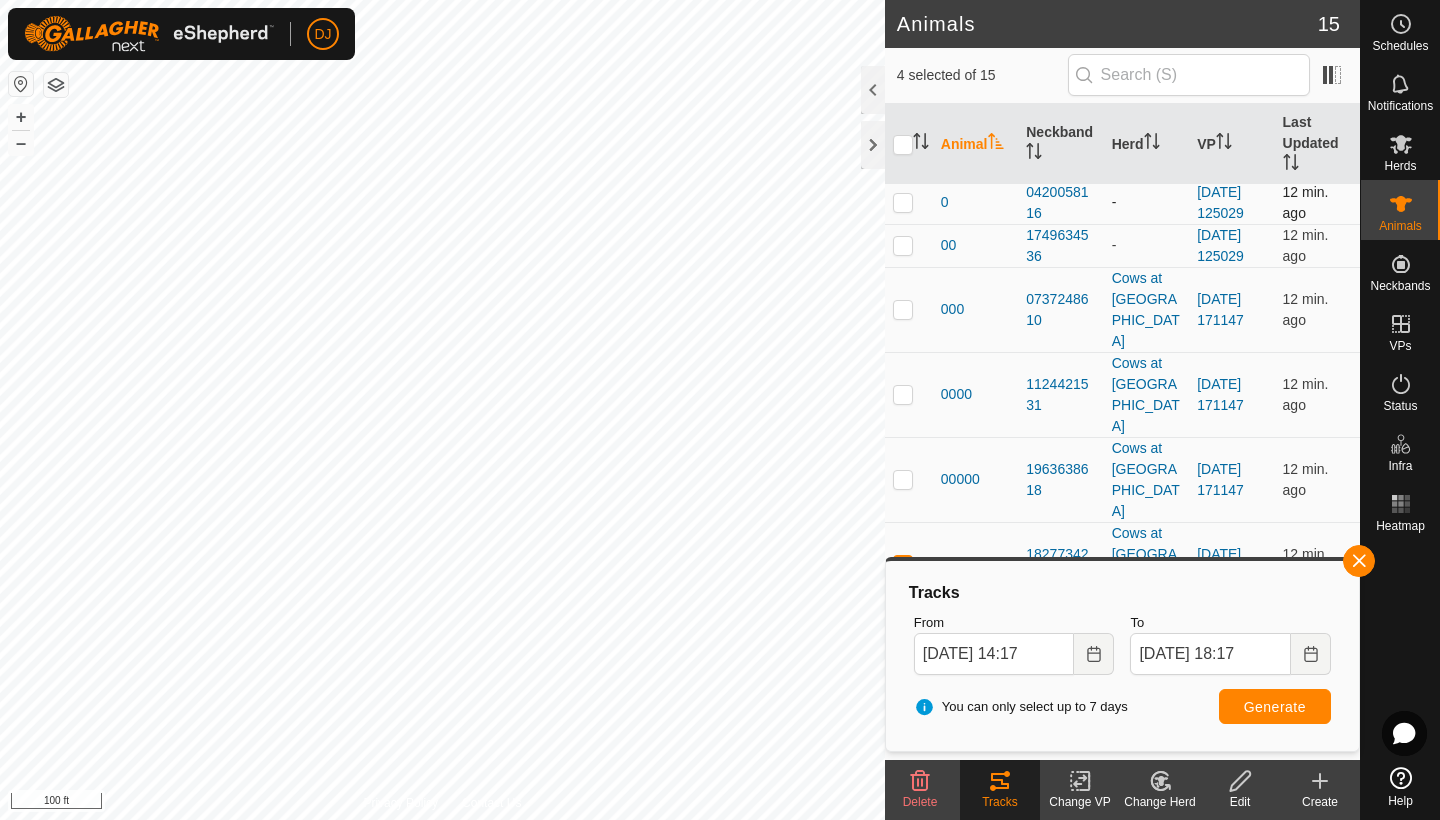 click at bounding box center (903, 202) 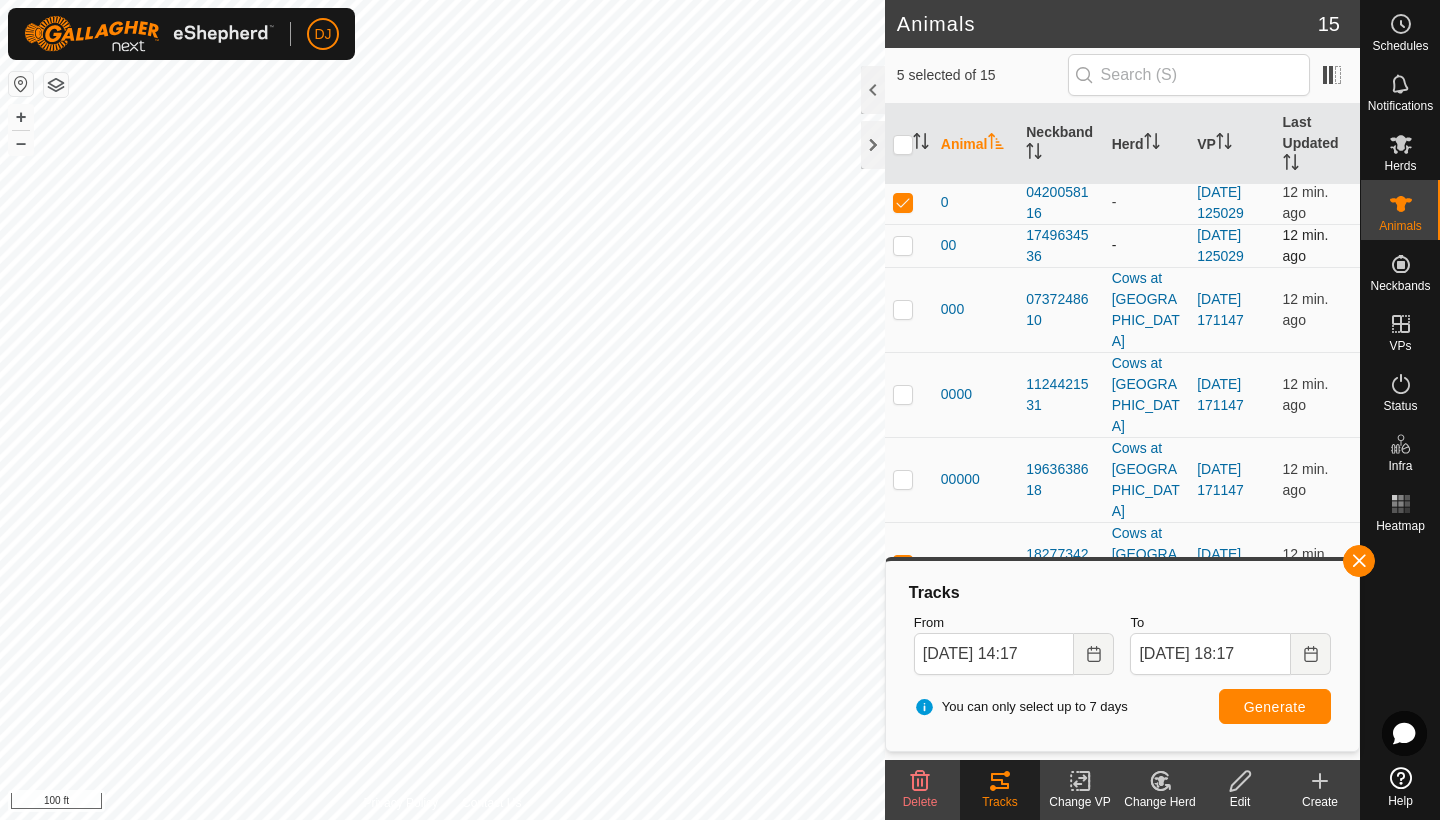 click at bounding box center [903, 245] 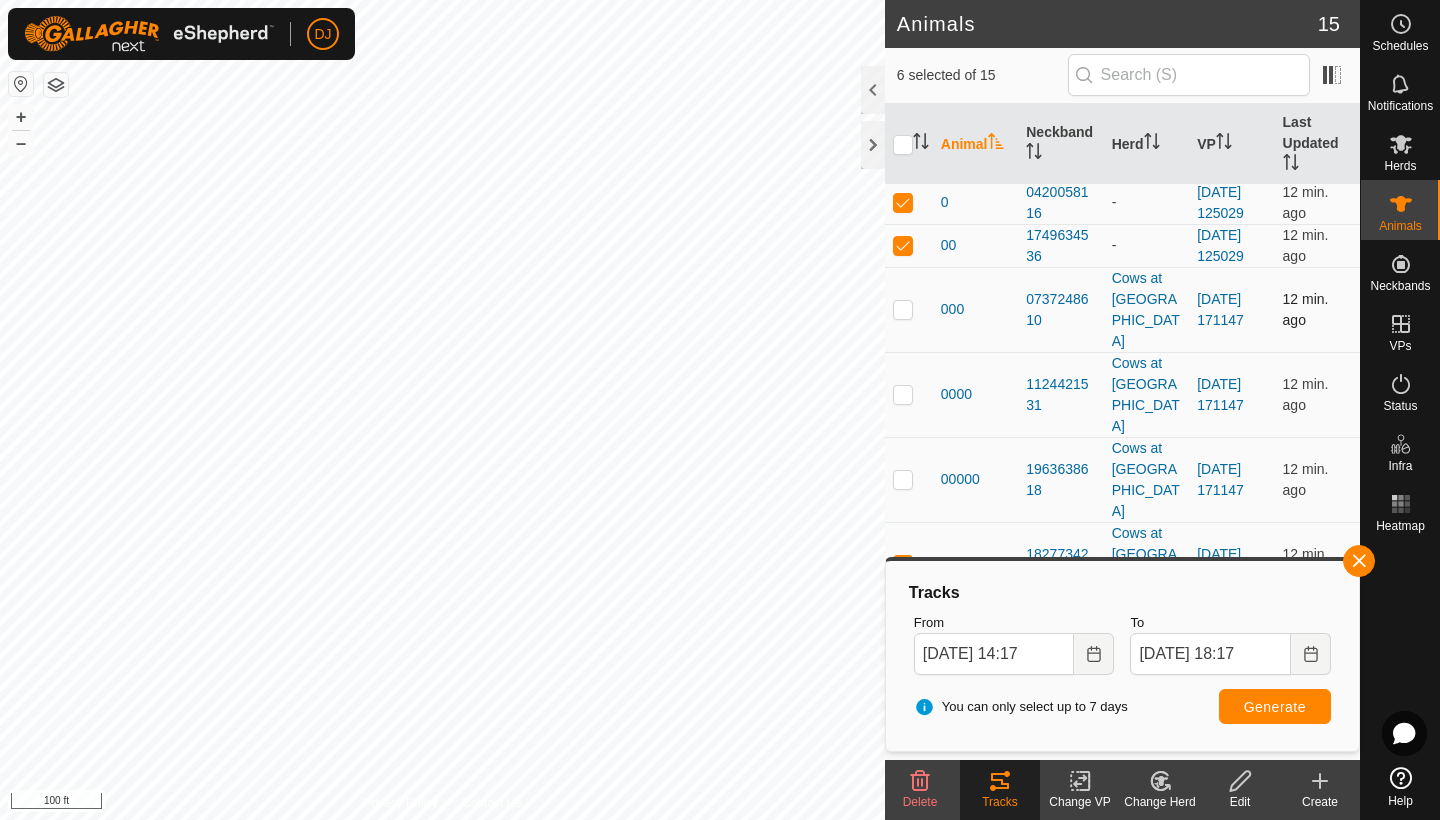 click at bounding box center (909, 309) 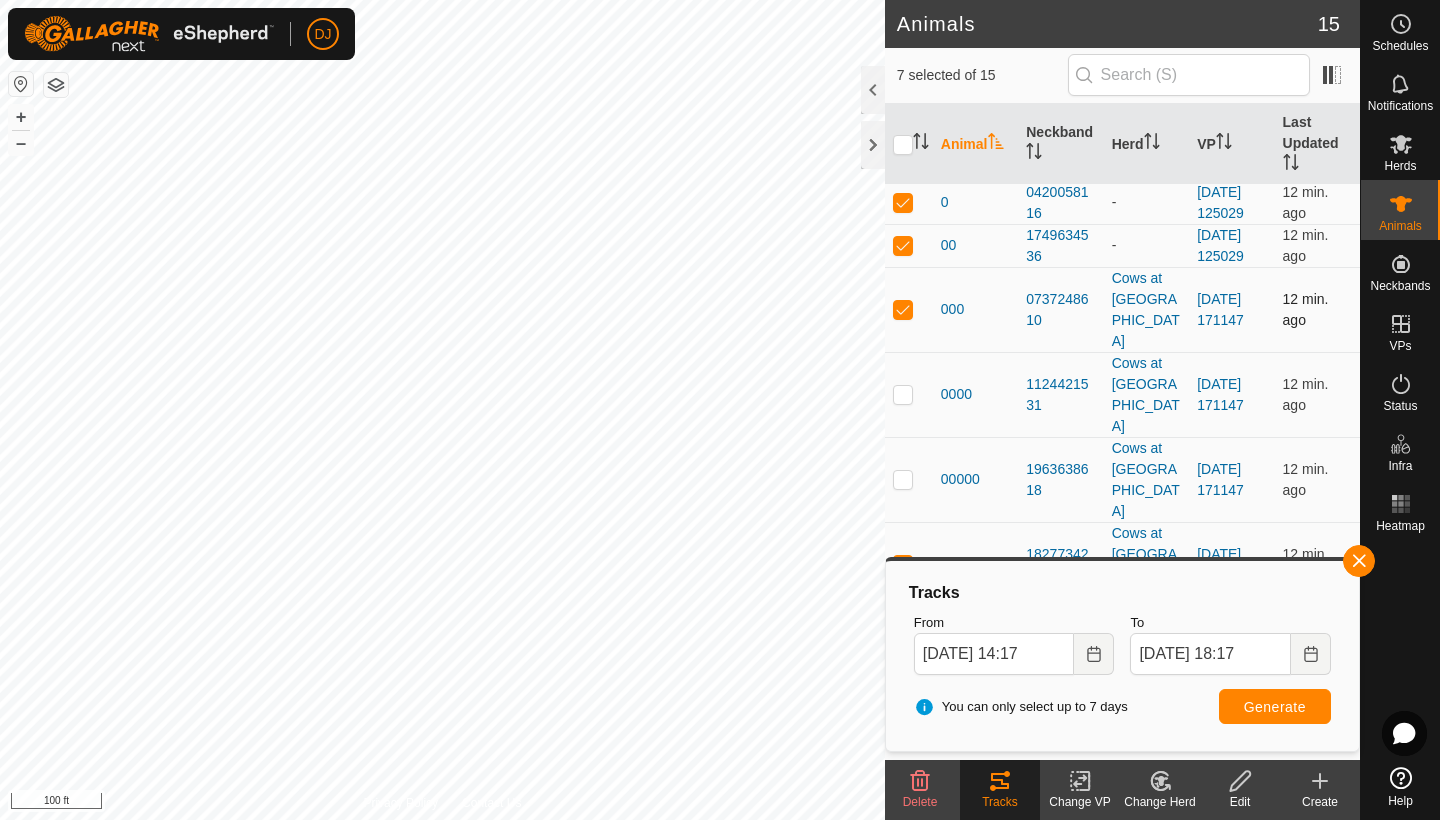 checkbox on "true" 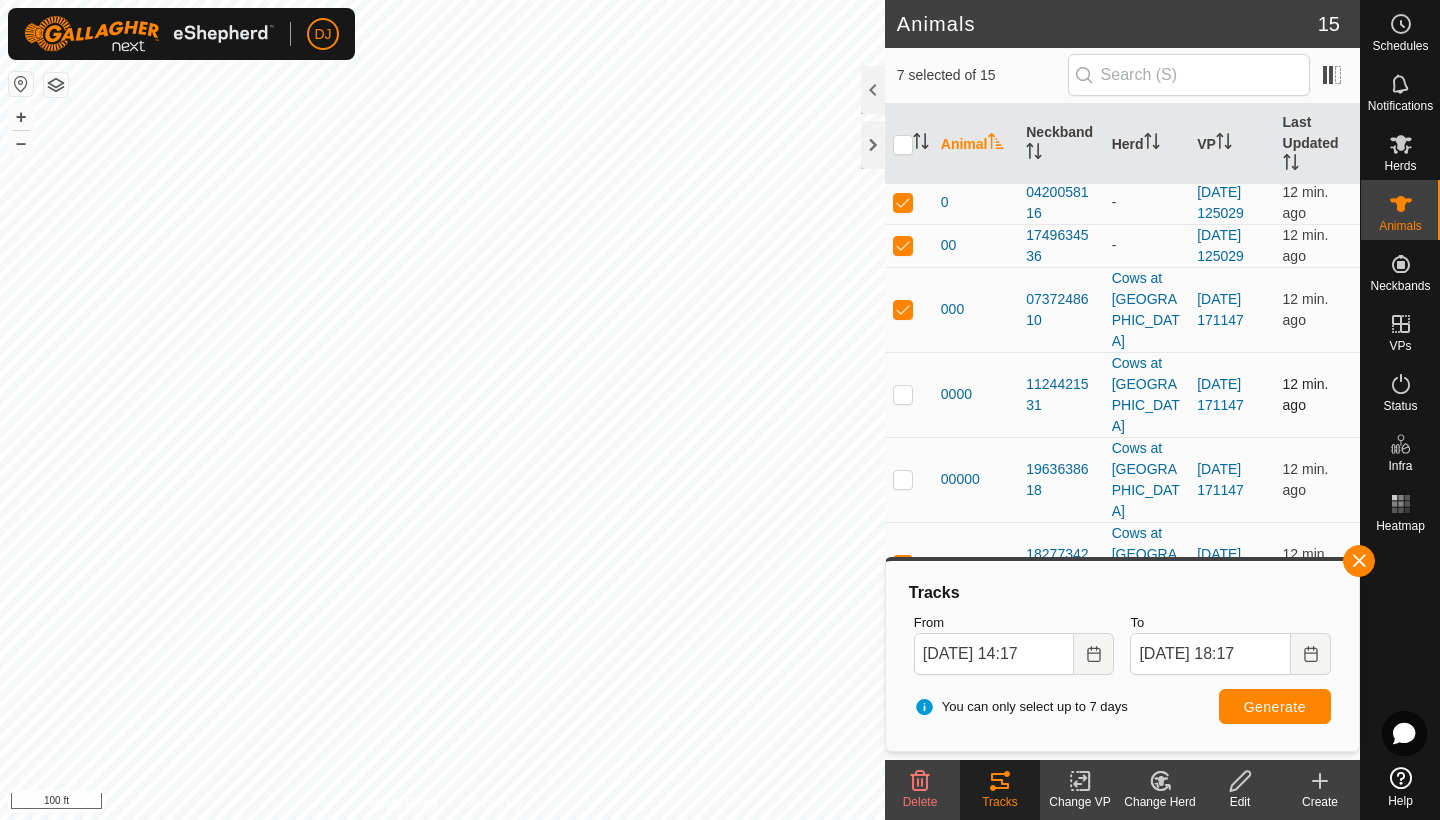 click at bounding box center (903, 394) 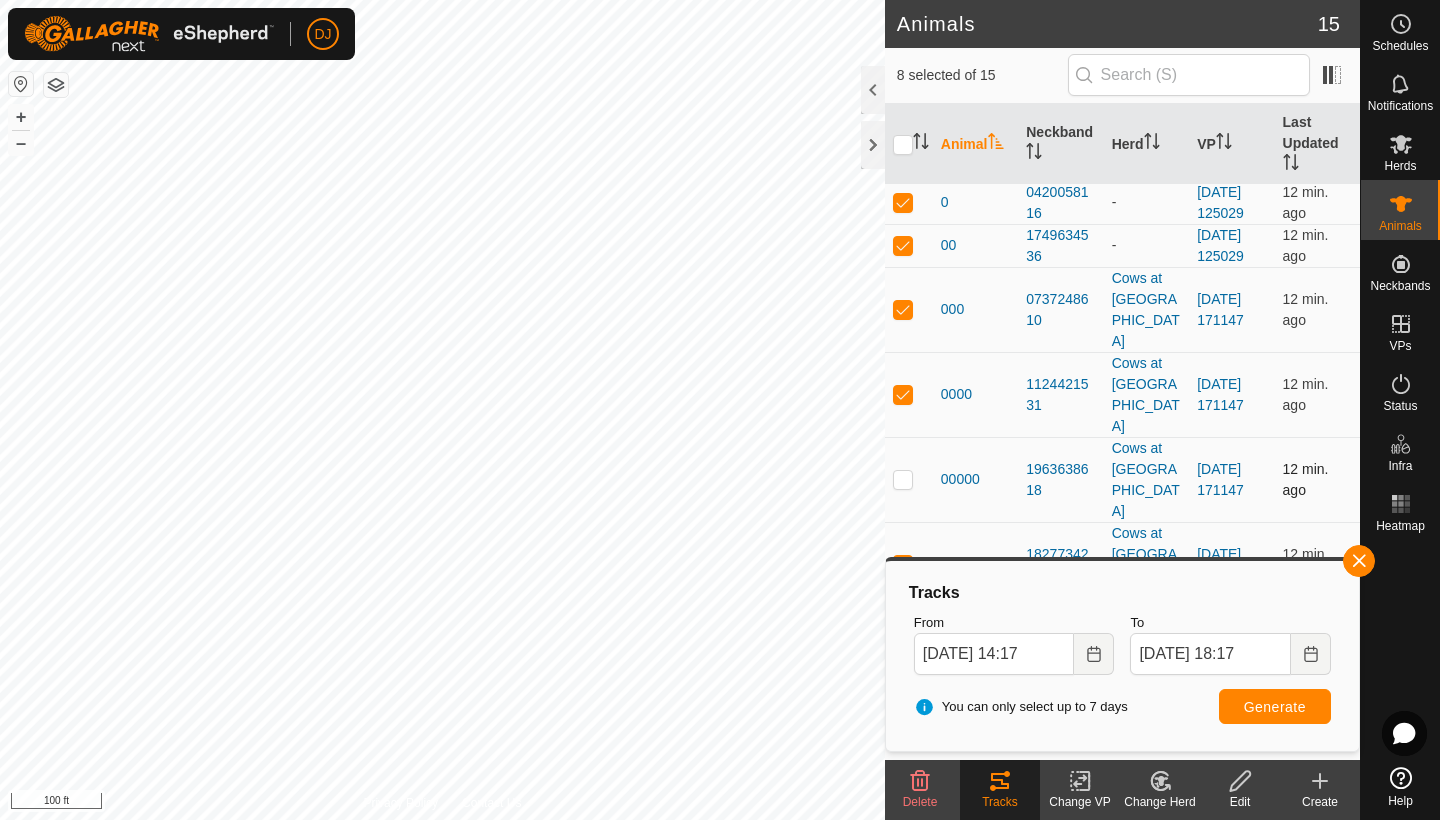 click at bounding box center [903, 479] 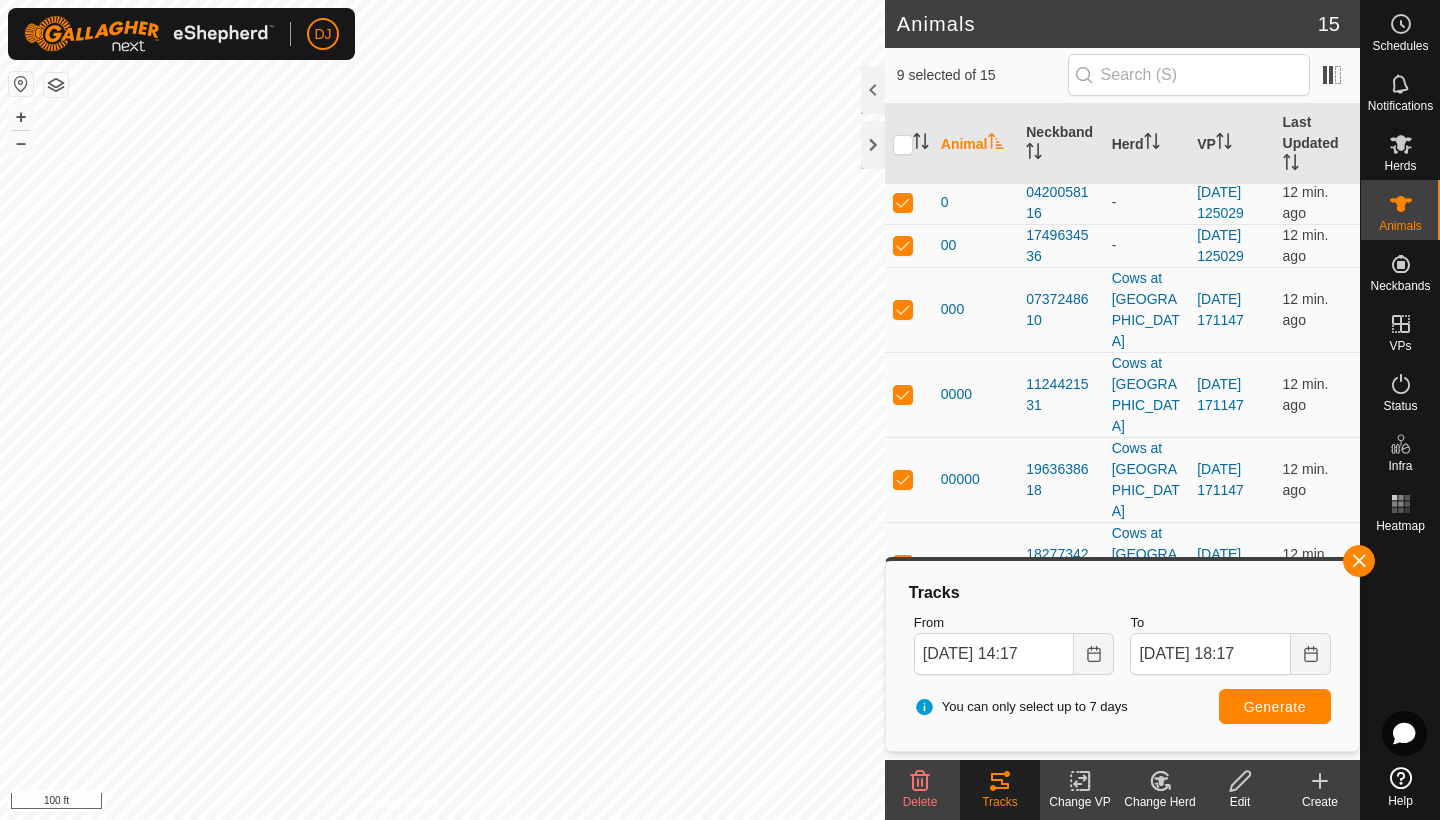 click on "Generate" at bounding box center (1275, 707) 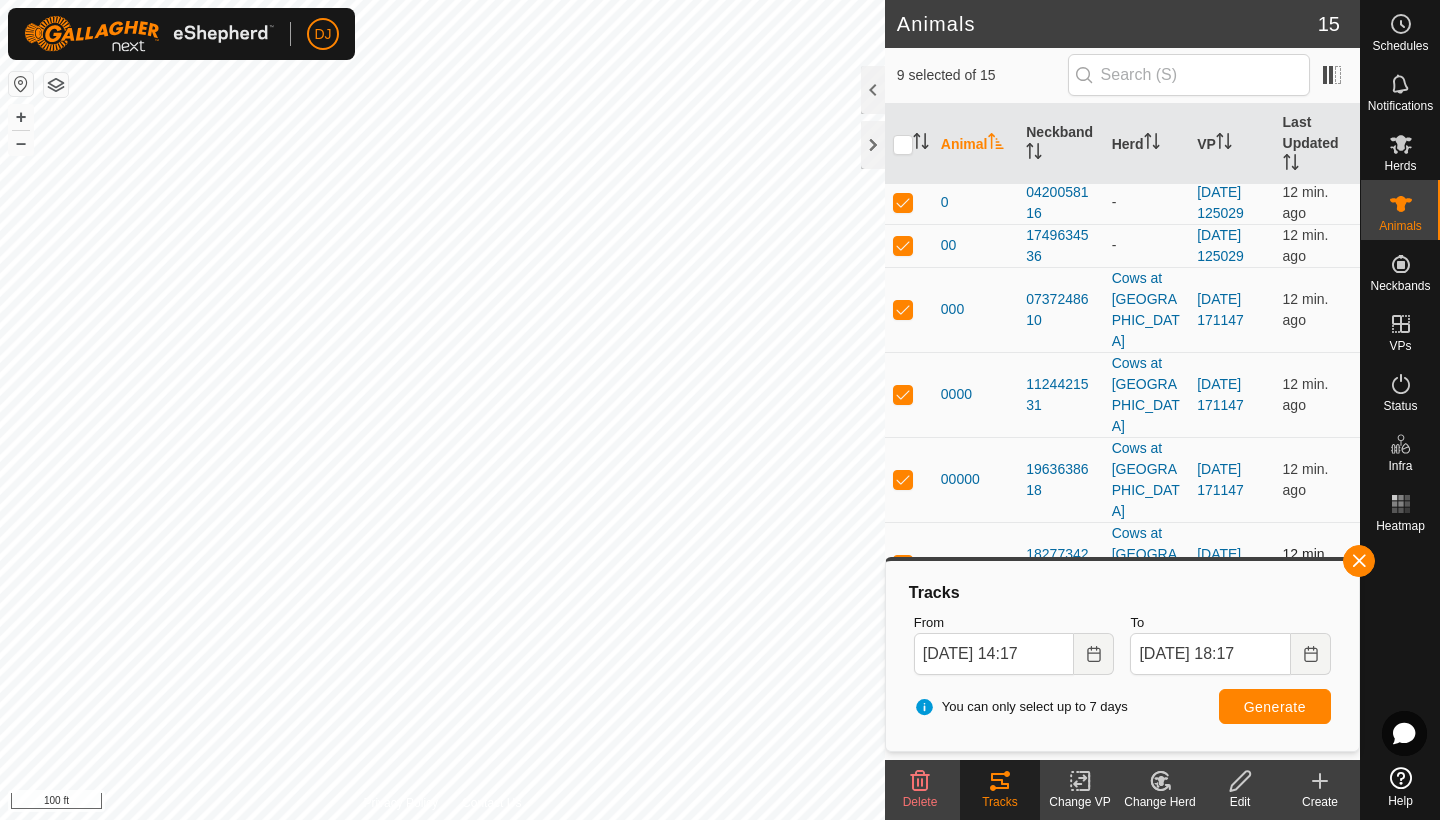 click at bounding box center (903, 564) 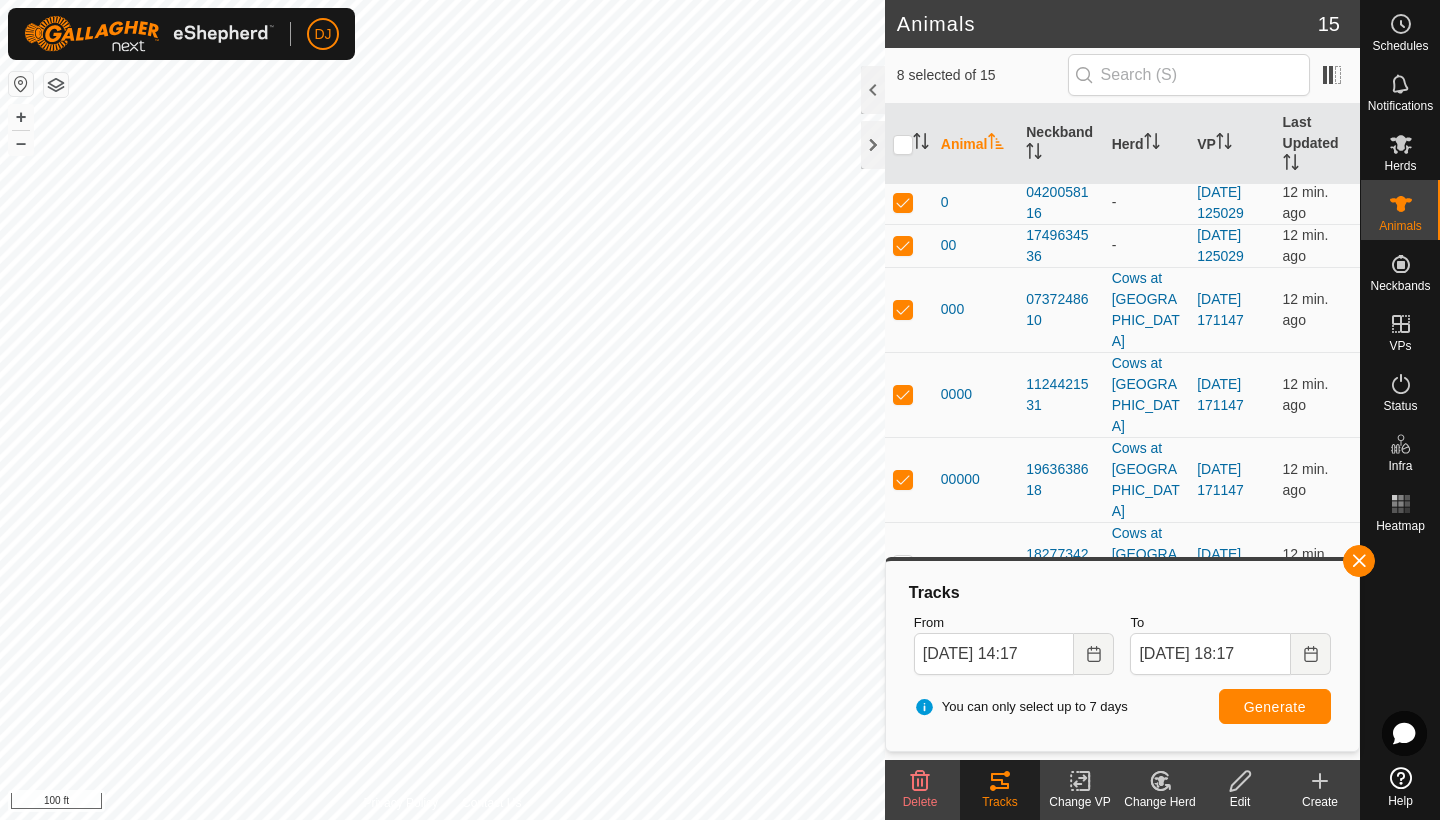 click on "Generate" at bounding box center [1275, 707] 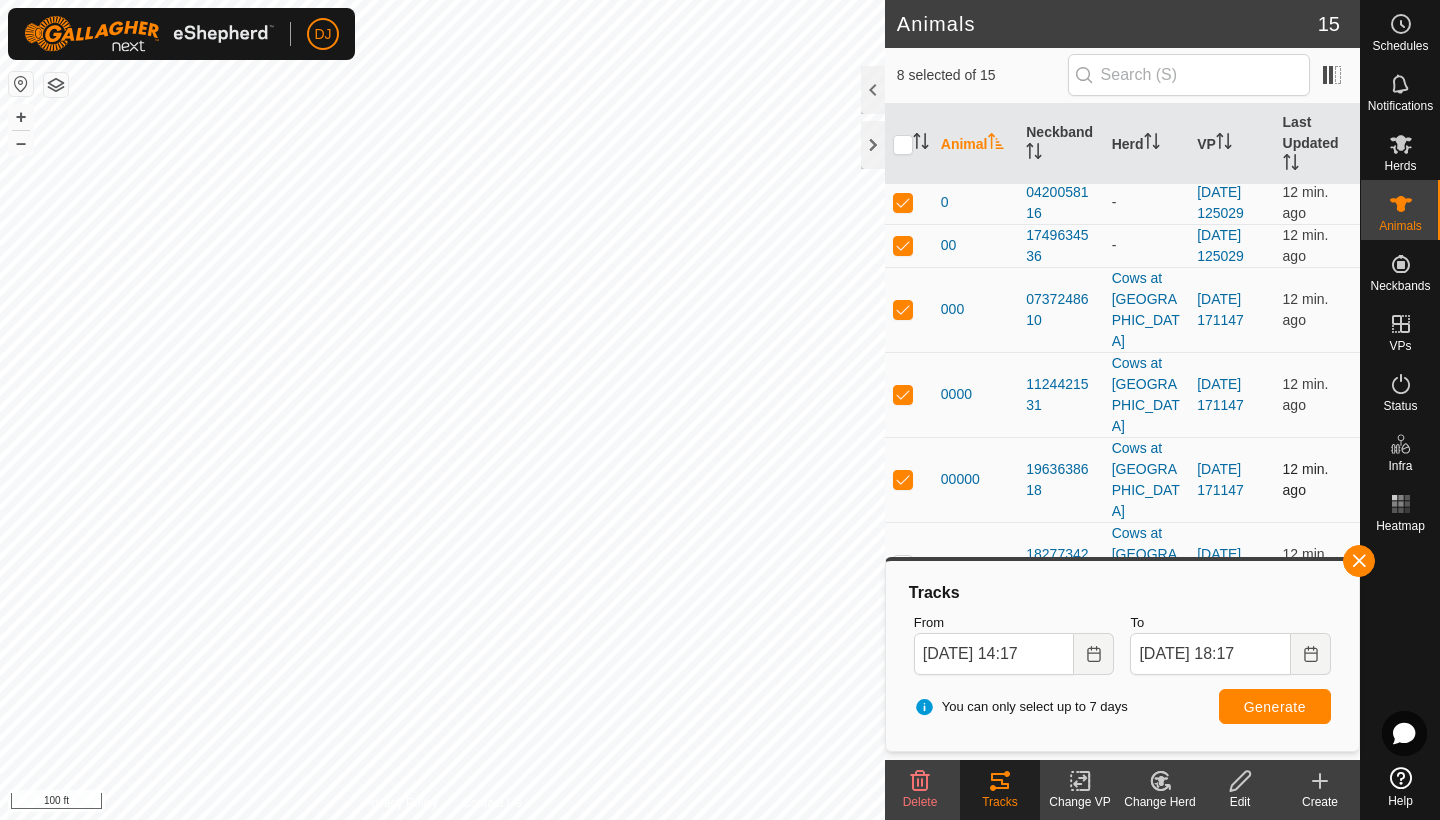 click at bounding box center (903, 479) 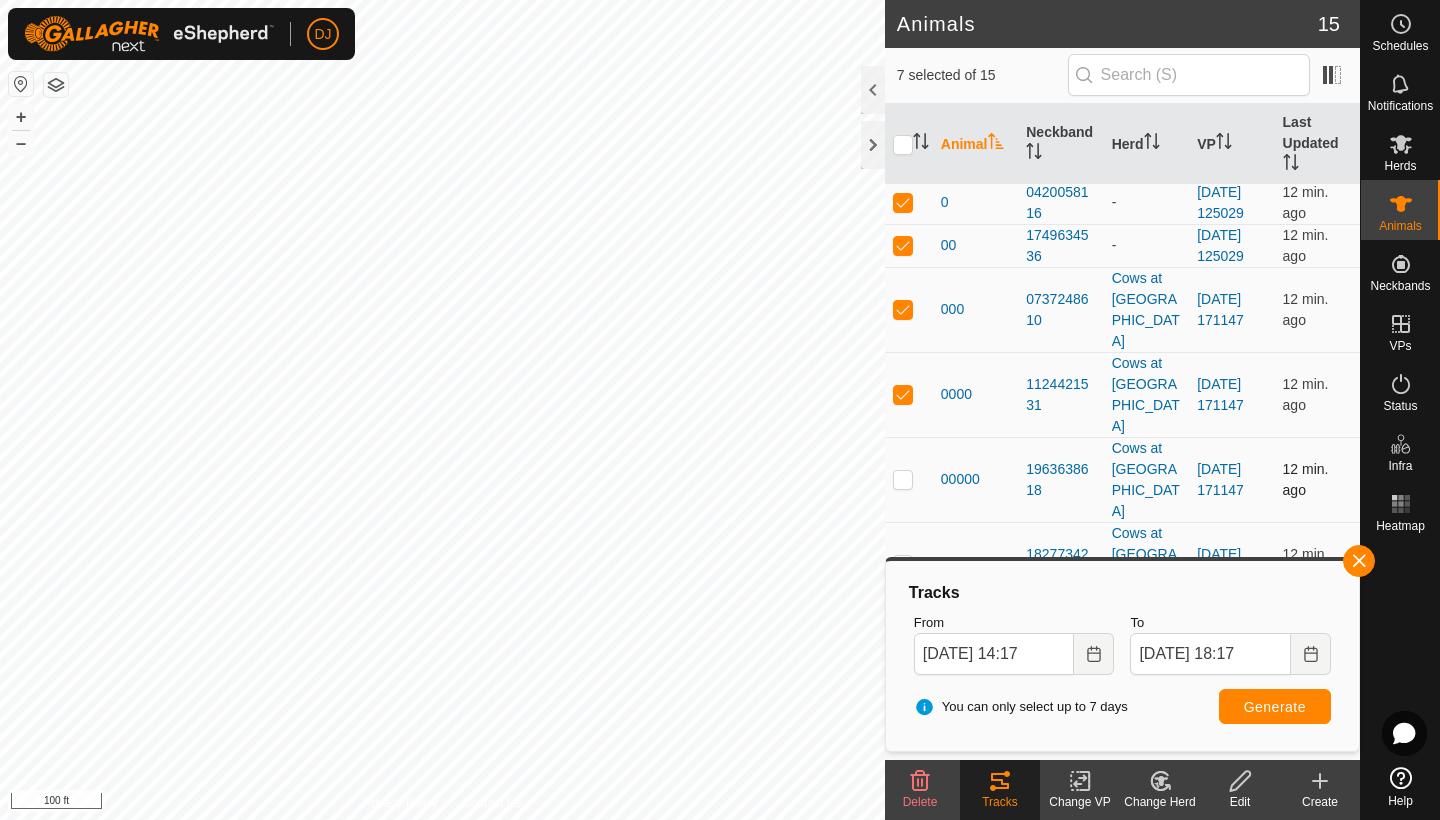 checkbox on "false" 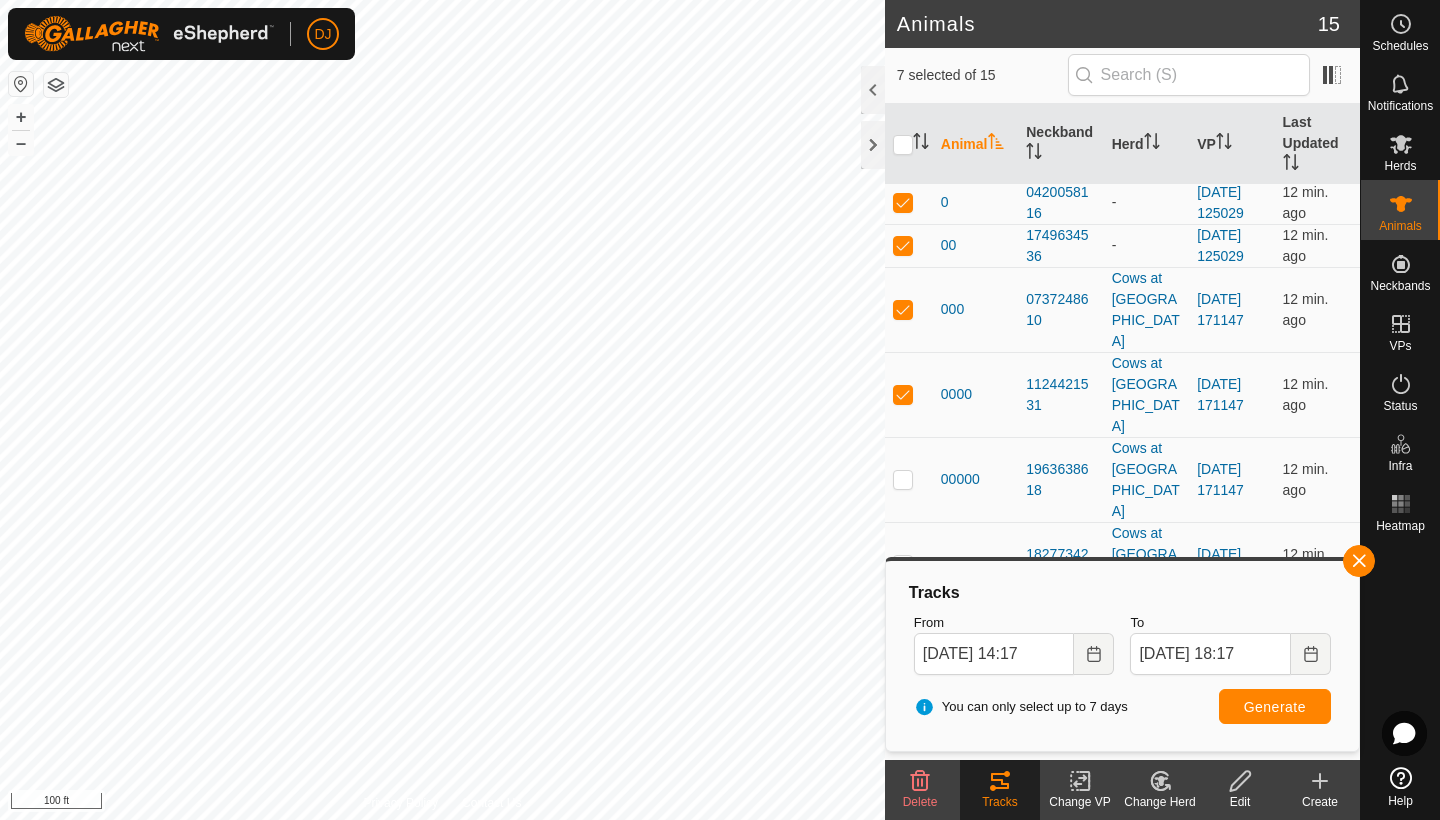 click on "Generate" at bounding box center [1275, 707] 